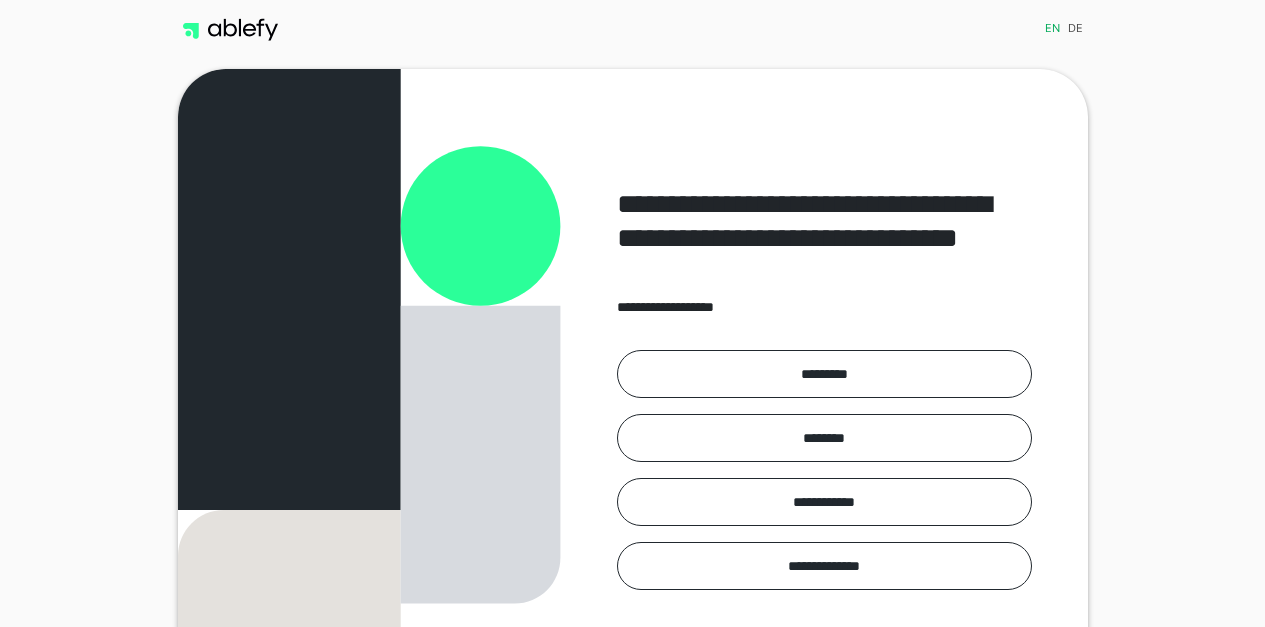 scroll, scrollTop: 0, scrollLeft: 0, axis: both 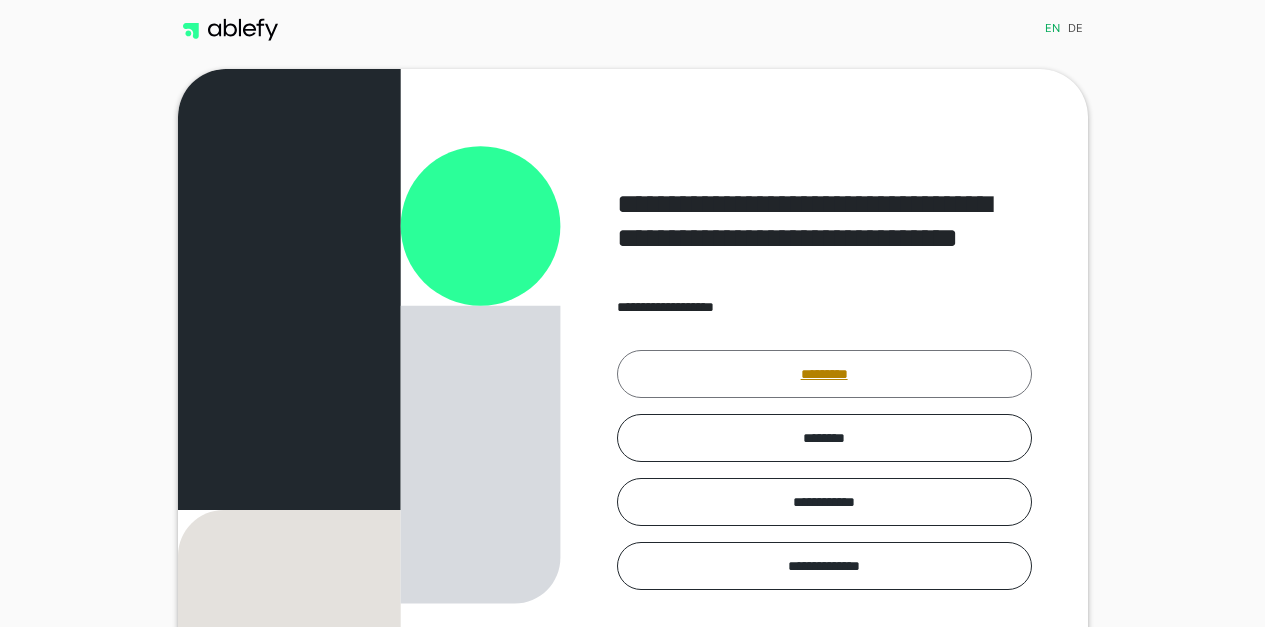 click on "*********" at bounding box center (824, 374) 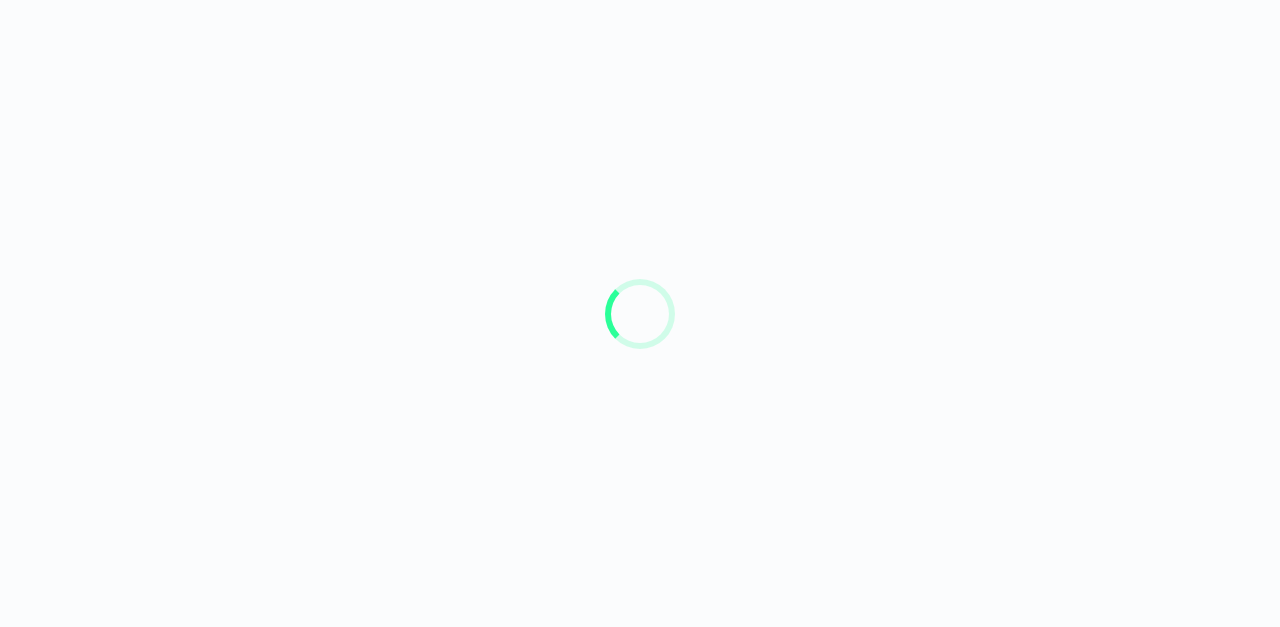 scroll, scrollTop: 0, scrollLeft: 0, axis: both 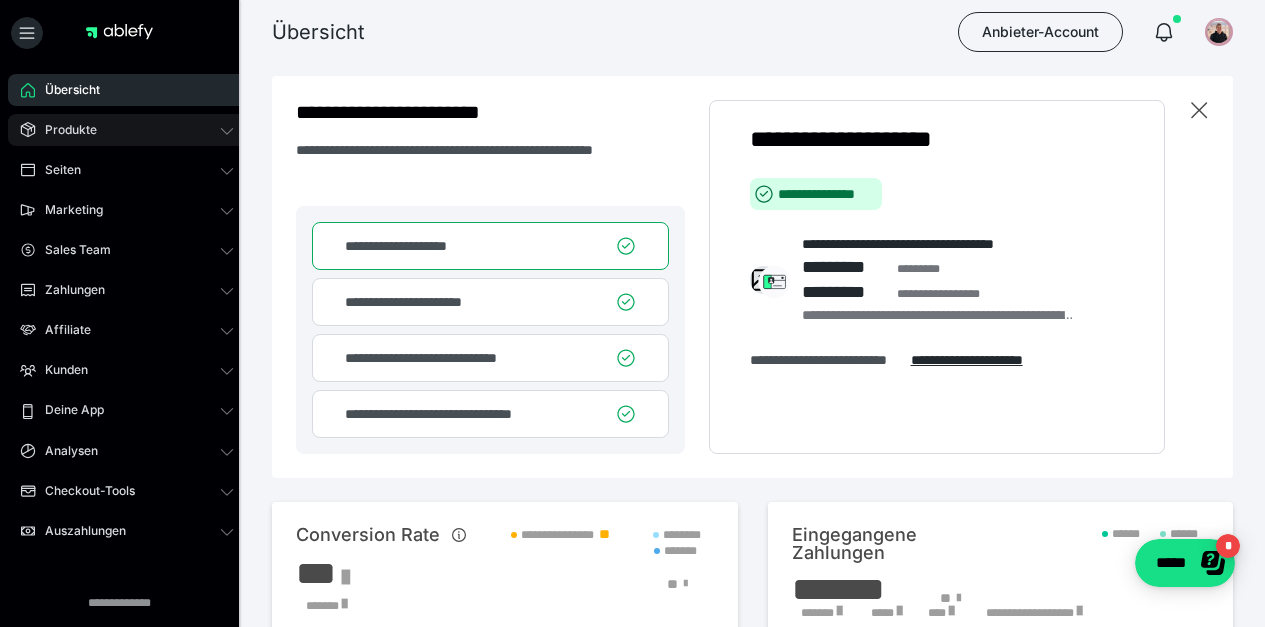 click 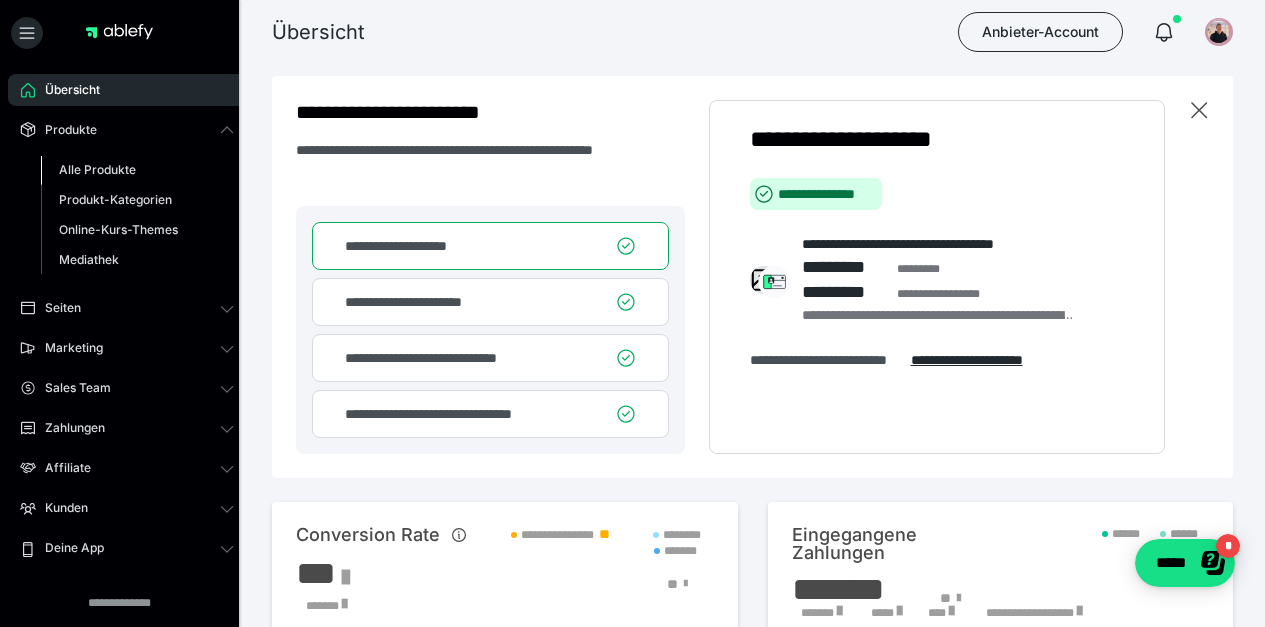 click on "Alle Produkte" at bounding box center (97, 169) 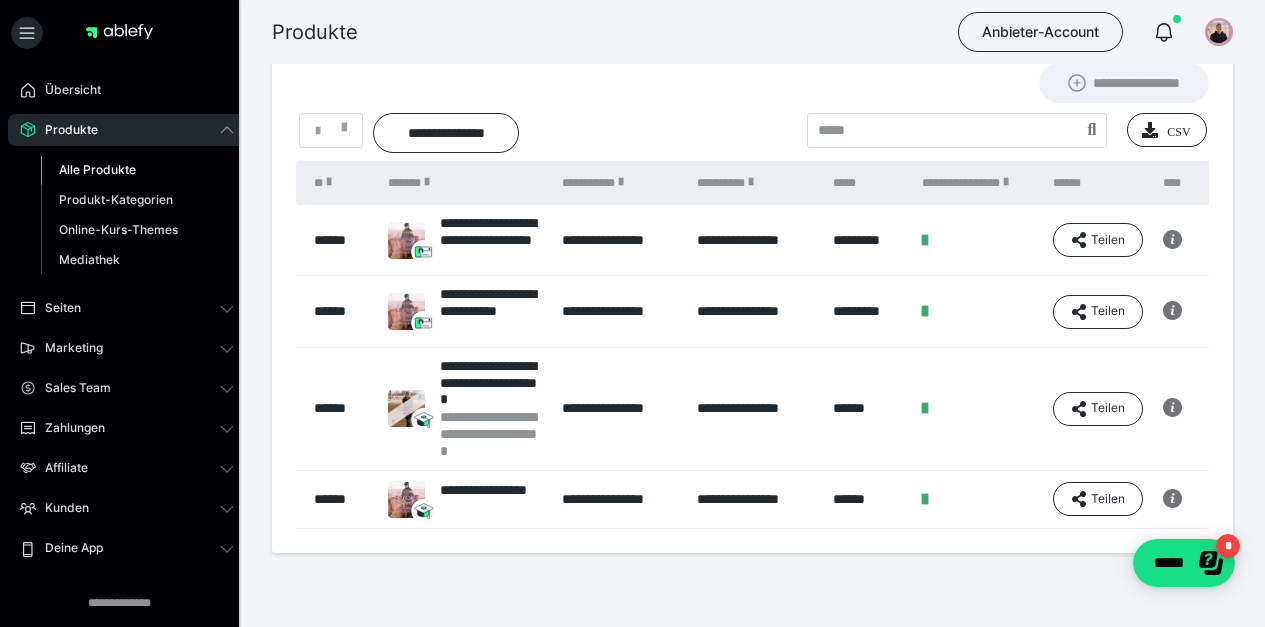 scroll, scrollTop: 158, scrollLeft: 0, axis: vertical 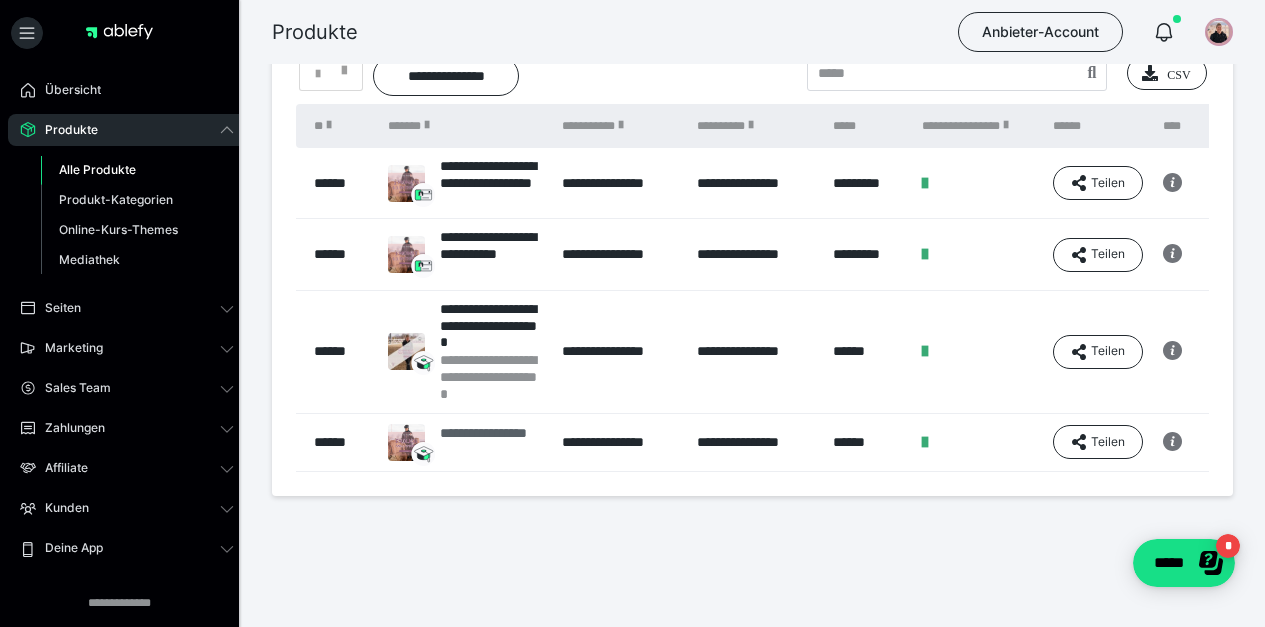 click on "**********" at bounding box center (491, 442) 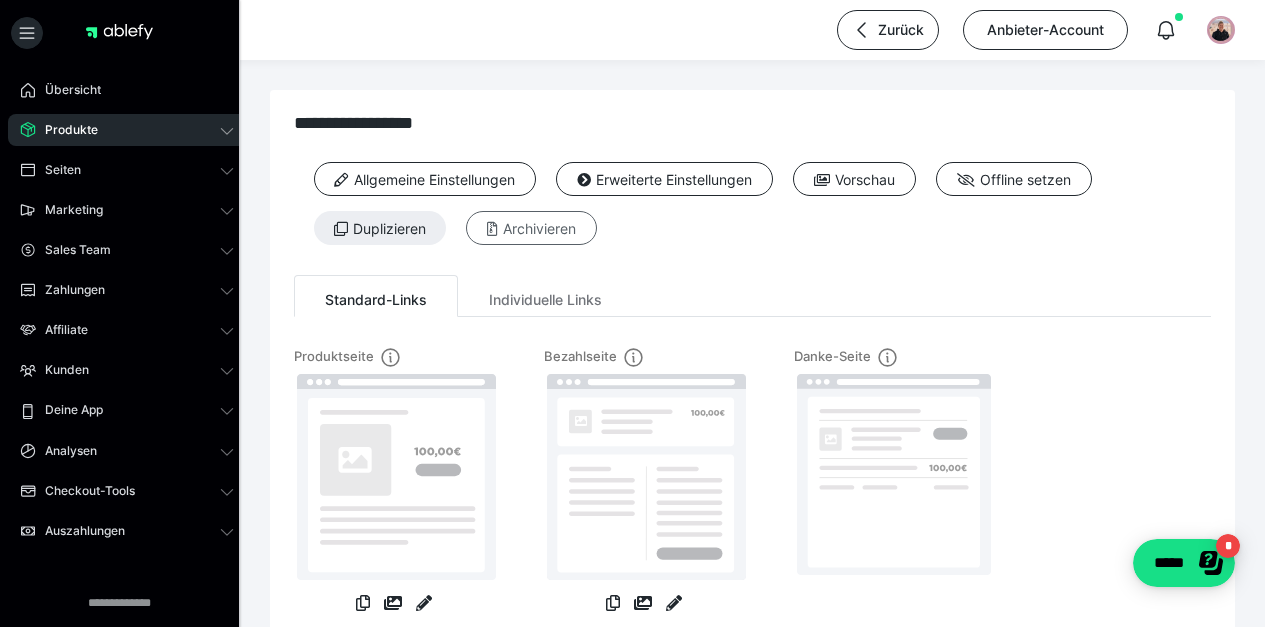 click on "Archivieren" at bounding box center [531, 228] 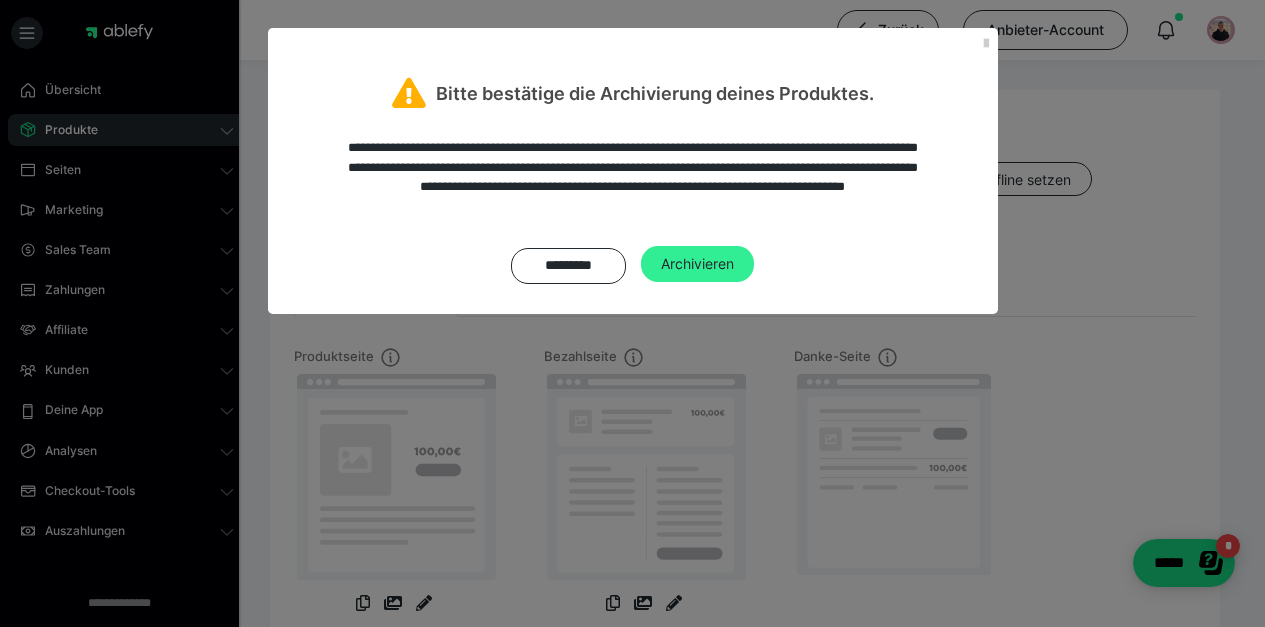 click on "Archivieren" at bounding box center (697, 264) 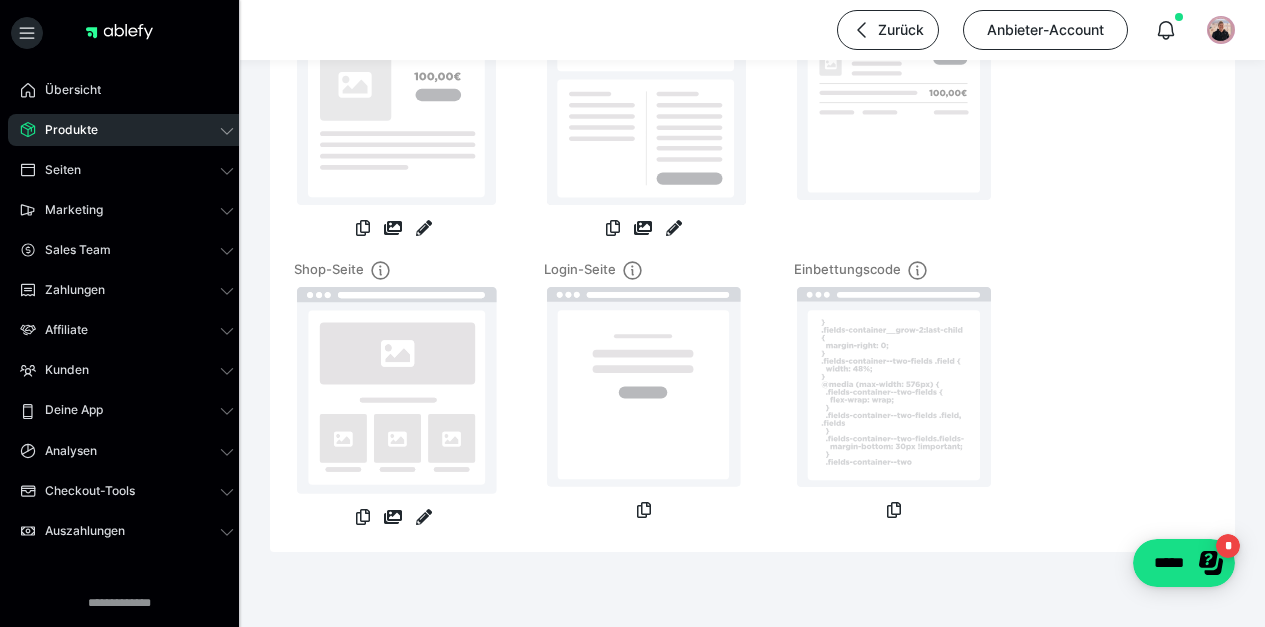 scroll, scrollTop: 376, scrollLeft: 0, axis: vertical 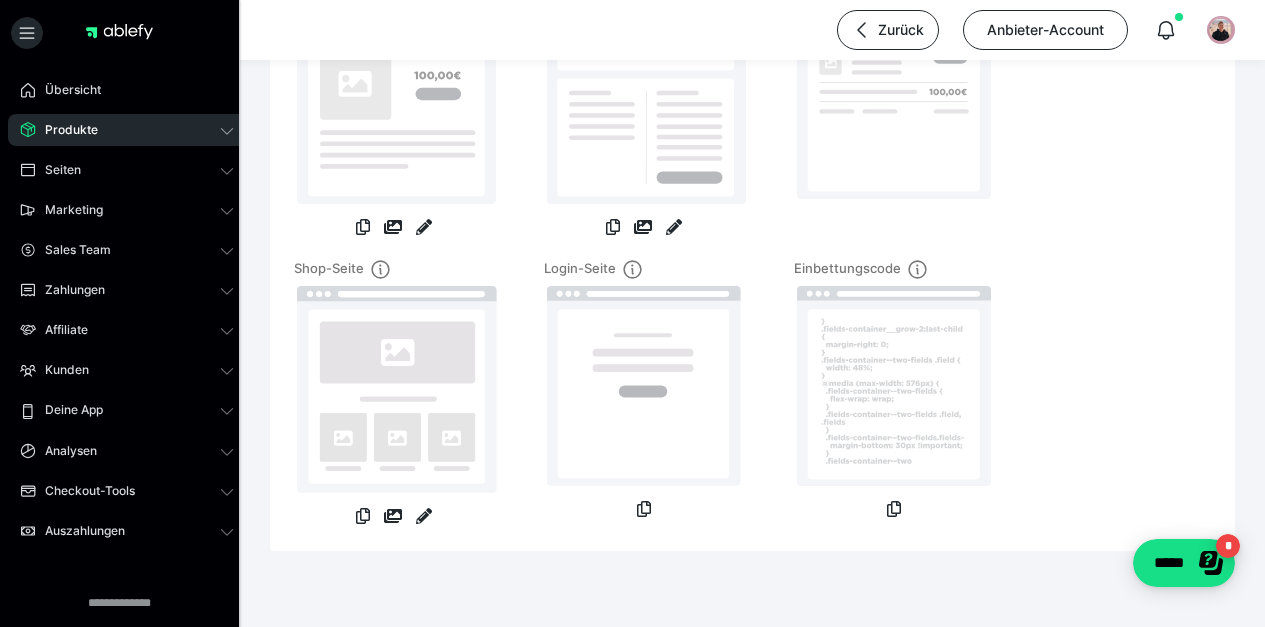 click on "Produkte" at bounding box center [64, 130] 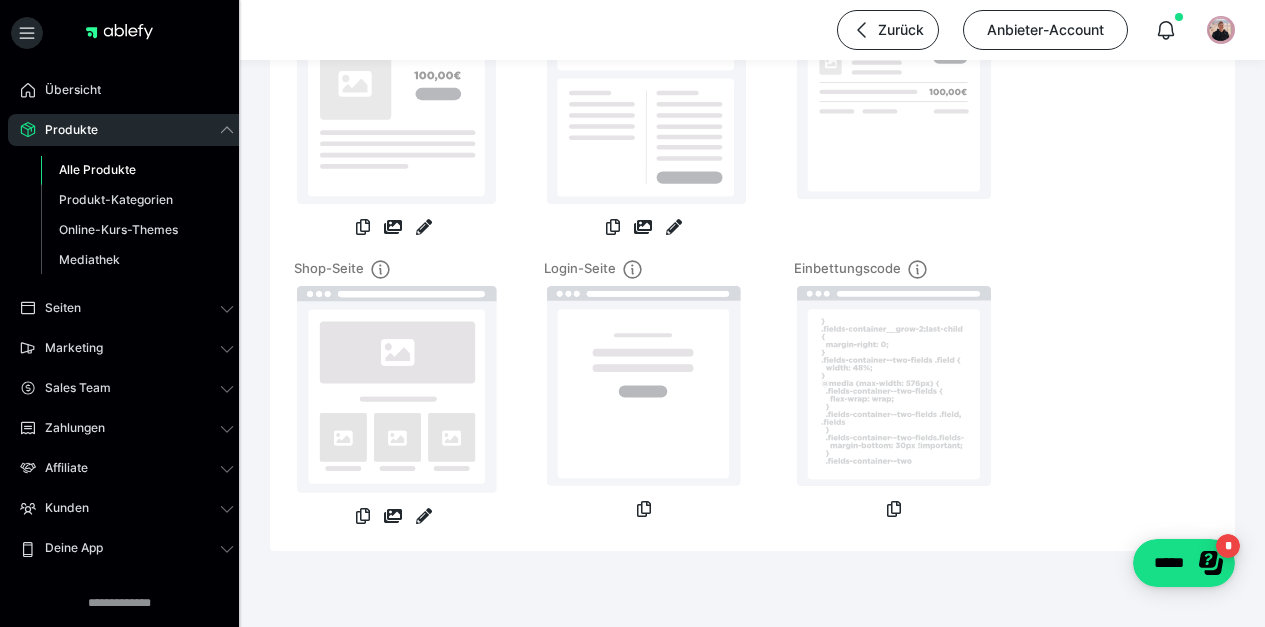 click on "Alle Produkte" at bounding box center [97, 169] 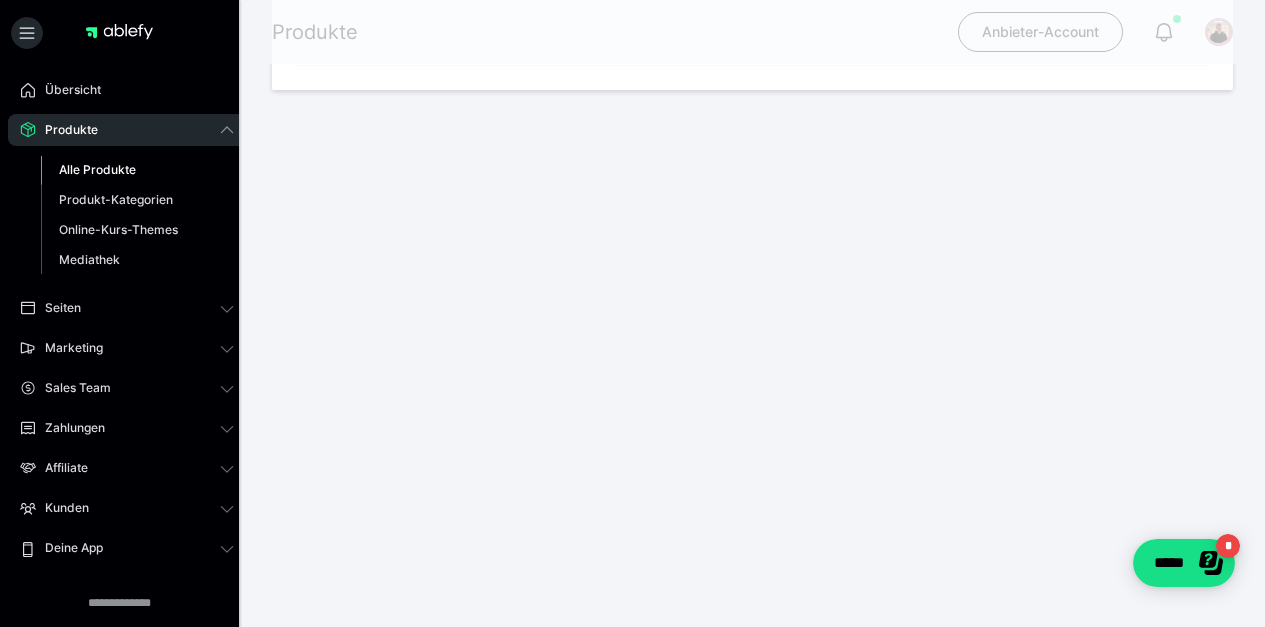 scroll, scrollTop: 0, scrollLeft: 0, axis: both 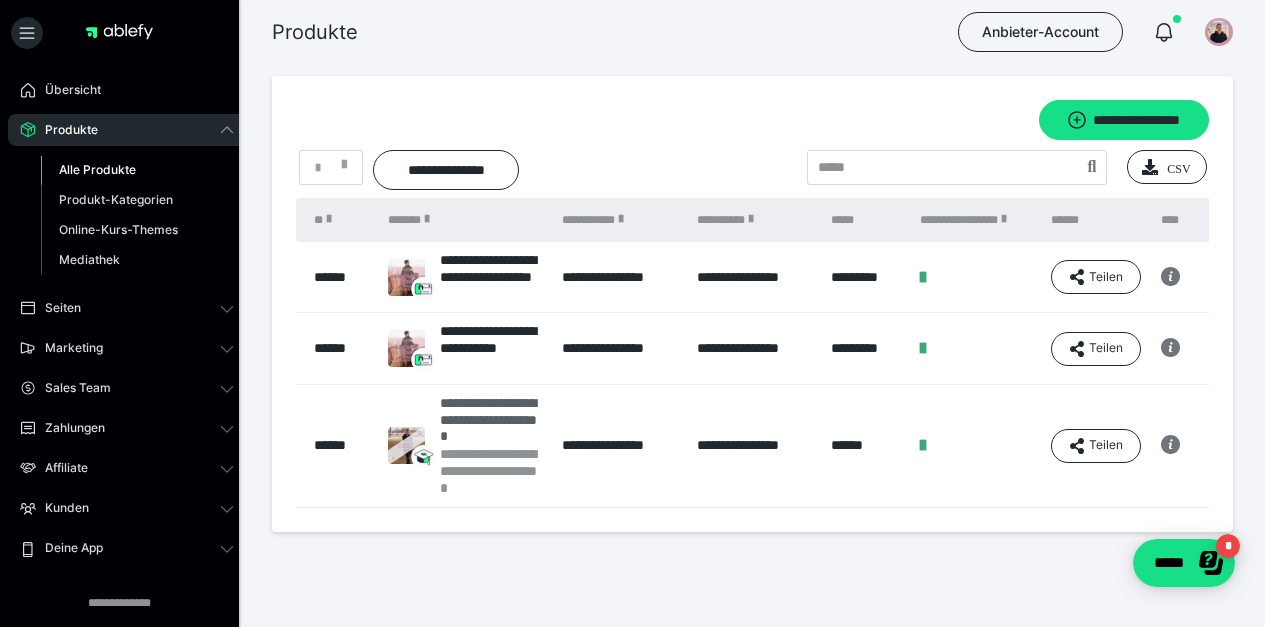 click on "**********" at bounding box center [491, 420] 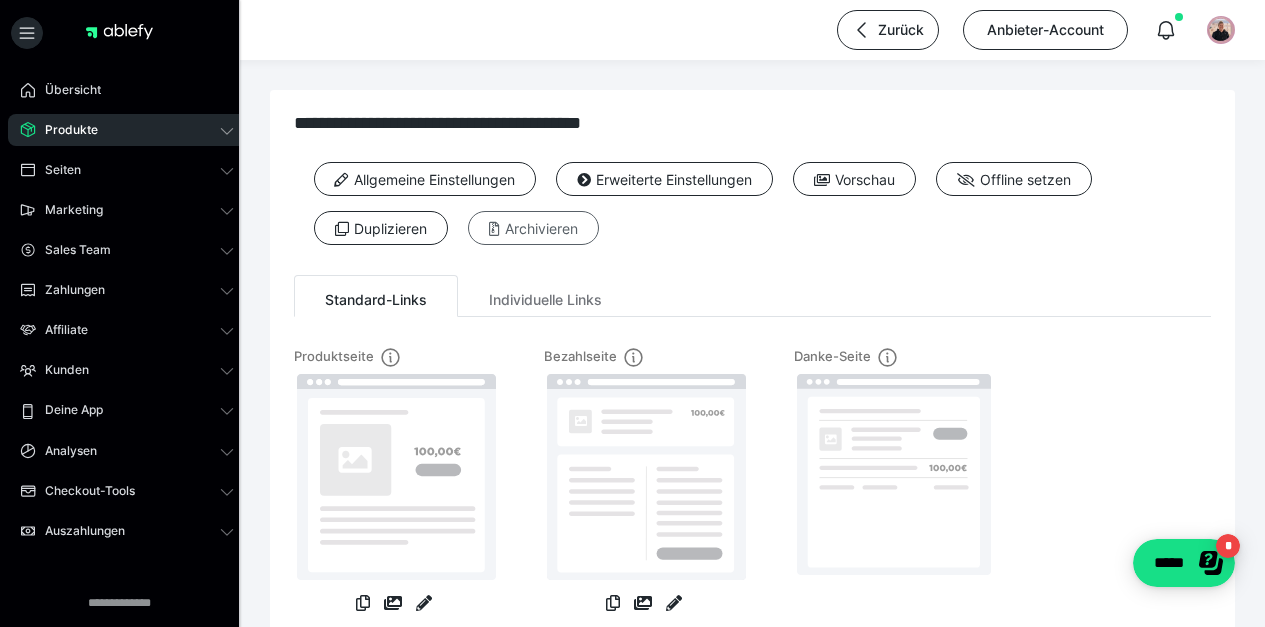 click on "Archivieren" at bounding box center [533, 228] 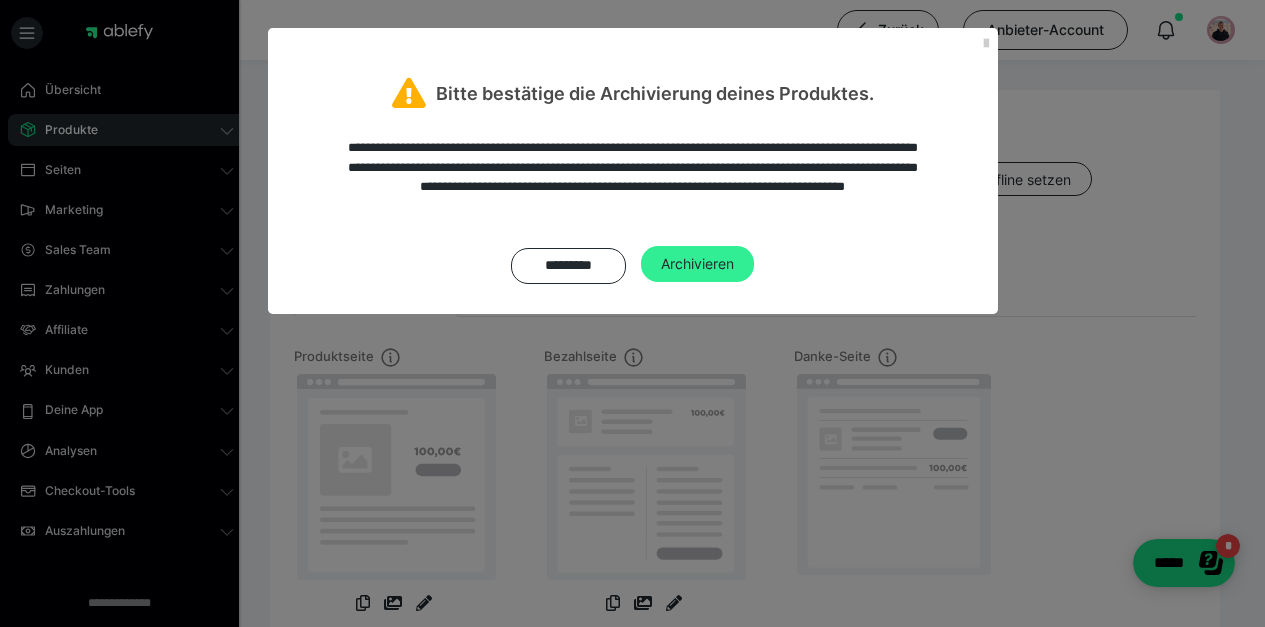 click on "Archivieren" at bounding box center [697, 264] 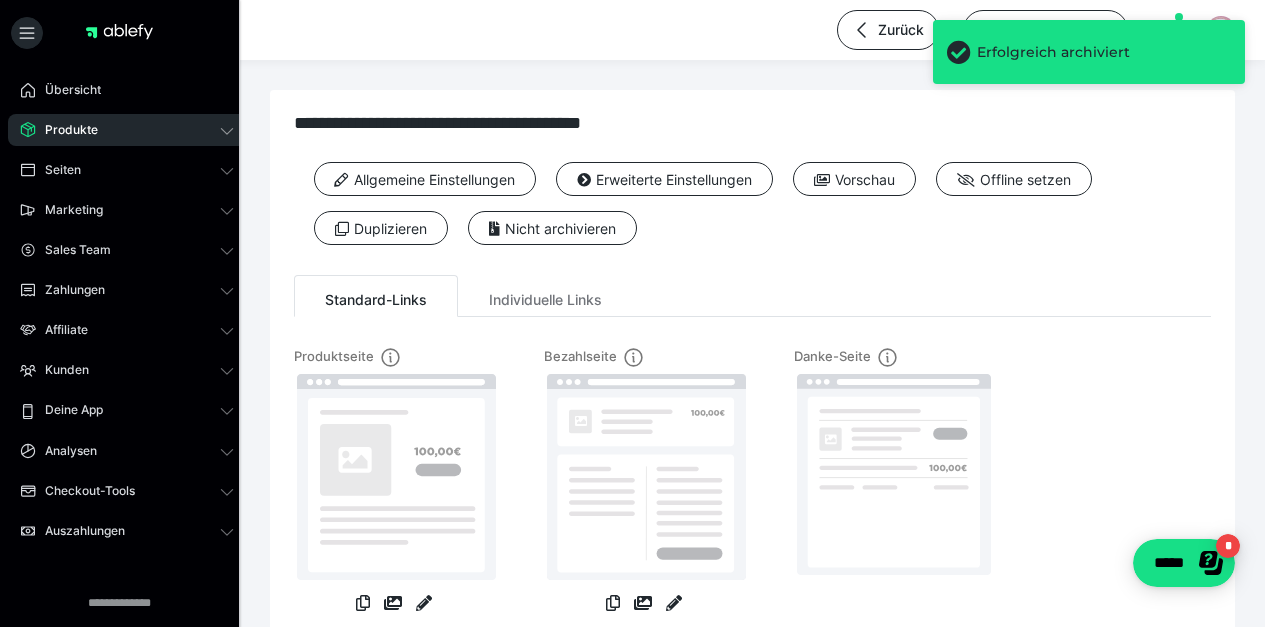 click on "Produkte" at bounding box center (64, 130) 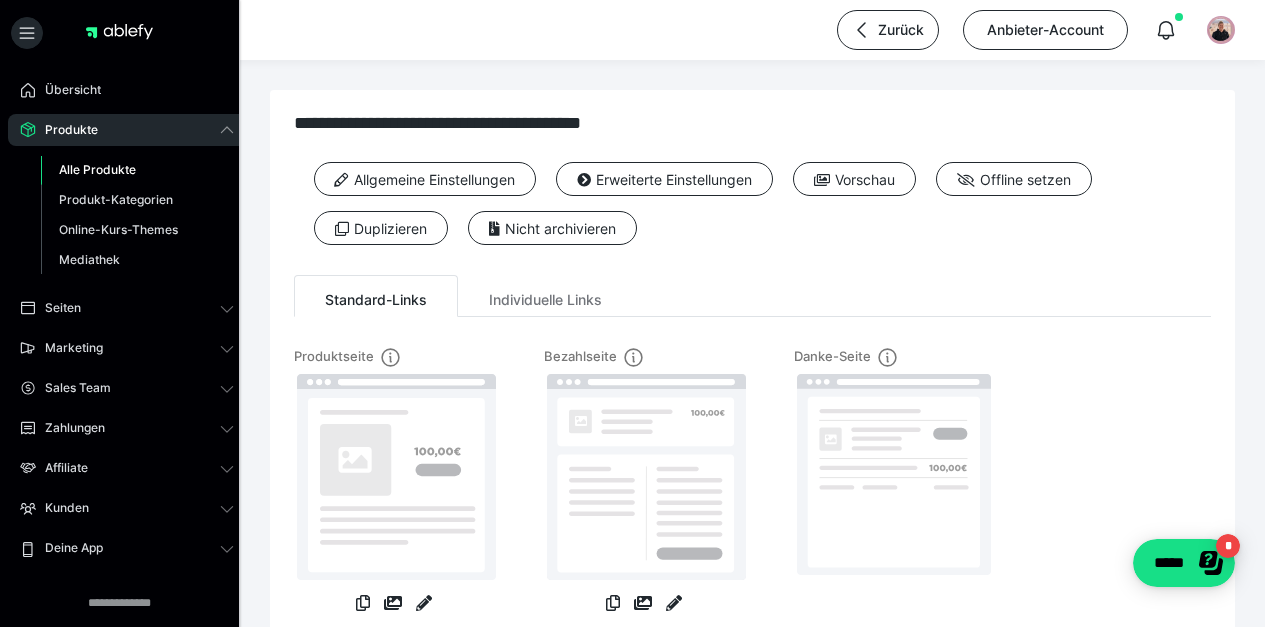 click on "Alle Produkte" at bounding box center [97, 169] 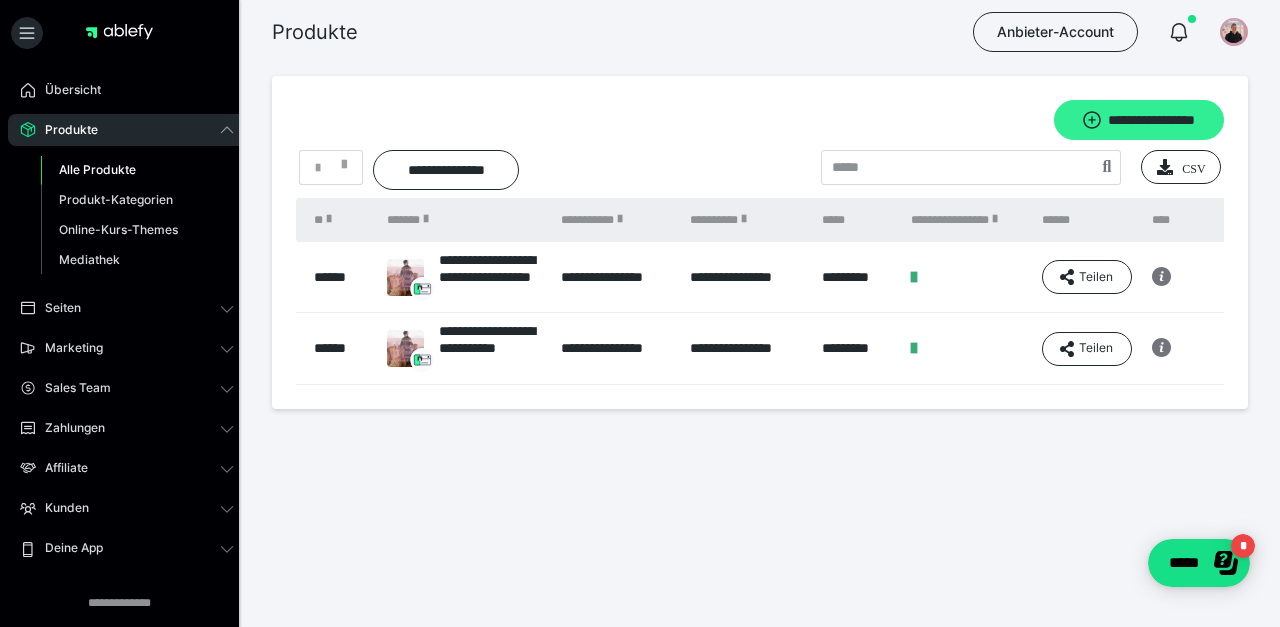 click on "**********" at bounding box center (1139, 120) 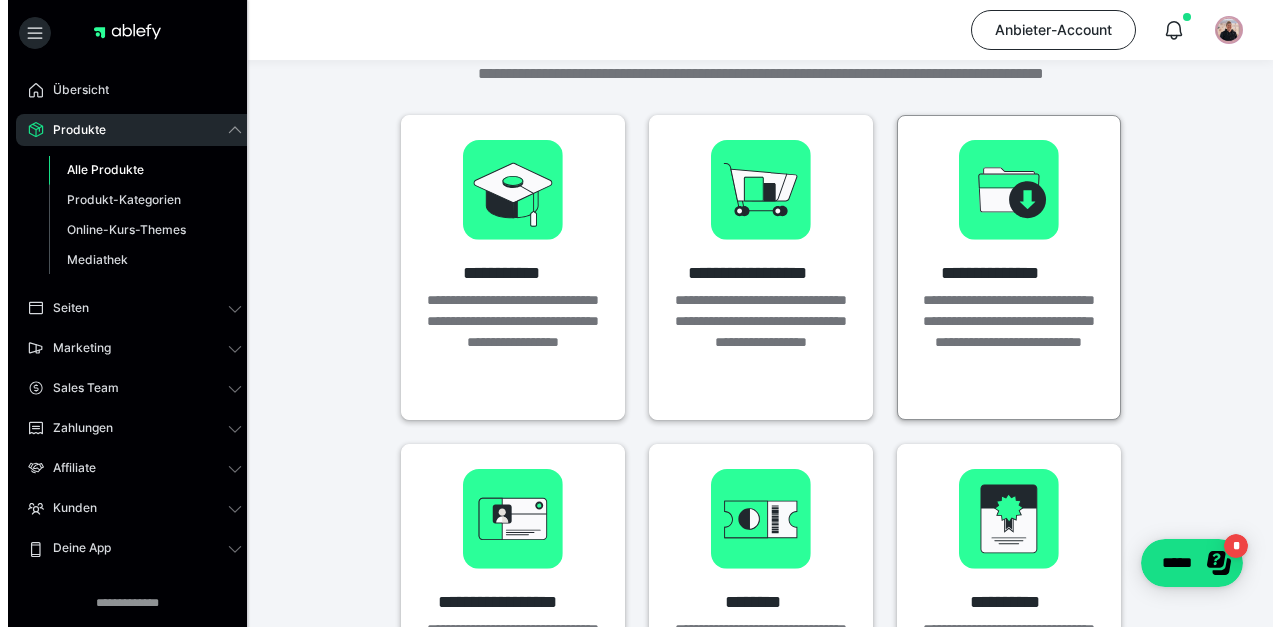 scroll, scrollTop: 63, scrollLeft: 0, axis: vertical 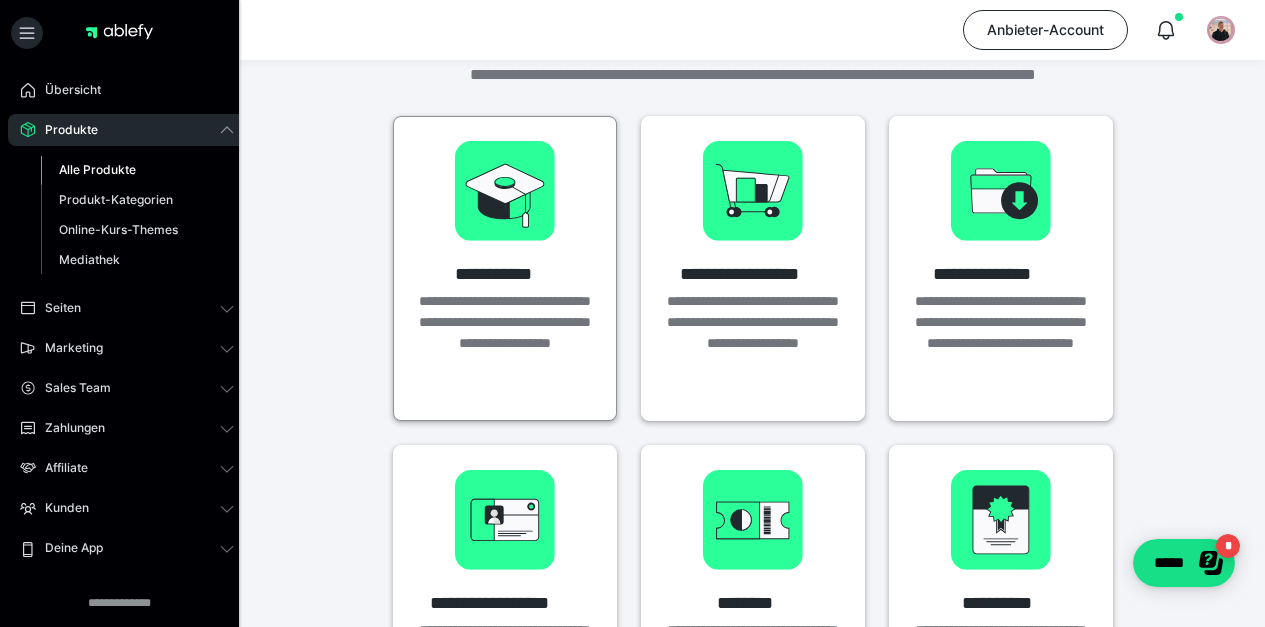 click on "**********" at bounding box center [505, 343] 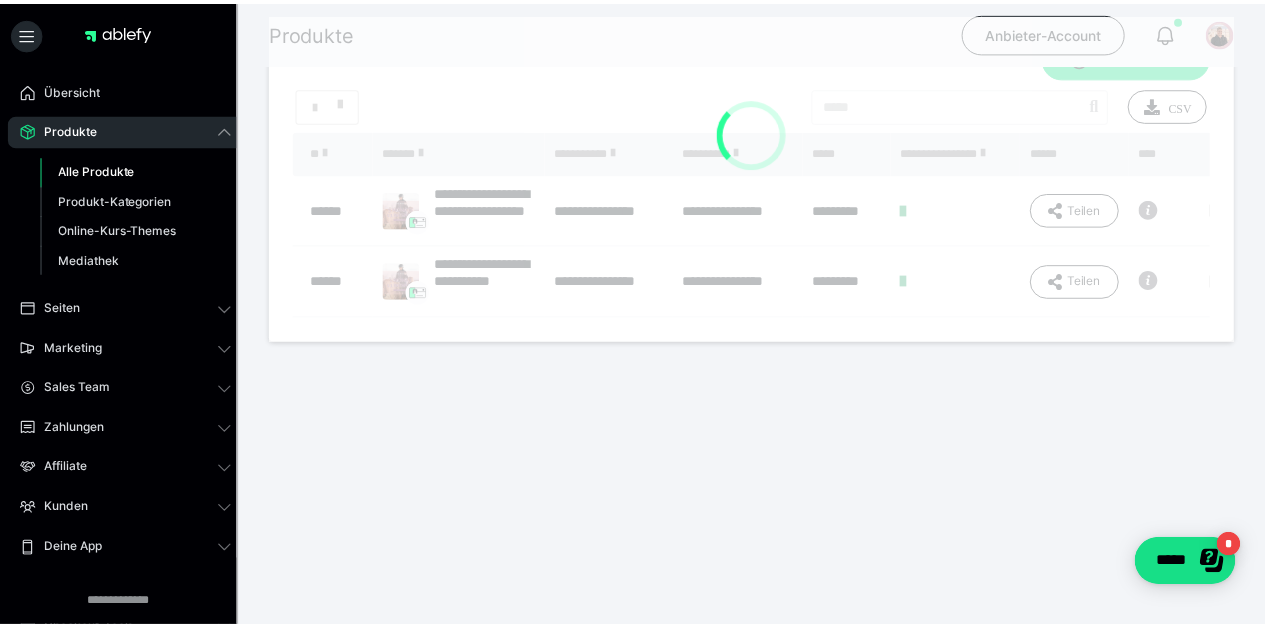 scroll, scrollTop: 0, scrollLeft: 0, axis: both 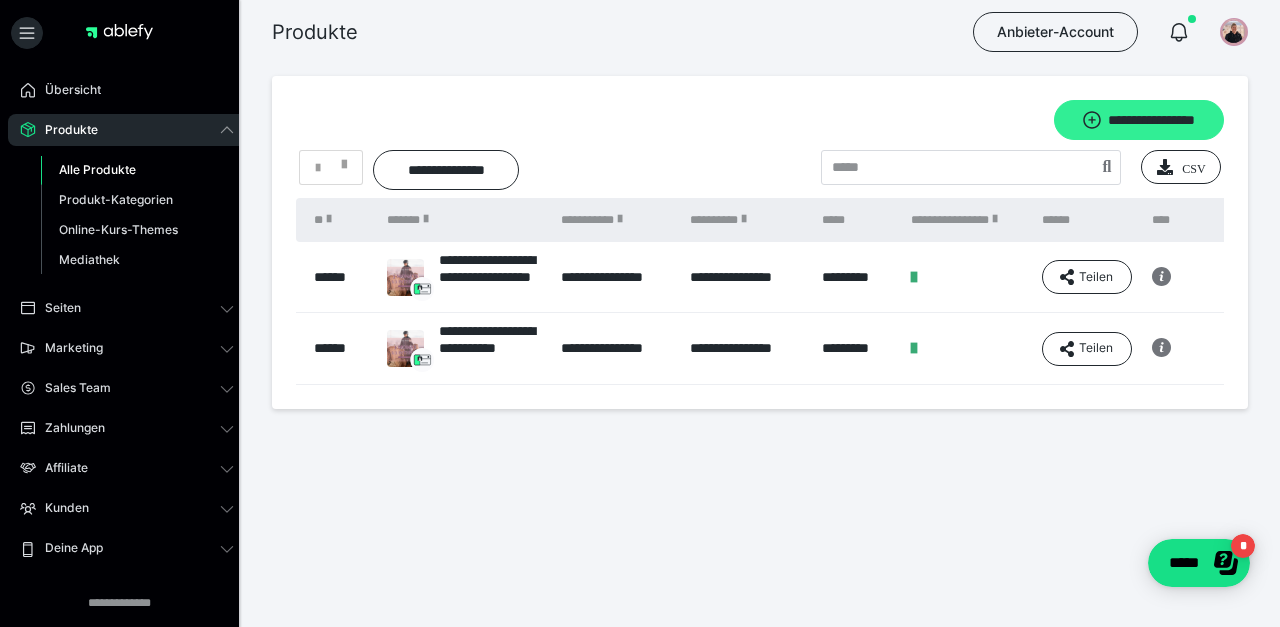 click 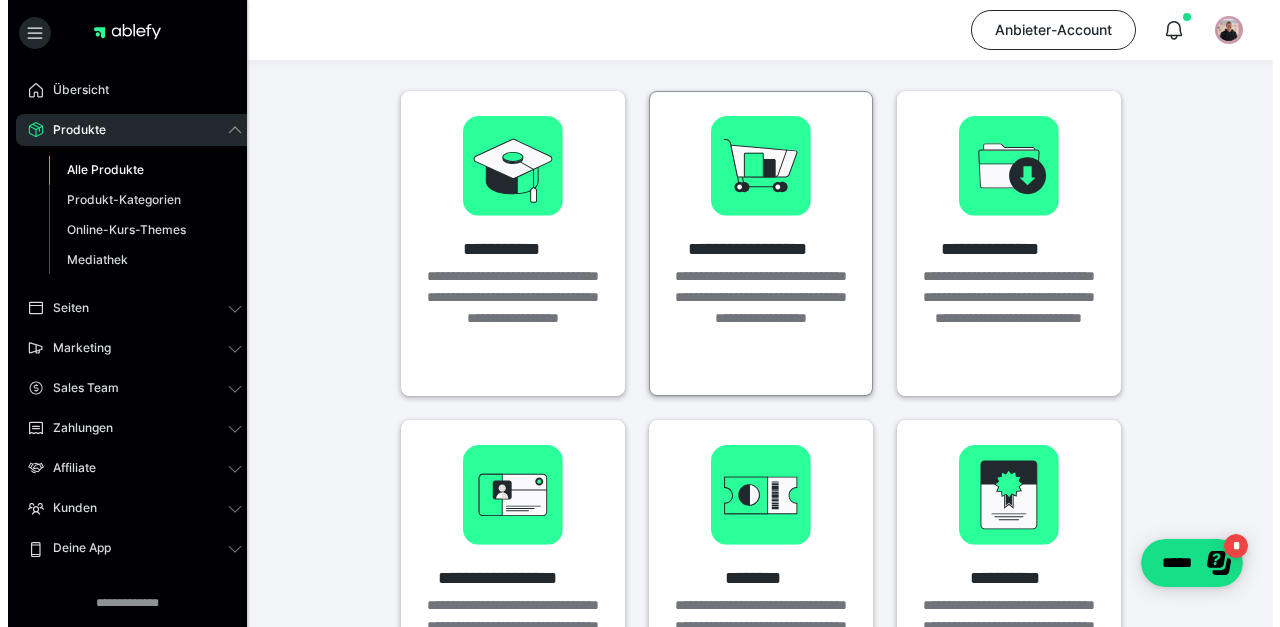scroll, scrollTop: 80, scrollLeft: 0, axis: vertical 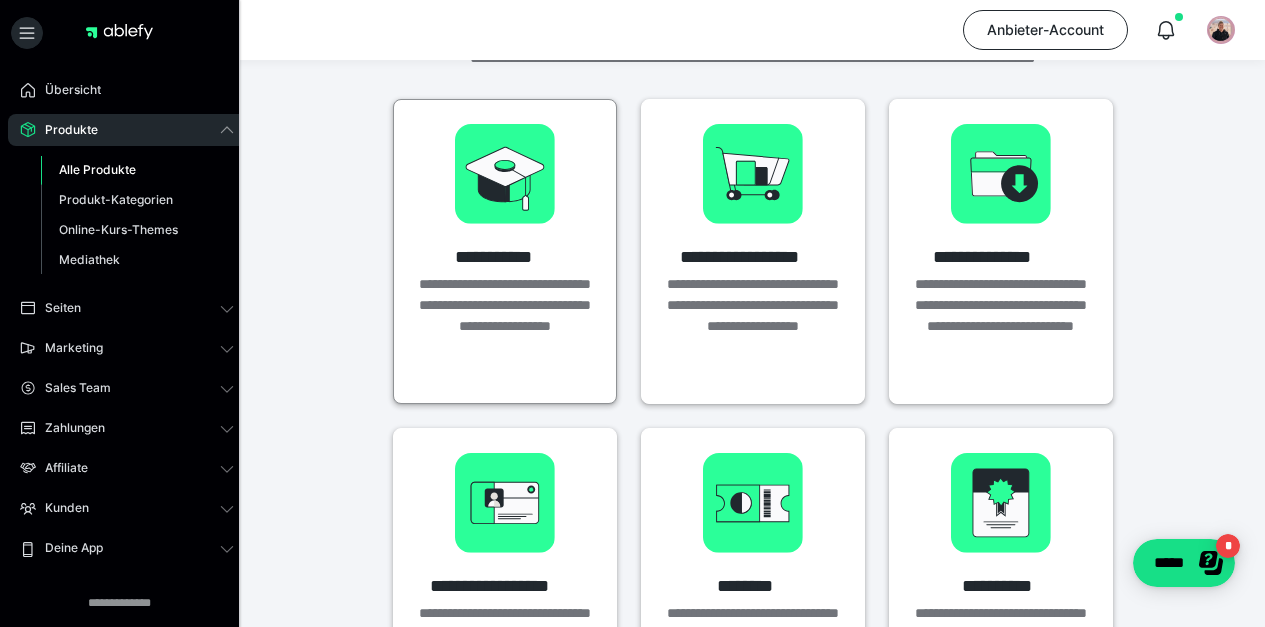 click on "**********" at bounding box center [505, 326] 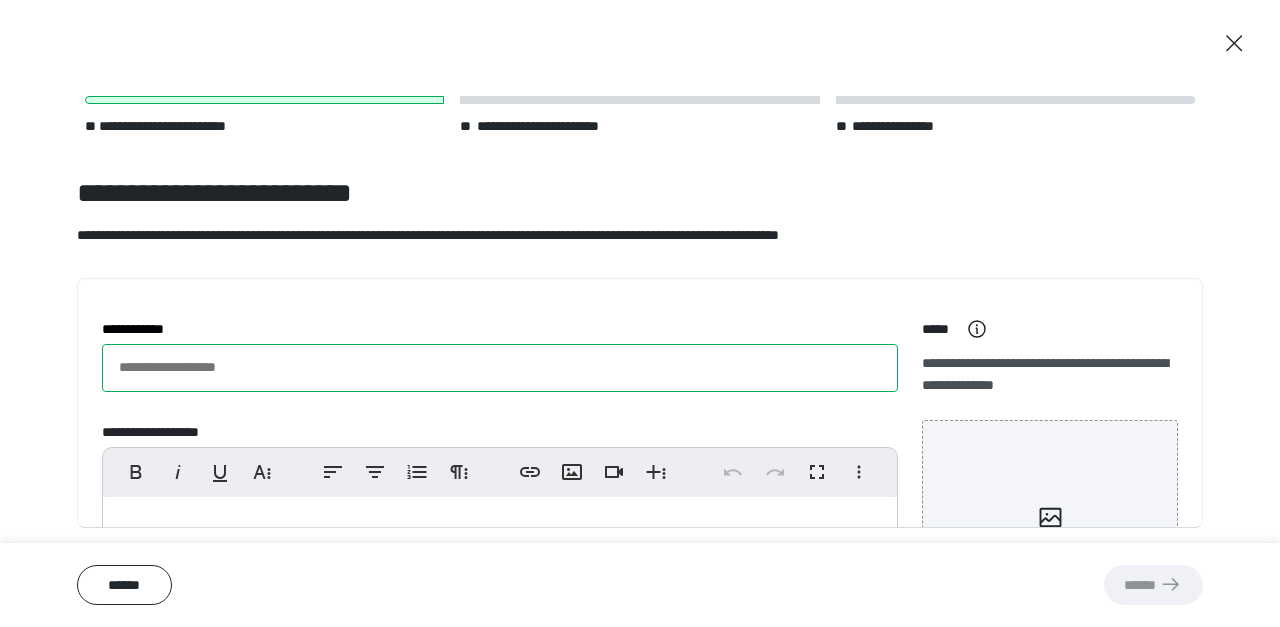 click on "**********" at bounding box center (500, 368) 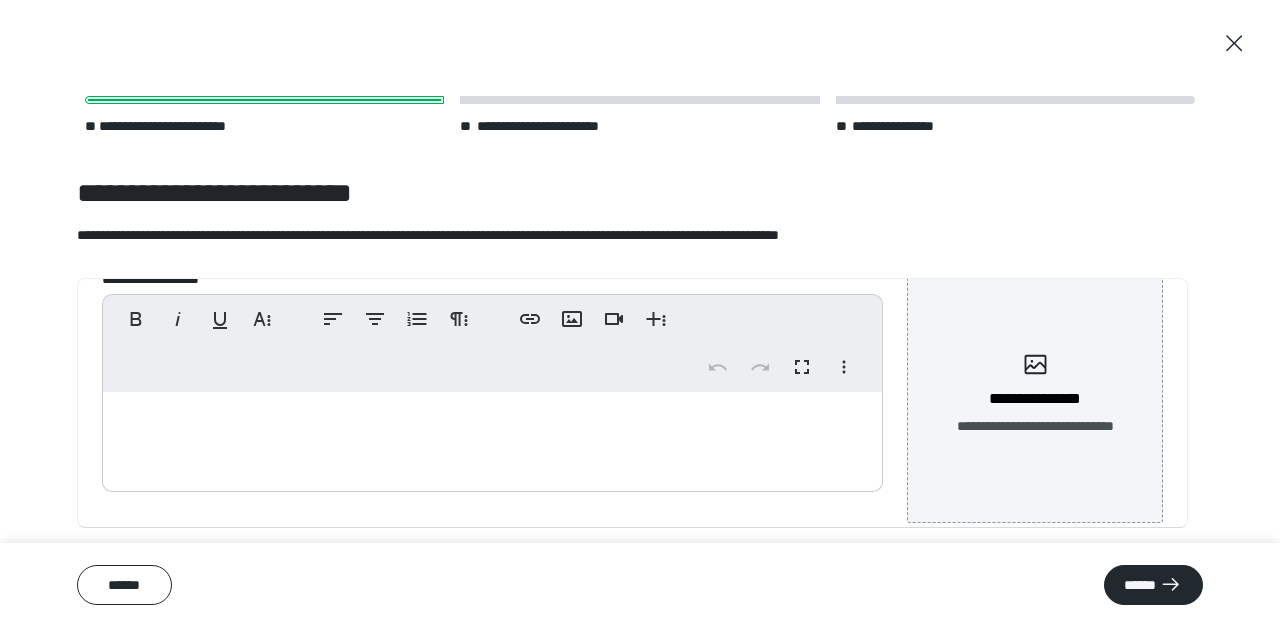 scroll, scrollTop: 190, scrollLeft: 0, axis: vertical 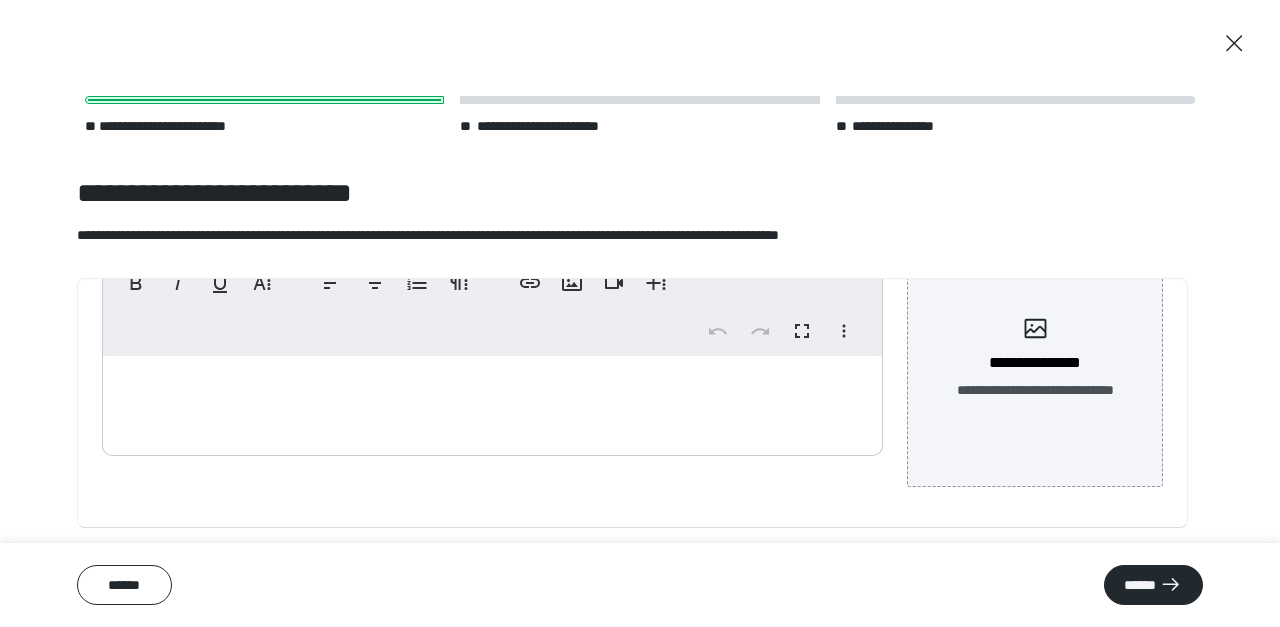 click at bounding box center [492, 401] 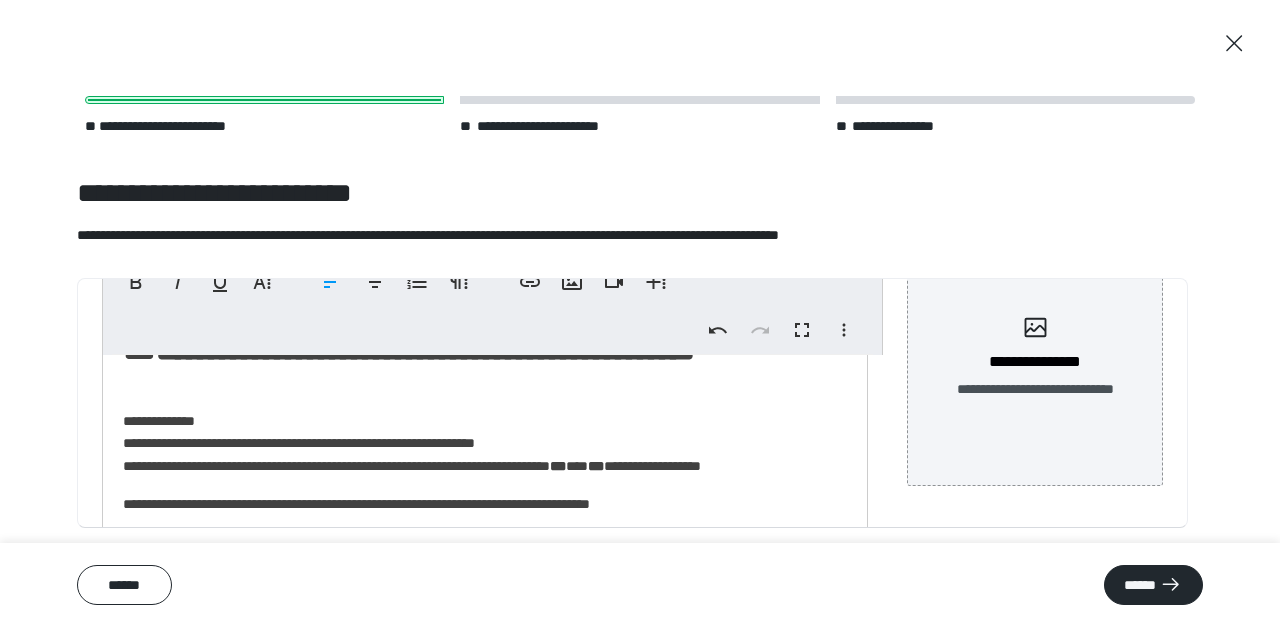 scroll, scrollTop: 0, scrollLeft: 0, axis: both 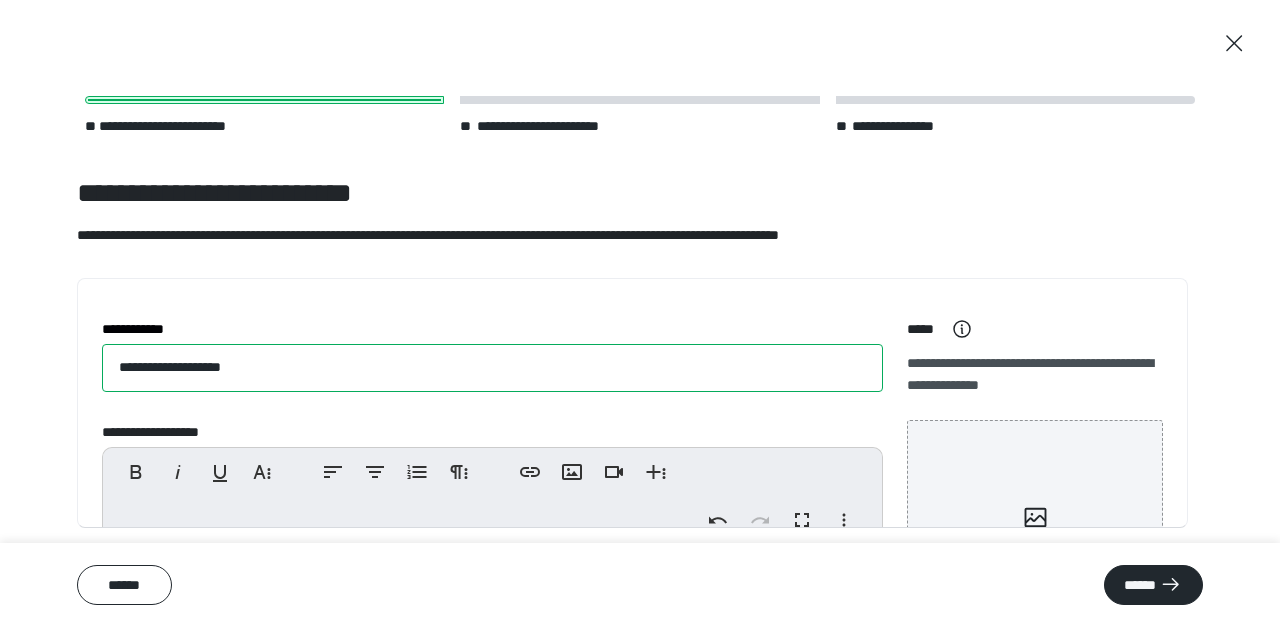 click on "**********" at bounding box center (492, 368) 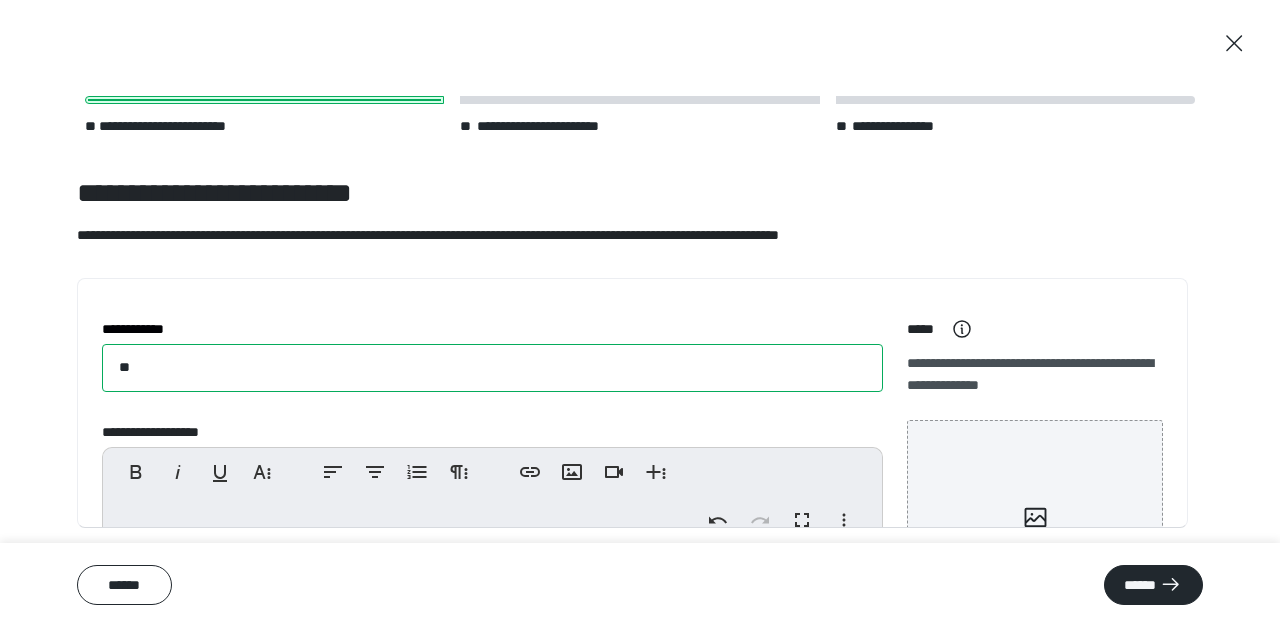 type on "*" 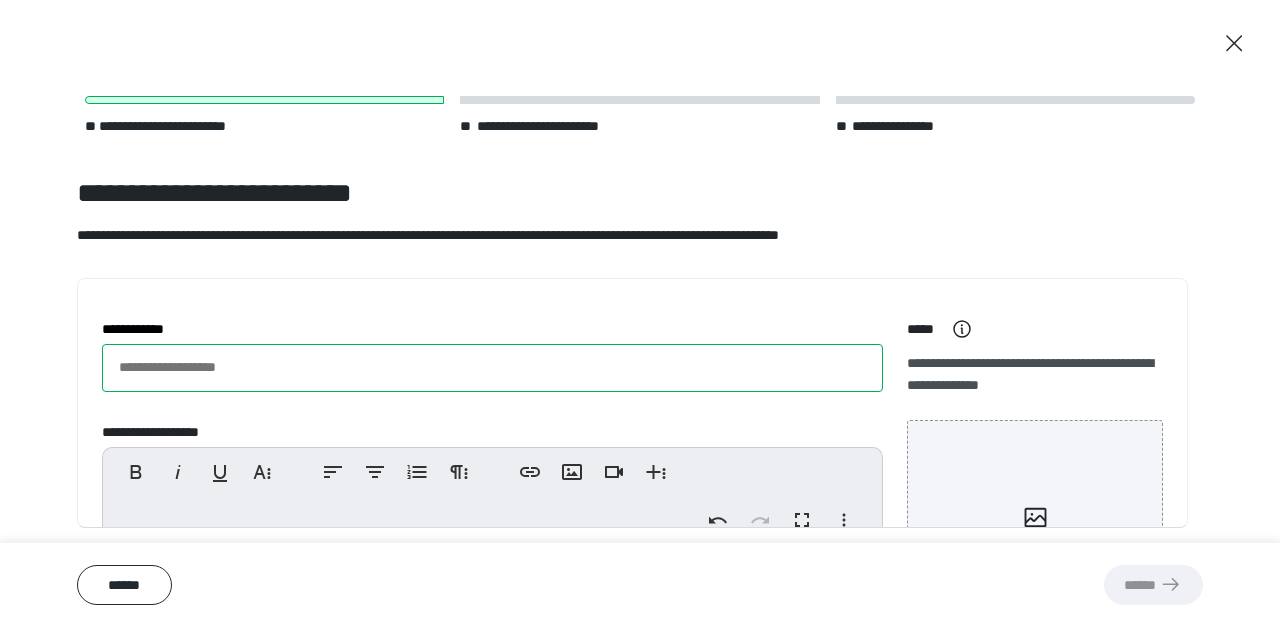 paste on "**********" 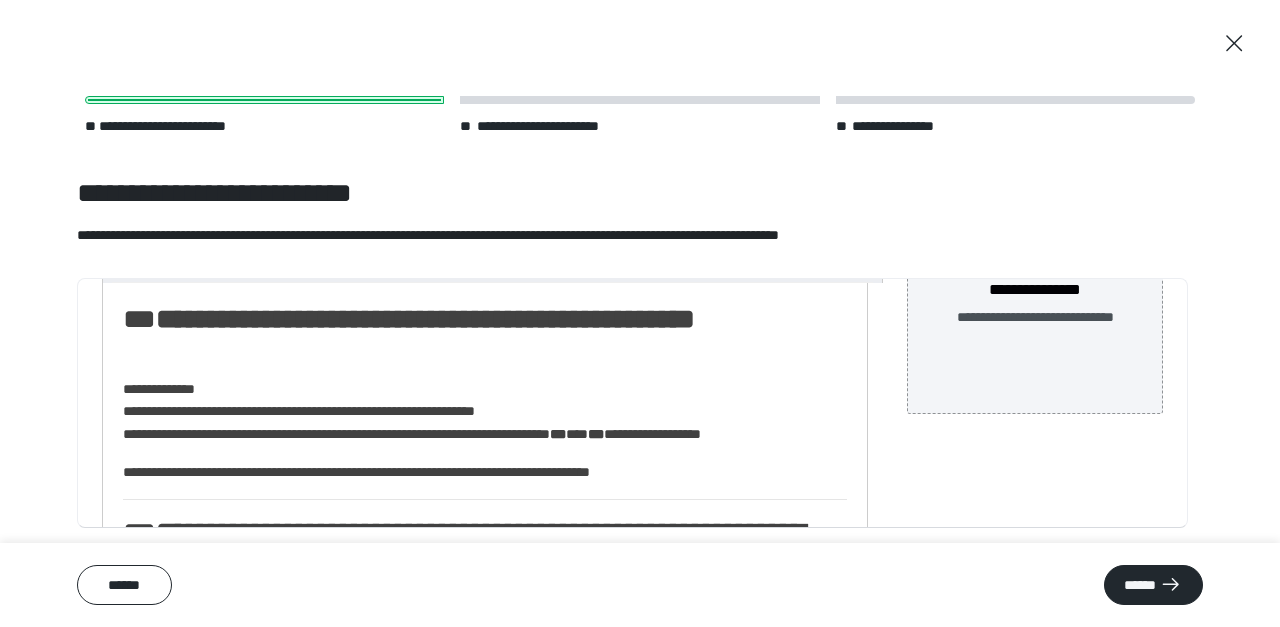 scroll, scrollTop: 264, scrollLeft: 0, axis: vertical 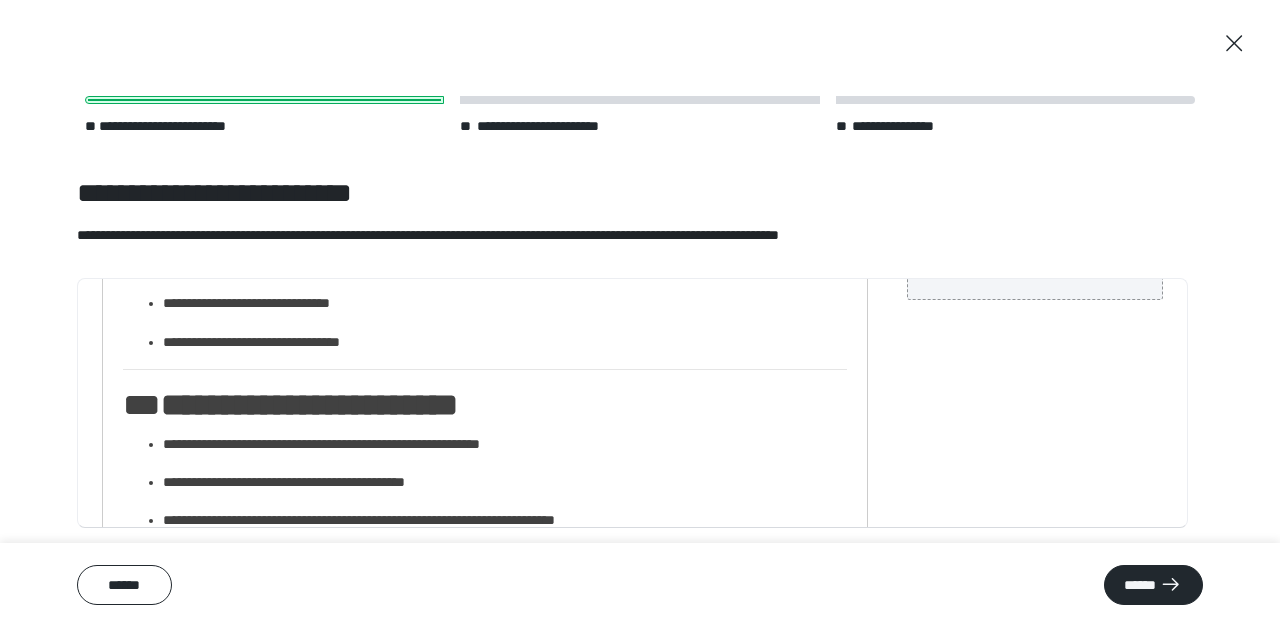 type on "**********" 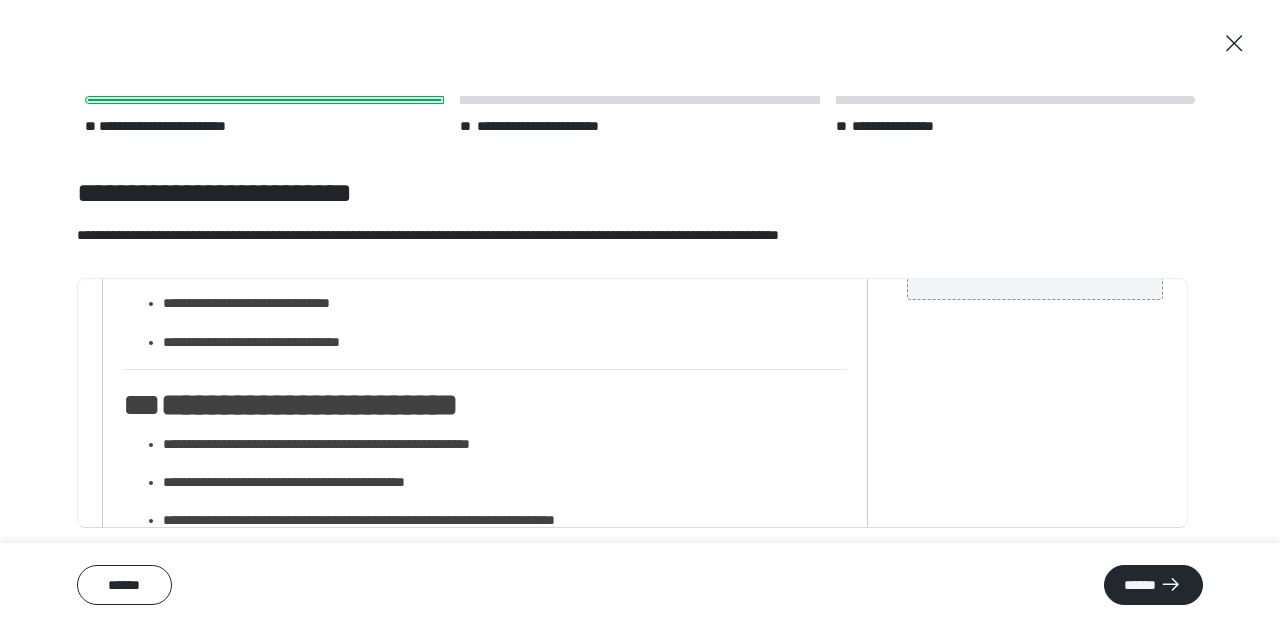 type 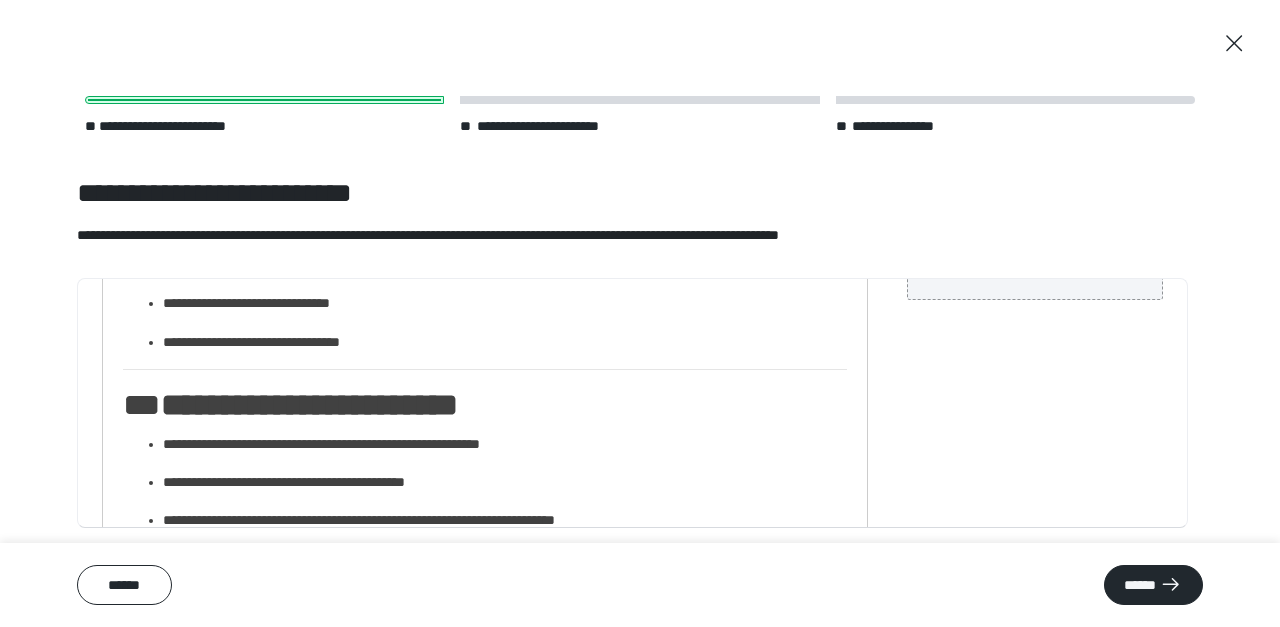 scroll, scrollTop: 467, scrollLeft: 0, axis: vertical 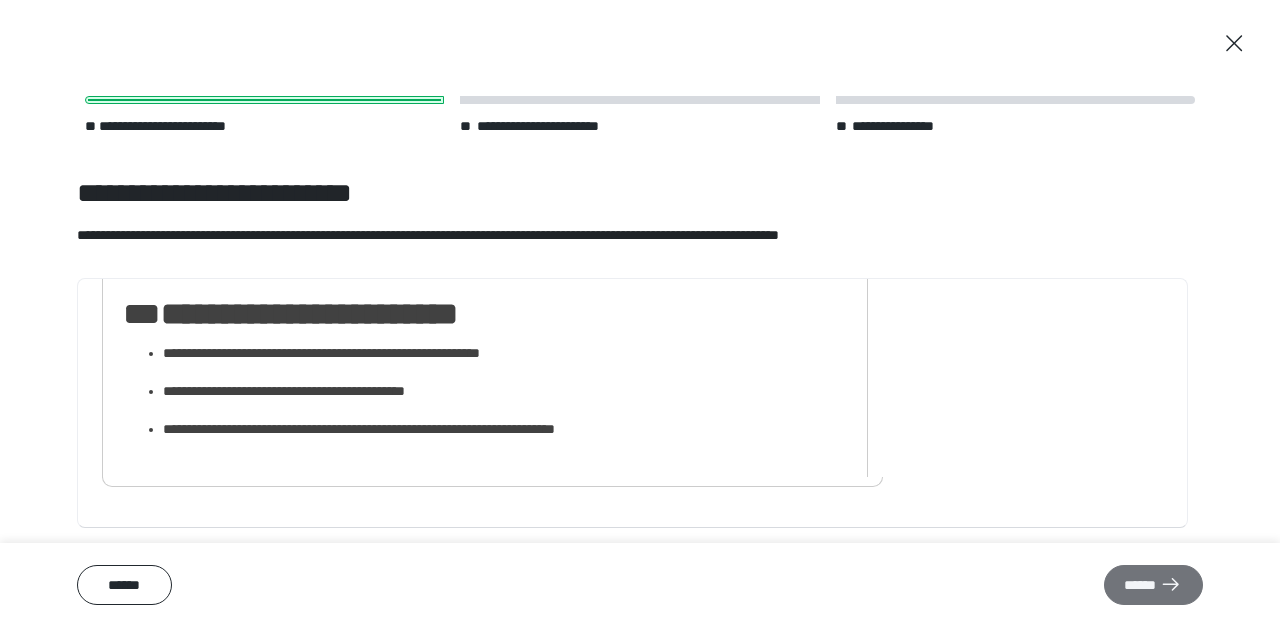 click on "******" at bounding box center [1153, 585] 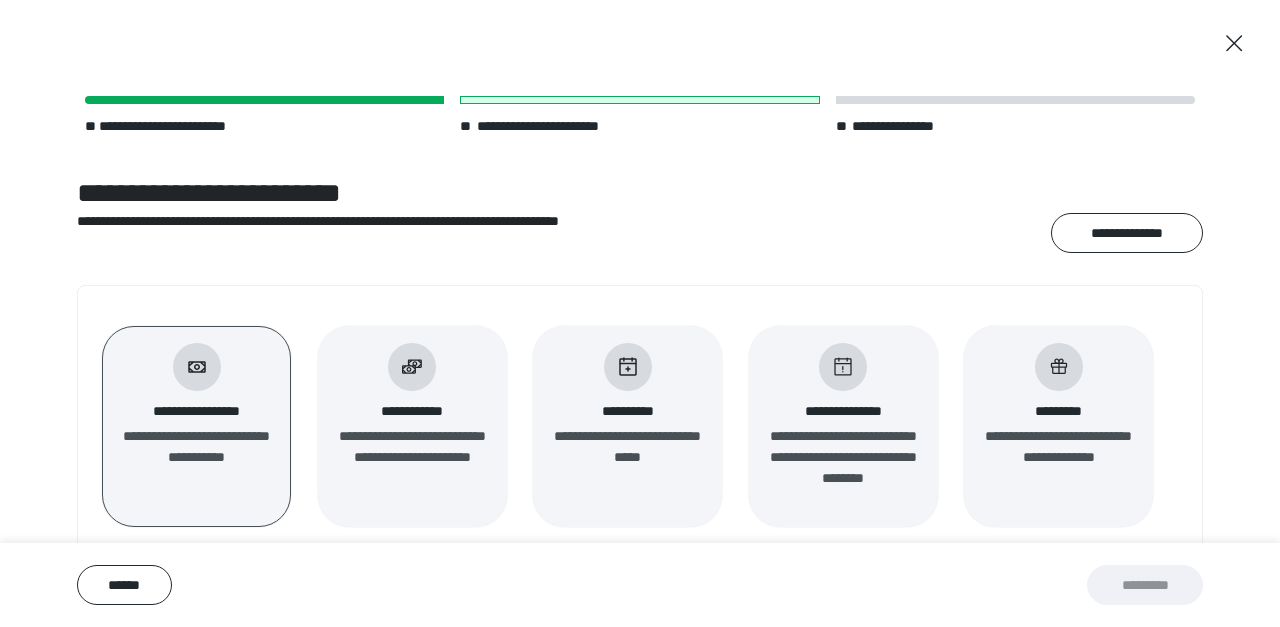 click on "**********" at bounding box center [627, 447] 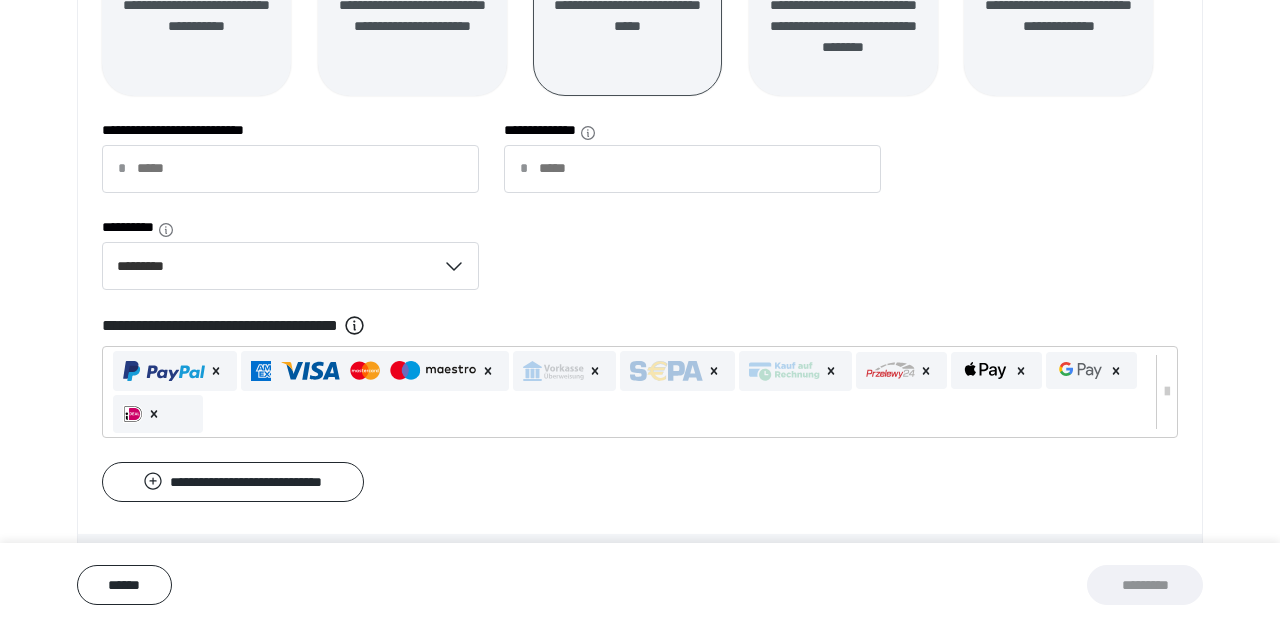 scroll, scrollTop: 433, scrollLeft: 0, axis: vertical 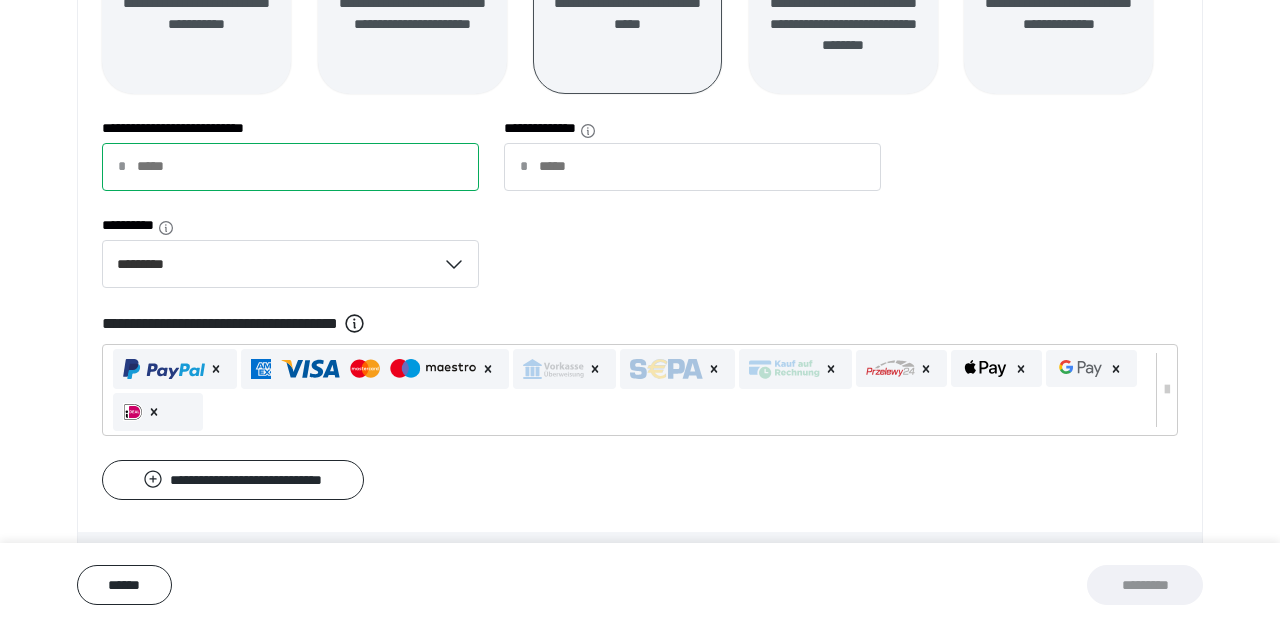 click on "**********" at bounding box center [290, 167] 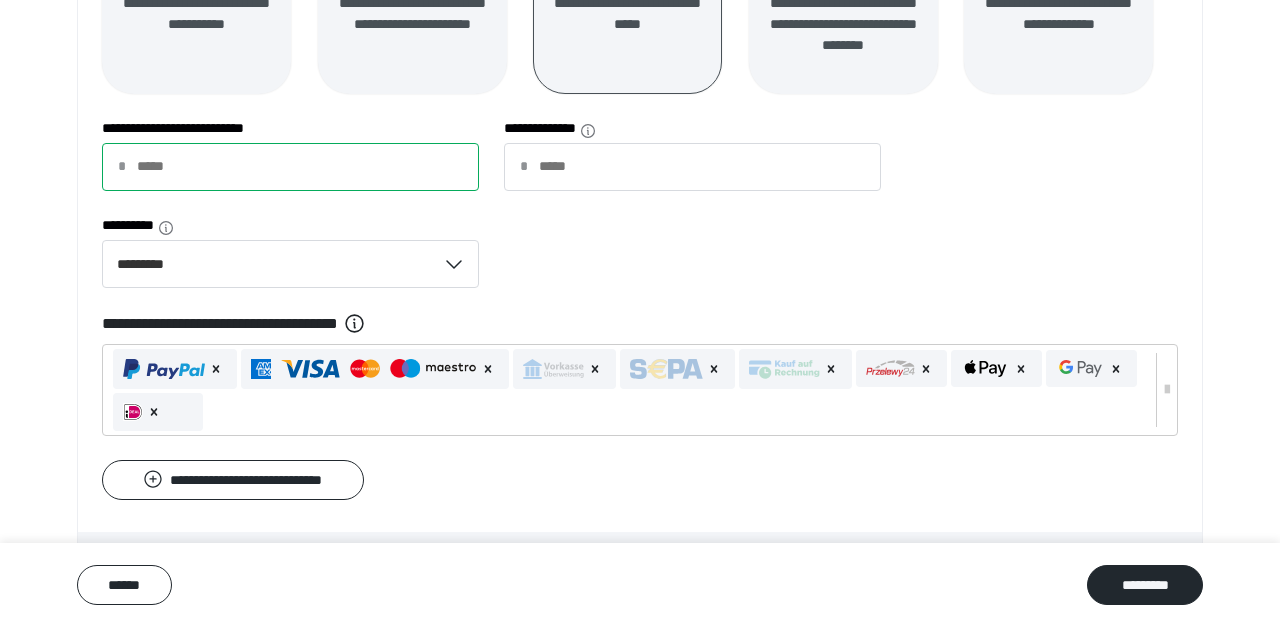 type on "*" 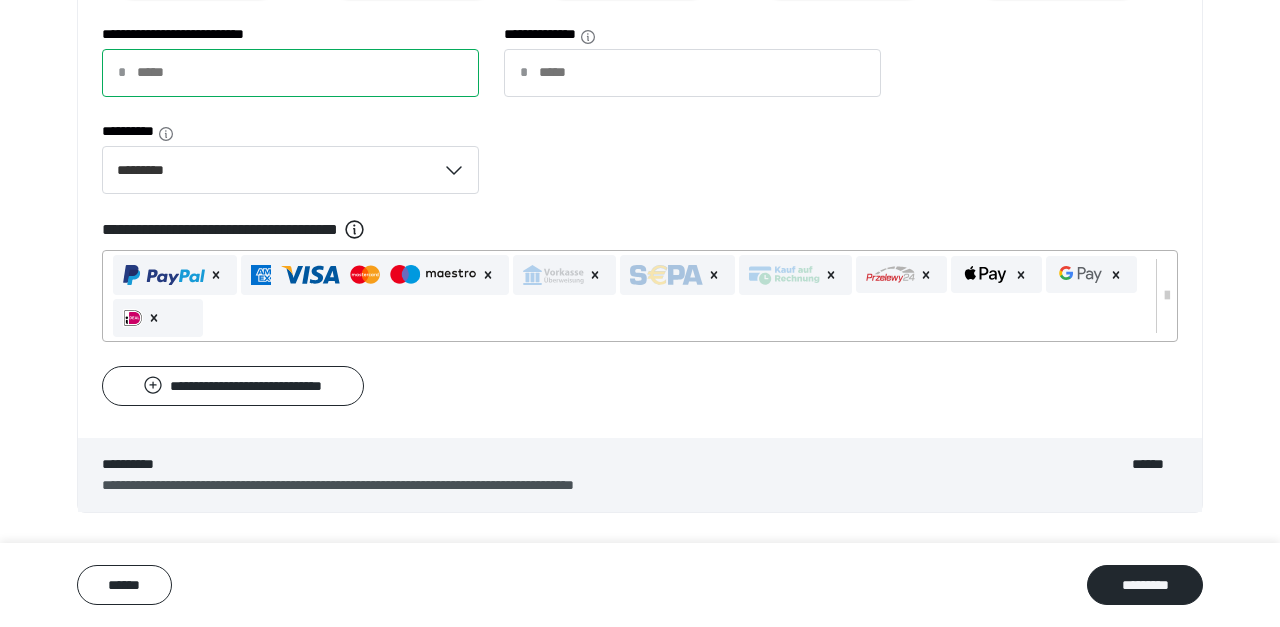 scroll, scrollTop: 752, scrollLeft: 0, axis: vertical 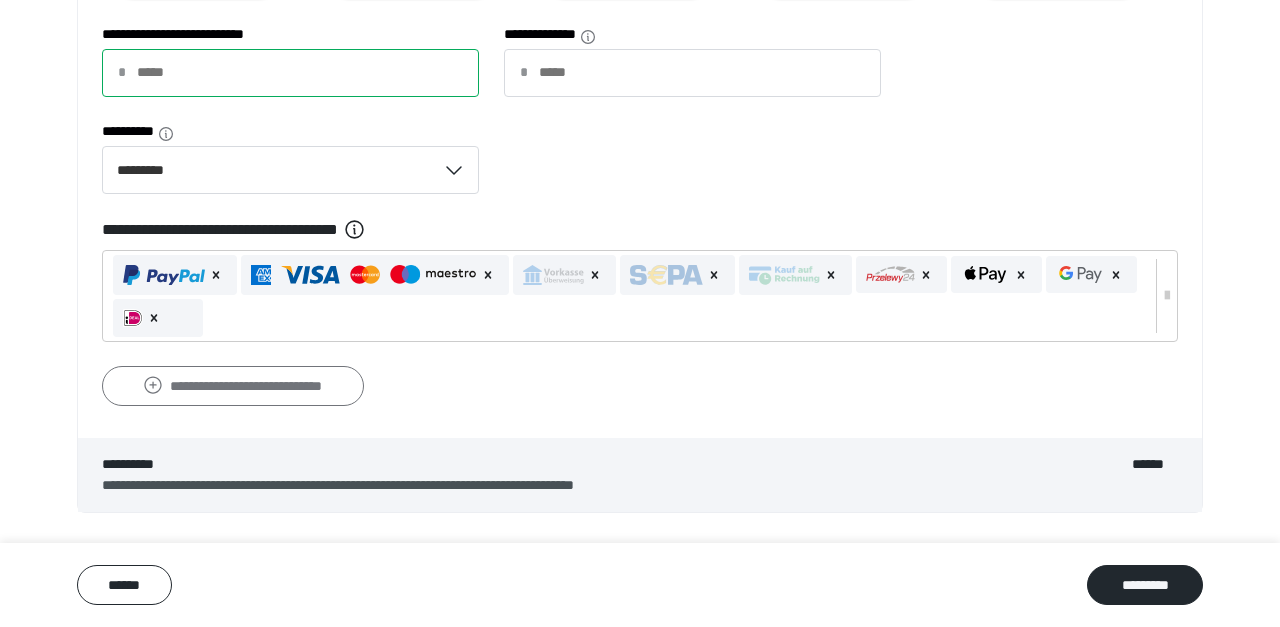 type on "*****" 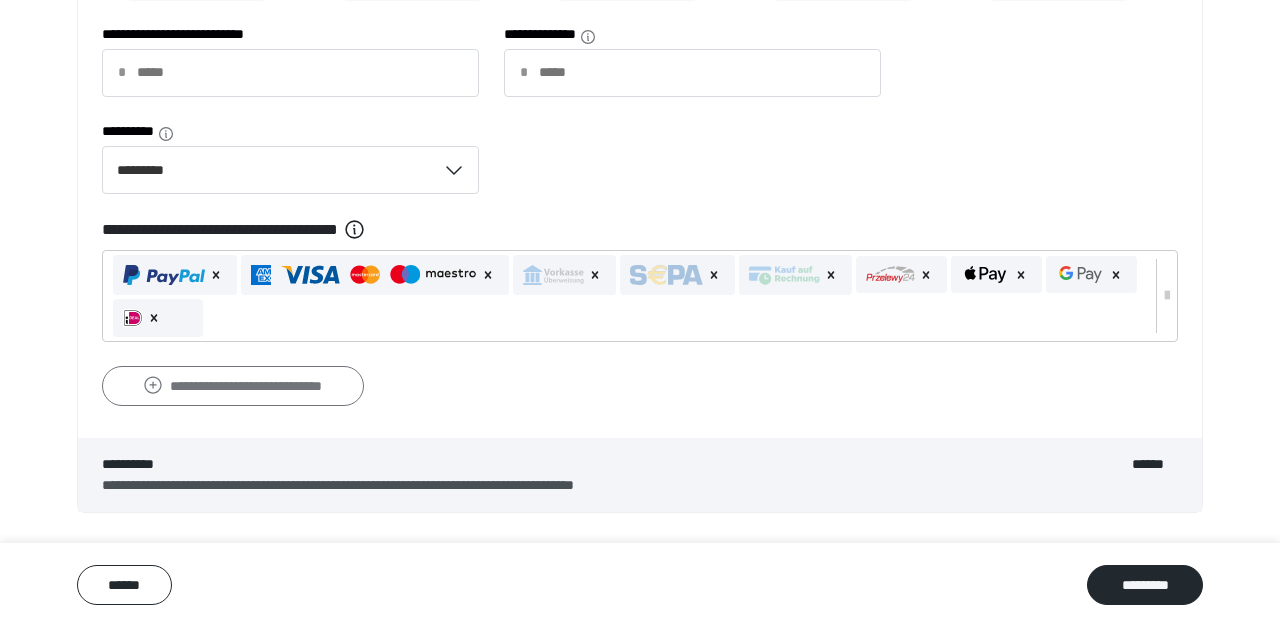 click 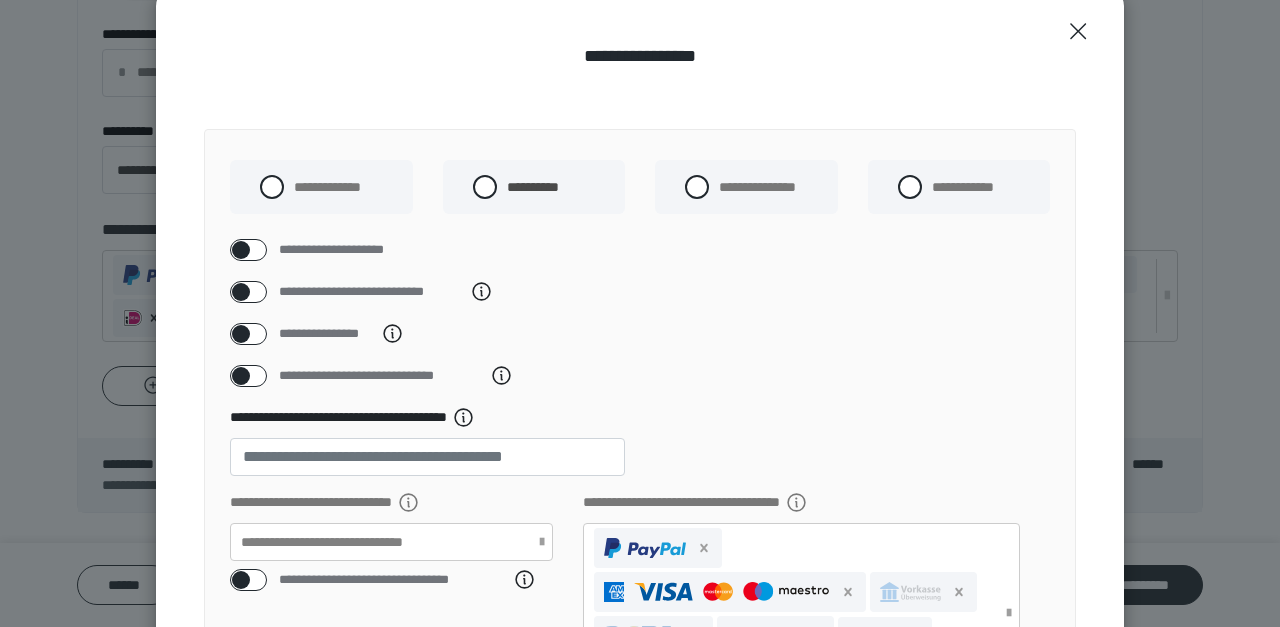 scroll, scrollTop: 79, scrollLeft: 0, axis: vertical 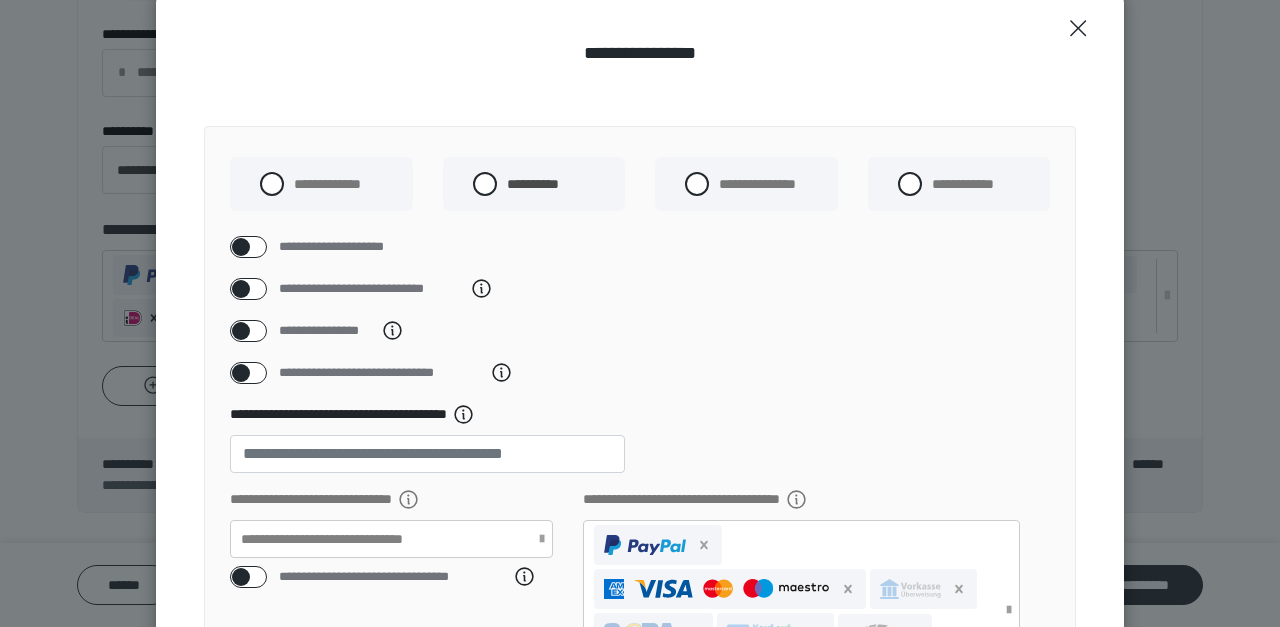 click at bounding box center [241, 373] 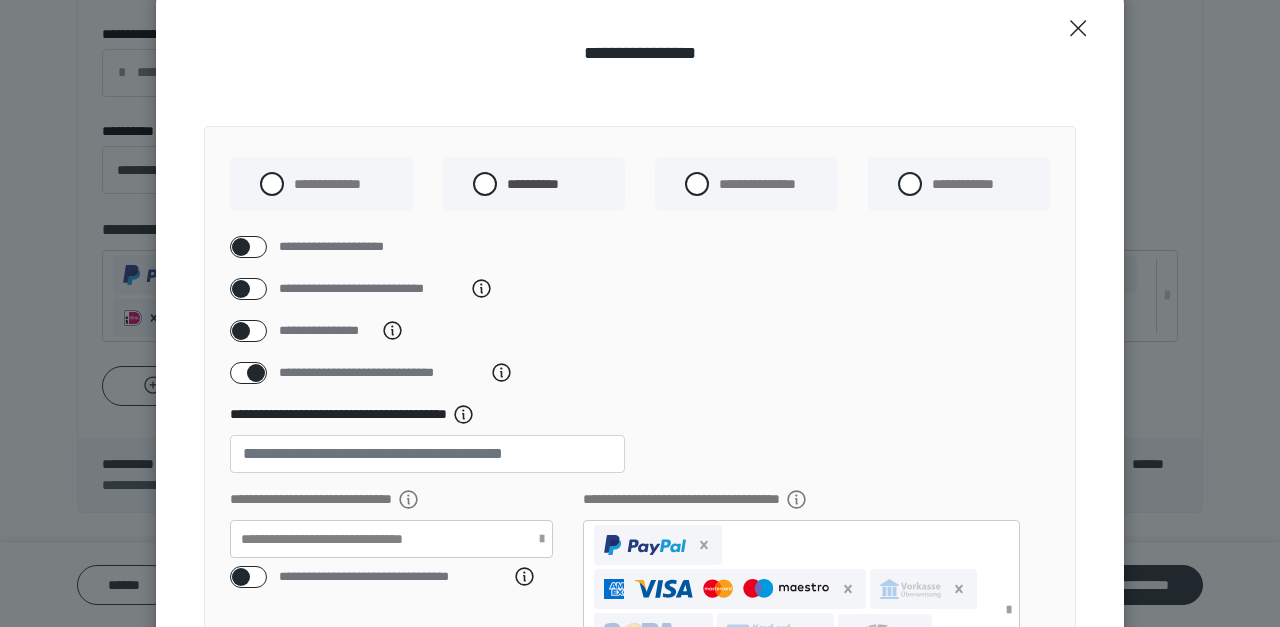 checkbox on "****" 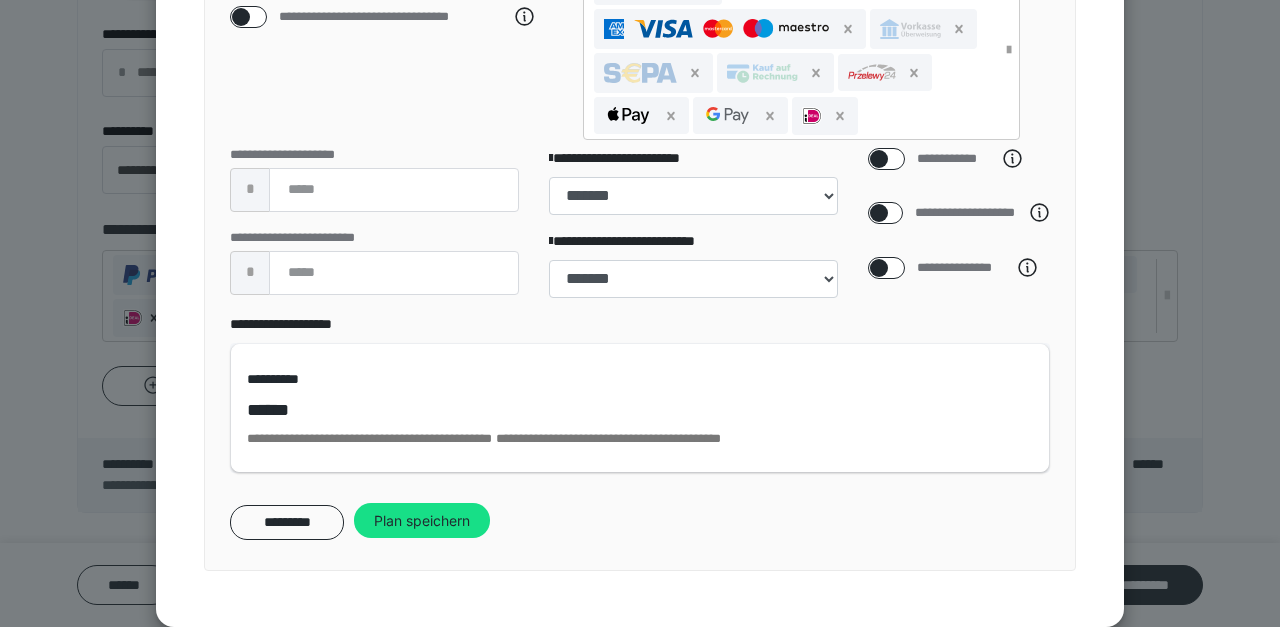 scroll, scrollTop: 663, scrollLeft: 0, axis: vertical 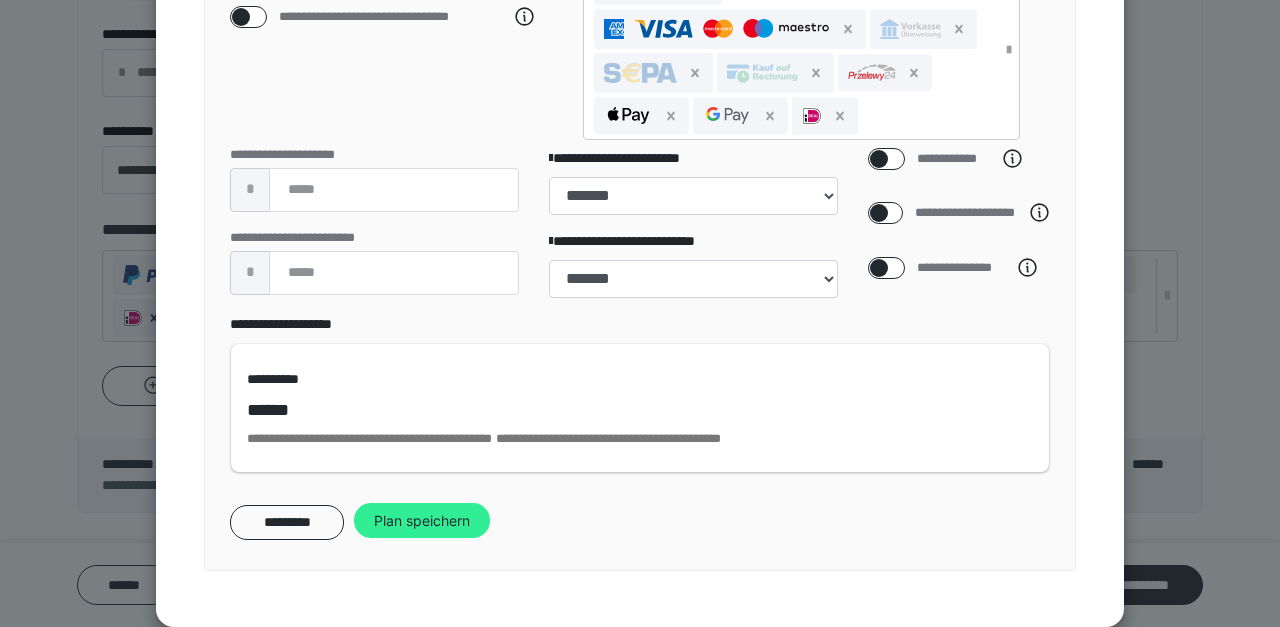 click on "Plan speichern" at bounding box center [422, 521] 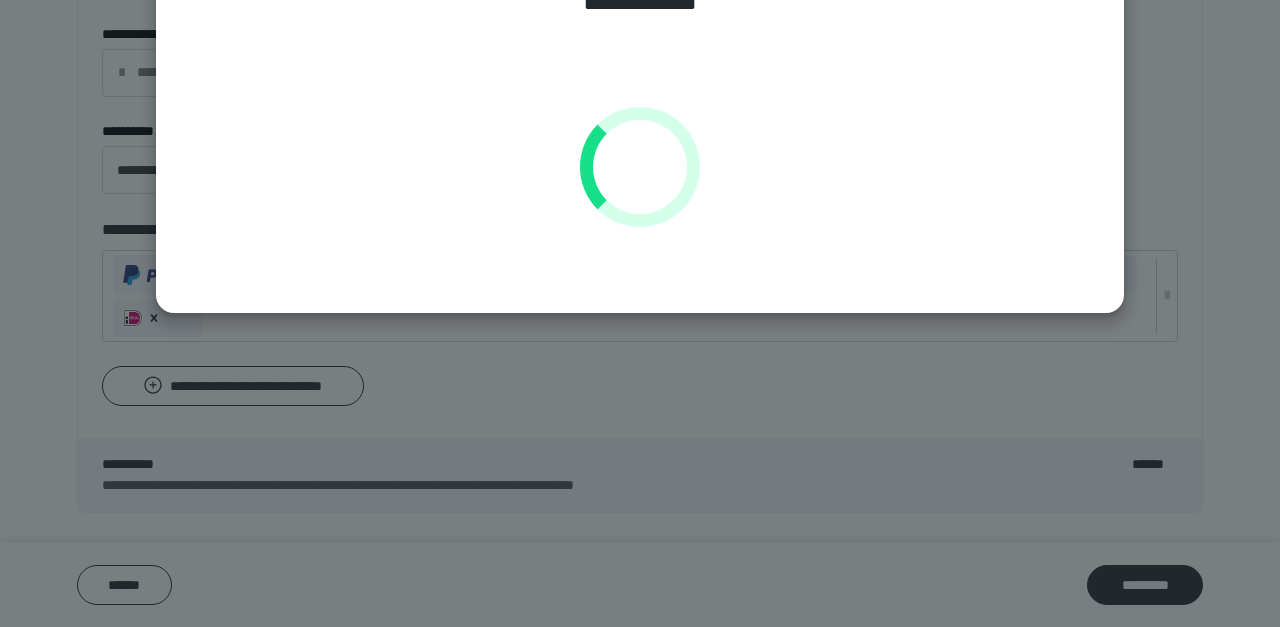 scroll, scrollTop: 127, scrollLeft: 0, axis: vertical 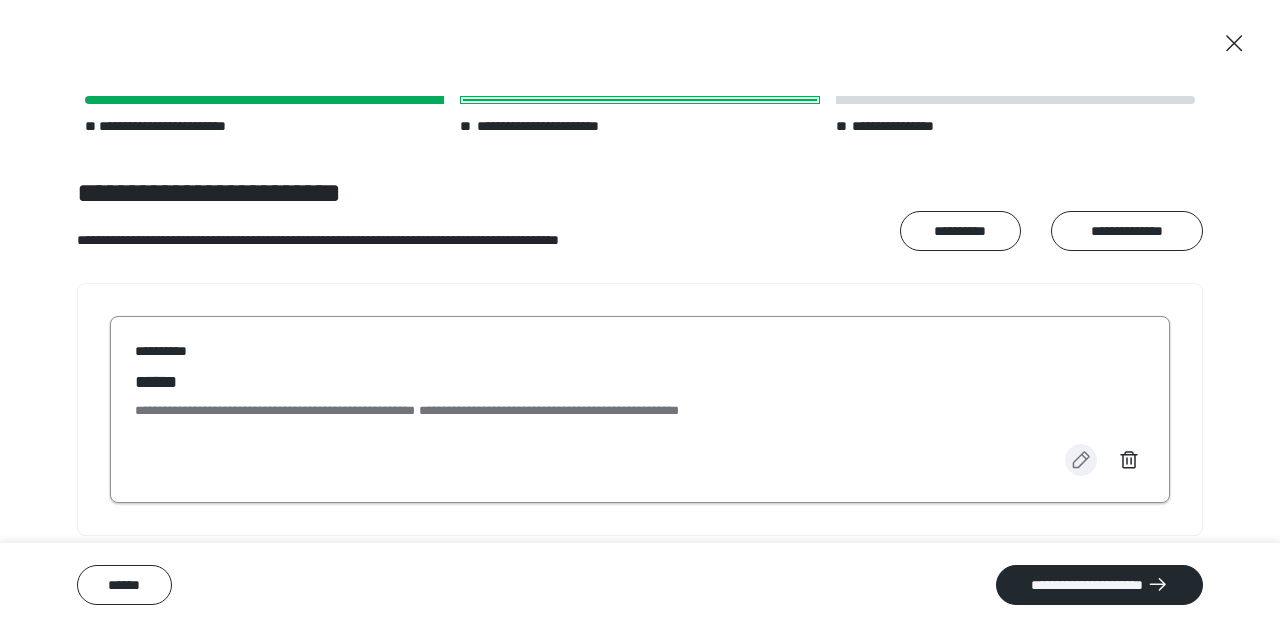 click 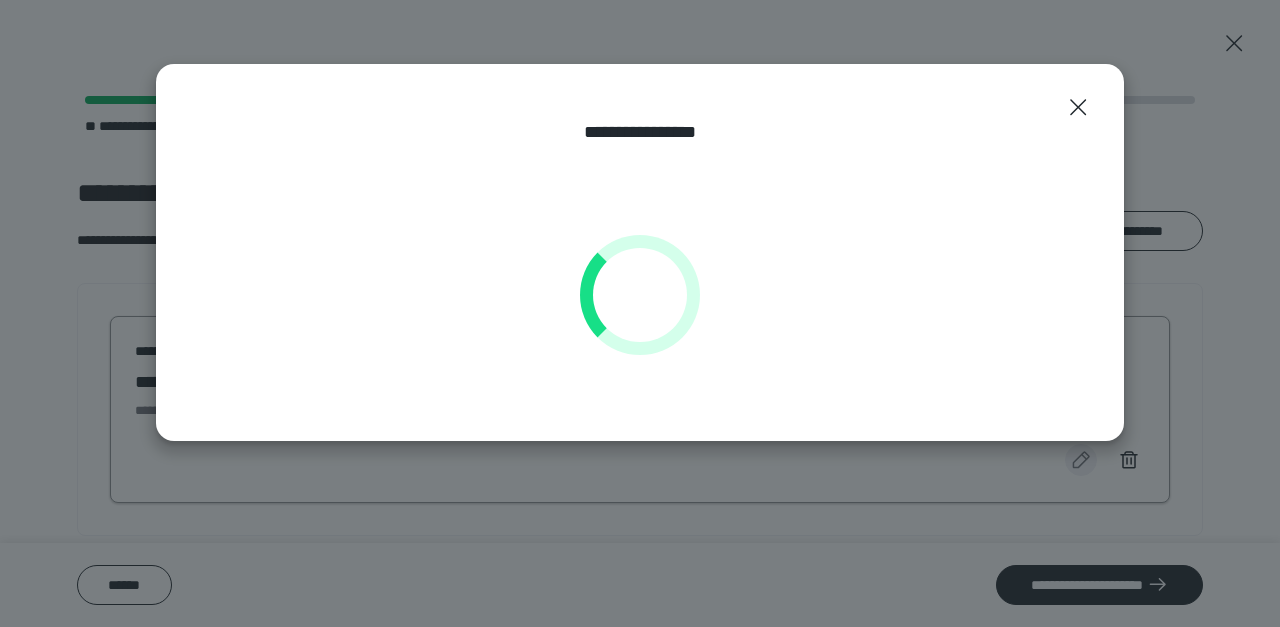 select on "**" 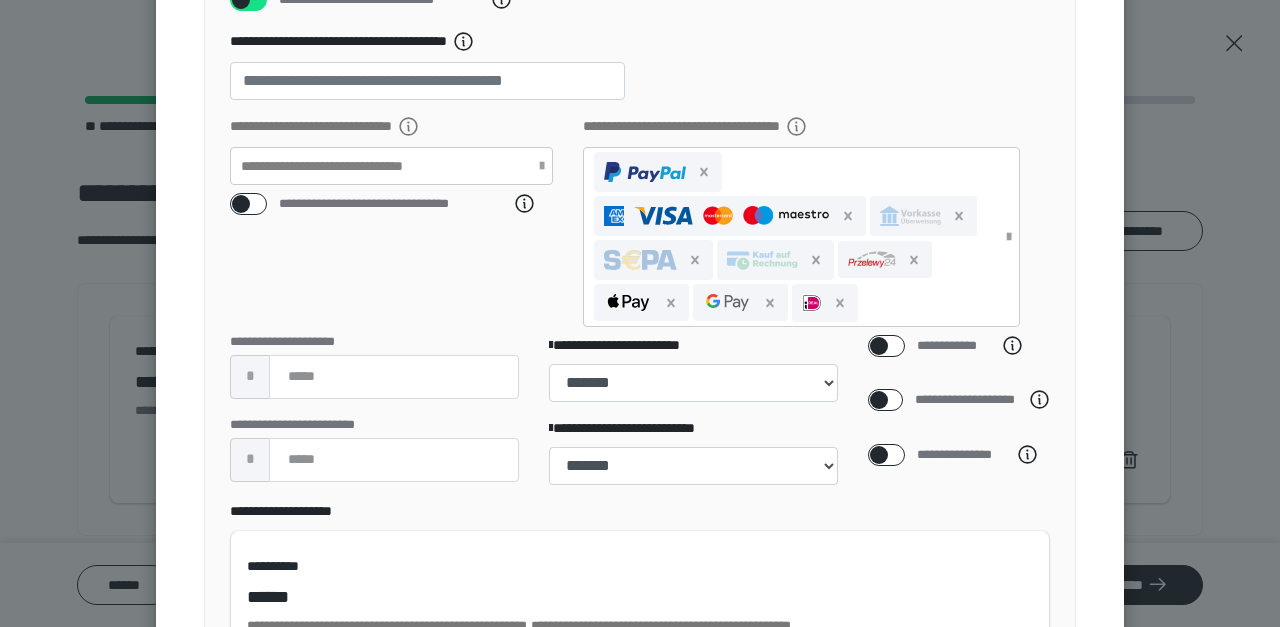 scroll, scrollTop: 458, scrollLeft: 0, axis: vertical 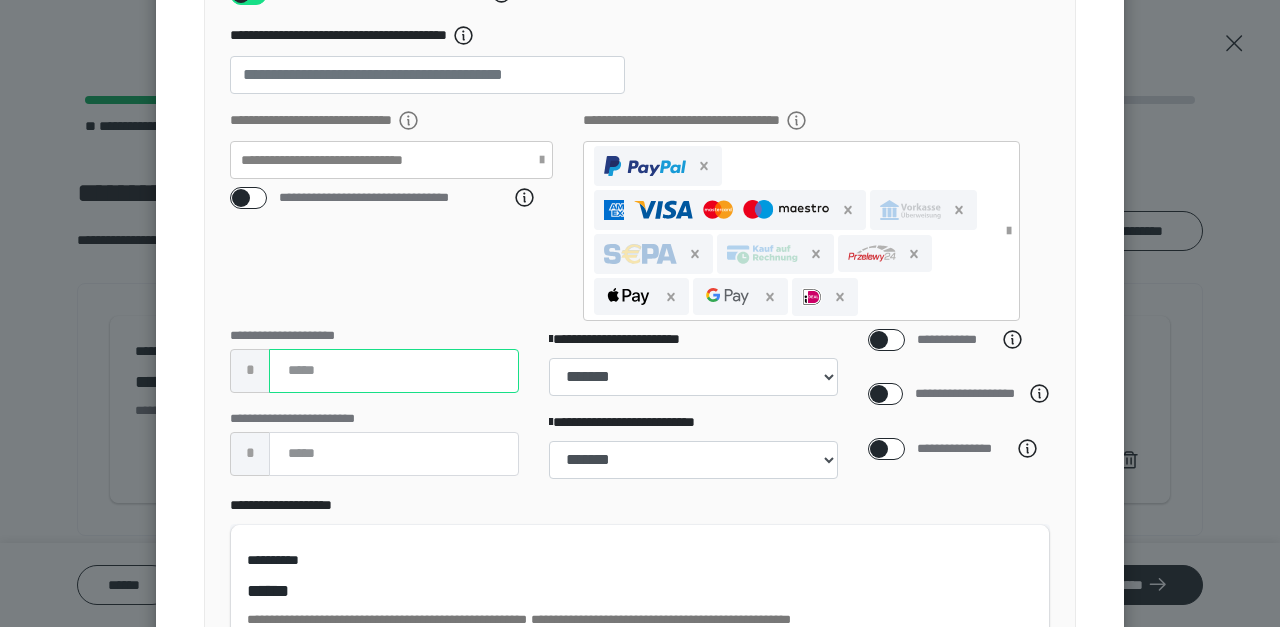 click on "*****" at bounding box center [394, 371] 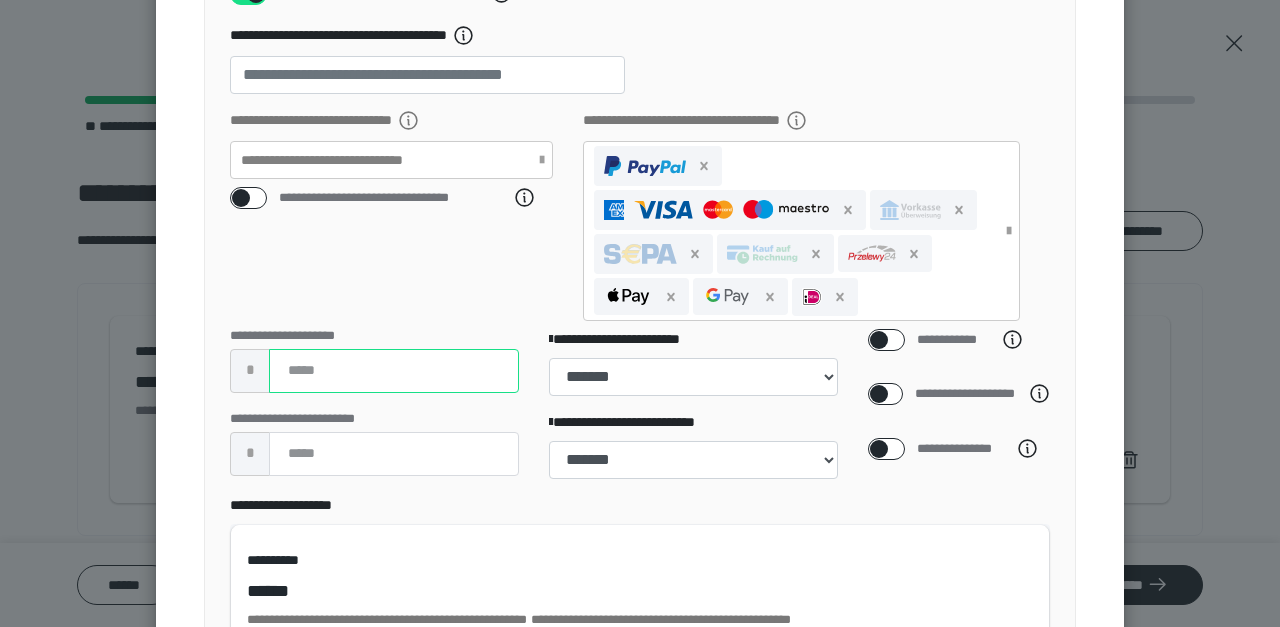 type on "*****" 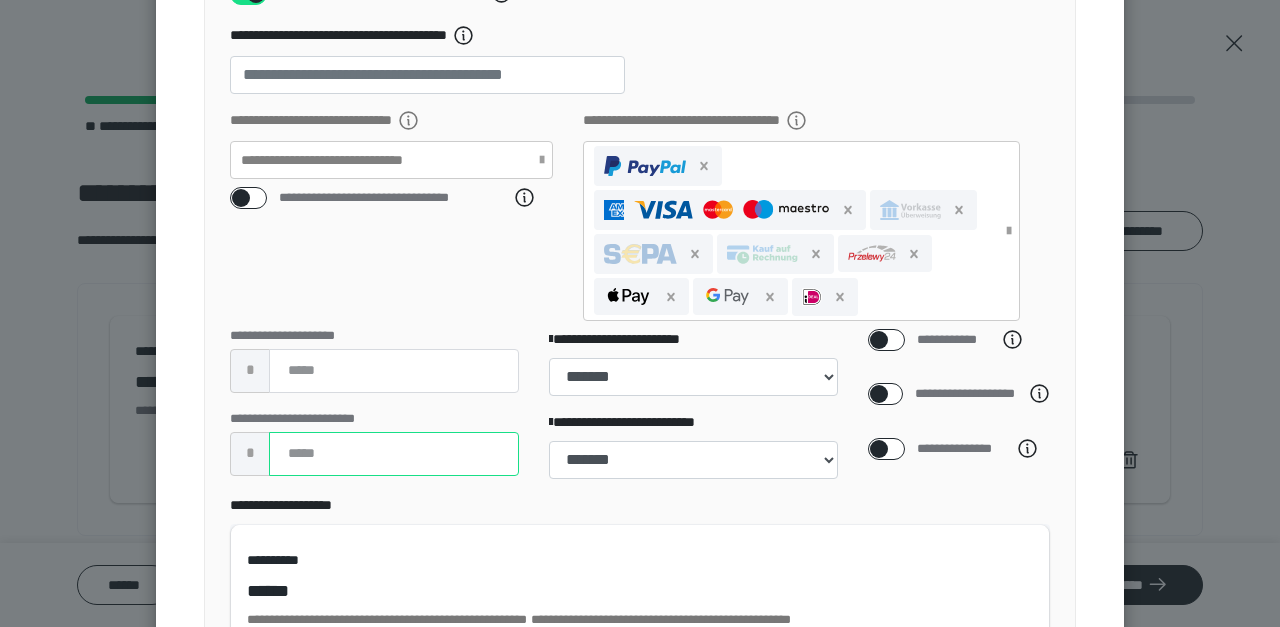 click on "*****" at bounding box center (394, 454) 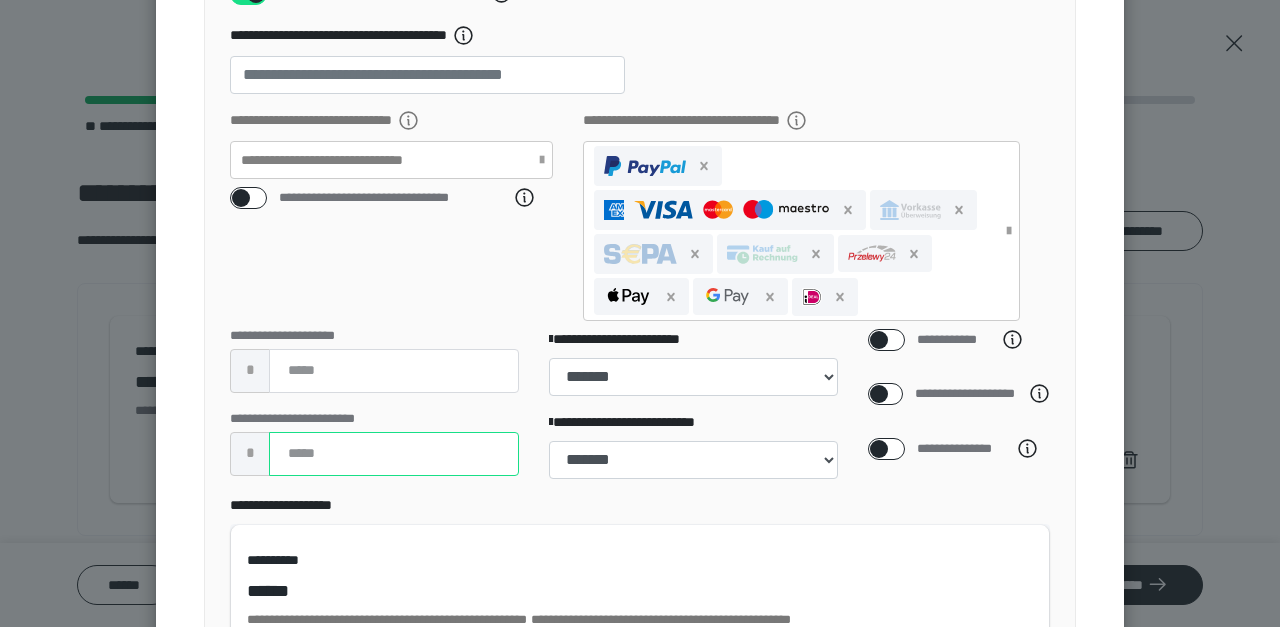 scroll, scrollTop: 663, scrollLeft: 0, axis: vertical 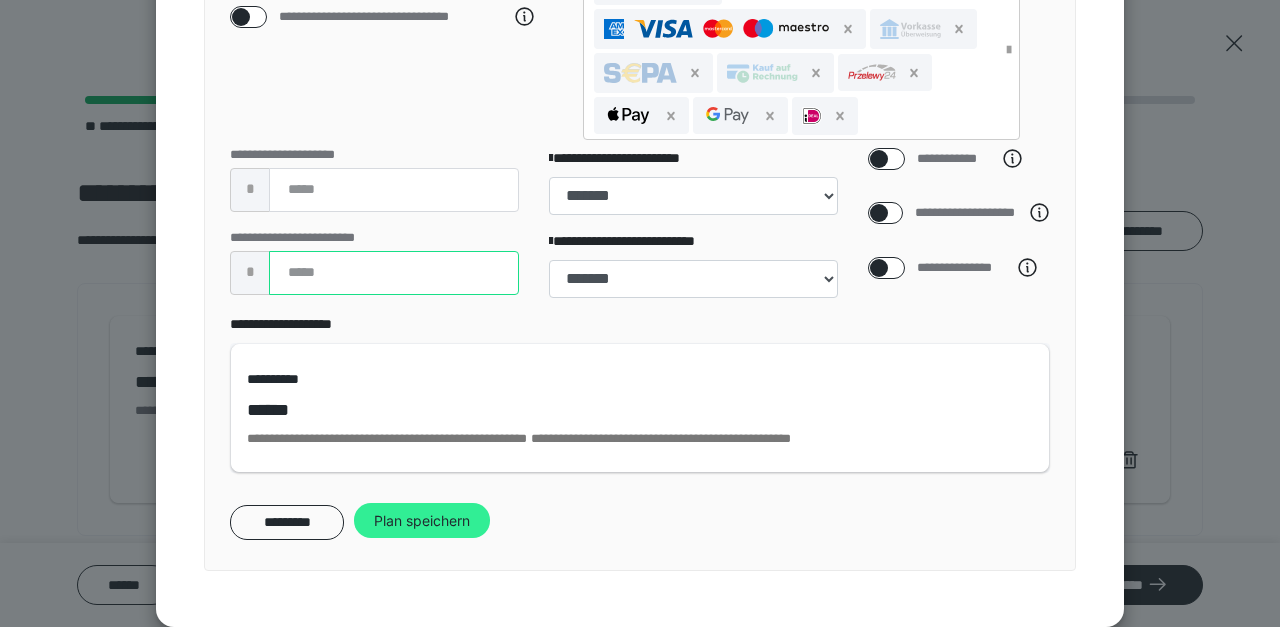 type on "*****" 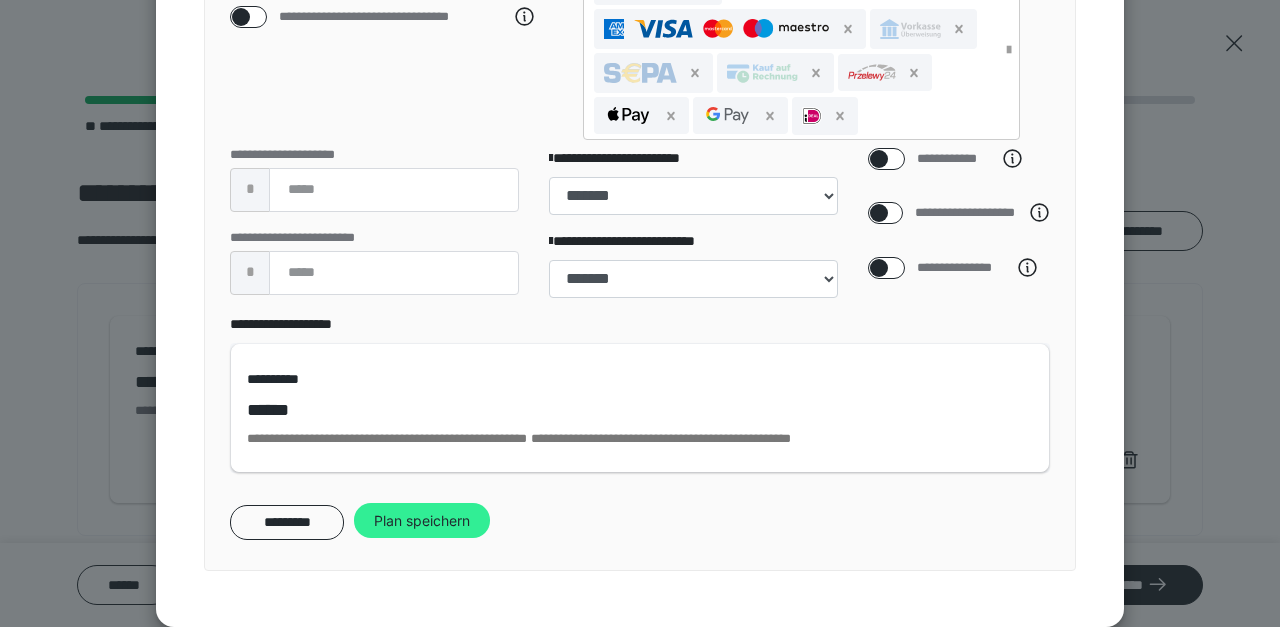 click on "Plan speichern" at bounding box center [422, 521] 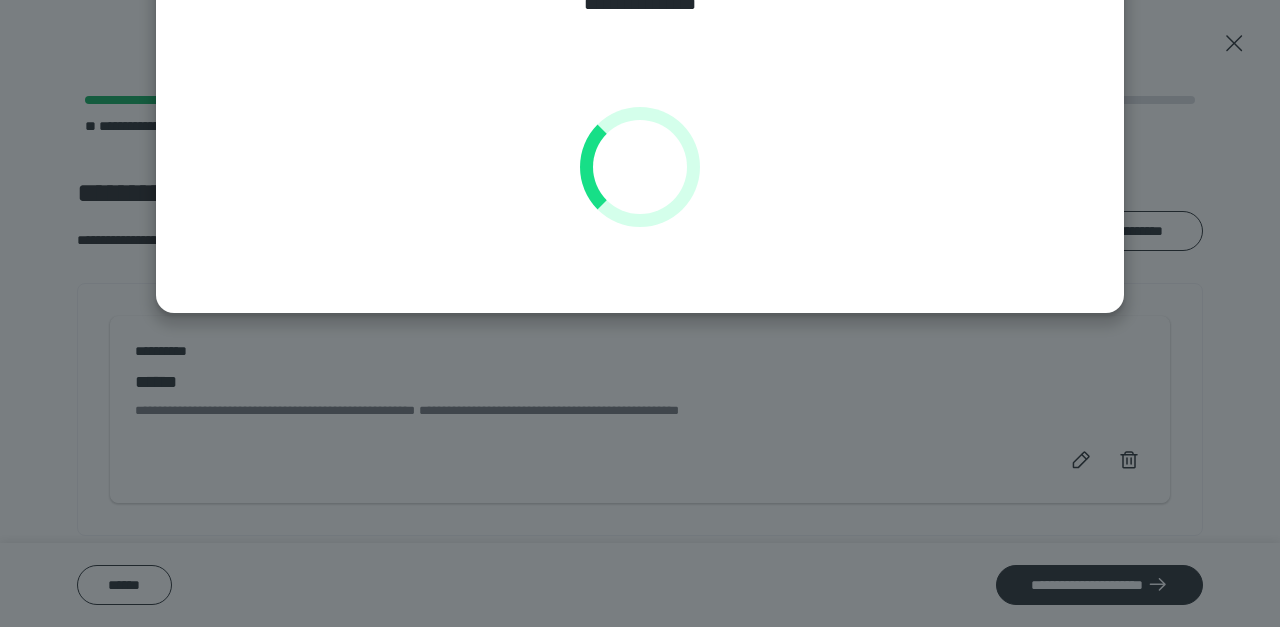 scroll, scrollTop: 127, scrollLeft: 0, axis: vertical 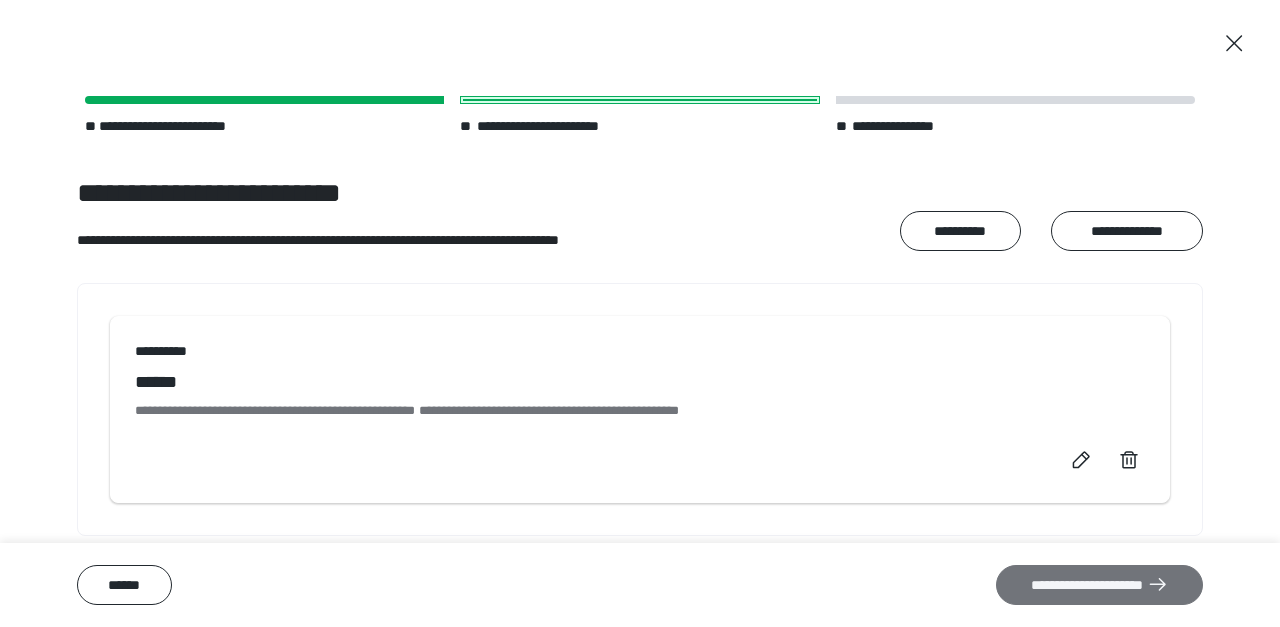 click on "**********" at bounding box center [1099, 585] 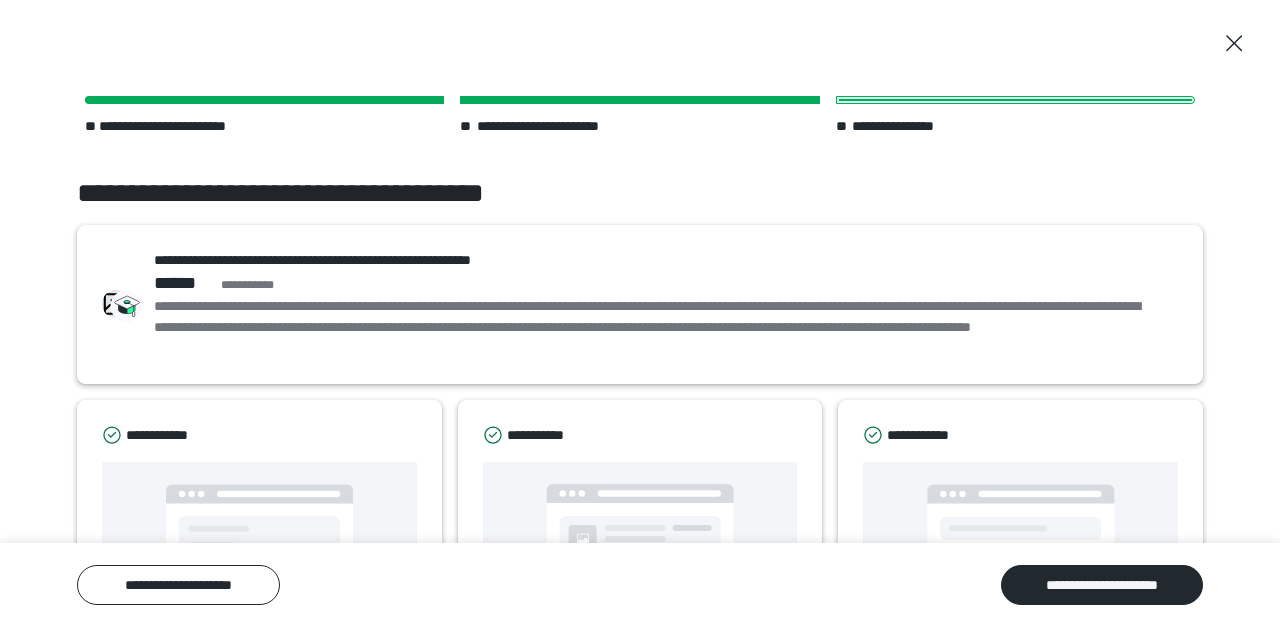 scroll, scrollTop: 200, scrollLeft: 0, axis: vertical 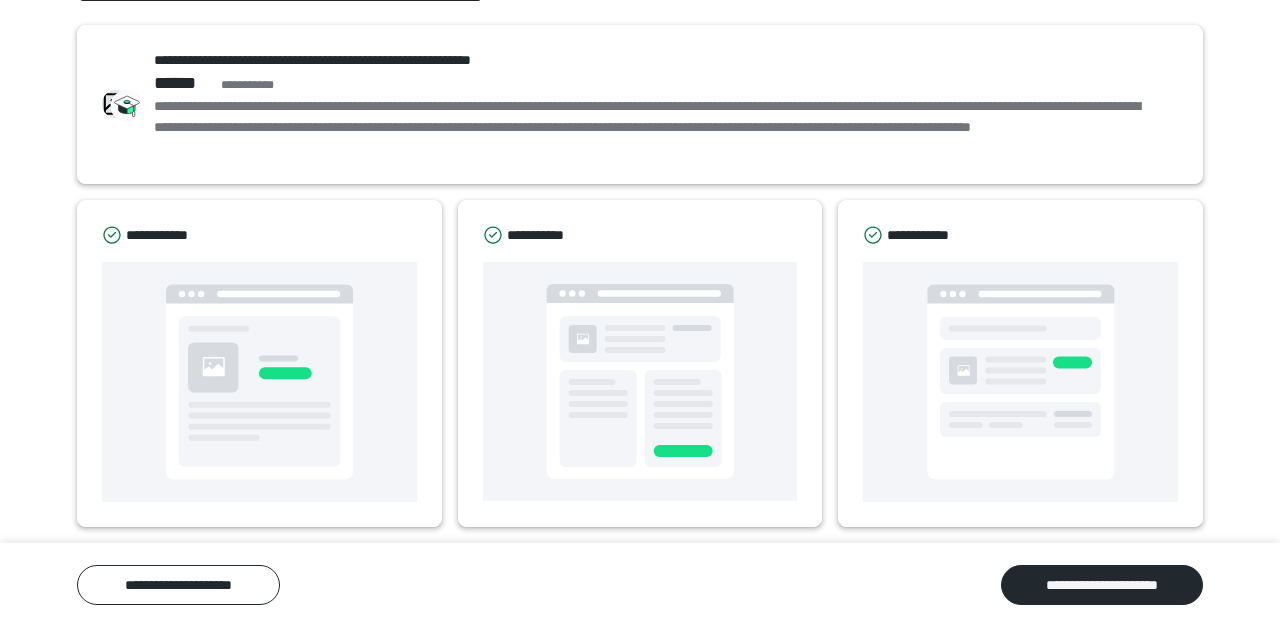 click at bounding box center (259, 382) 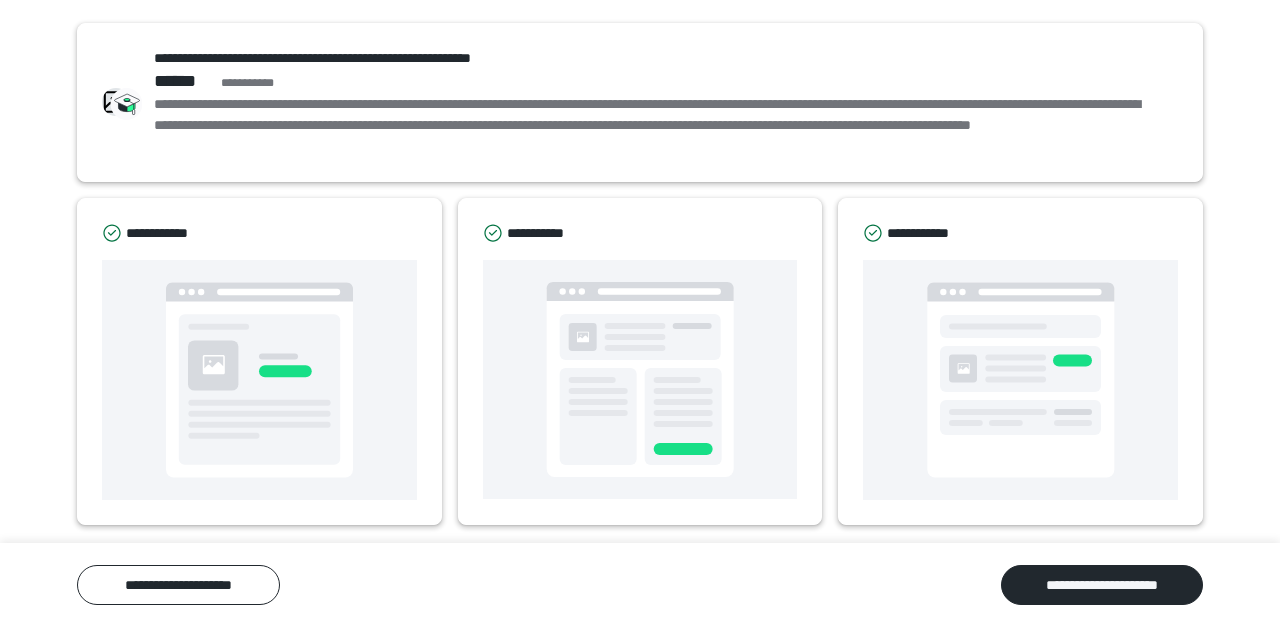 scroll, scrollTop: 208, scrollLeft: 0, axis: vertical 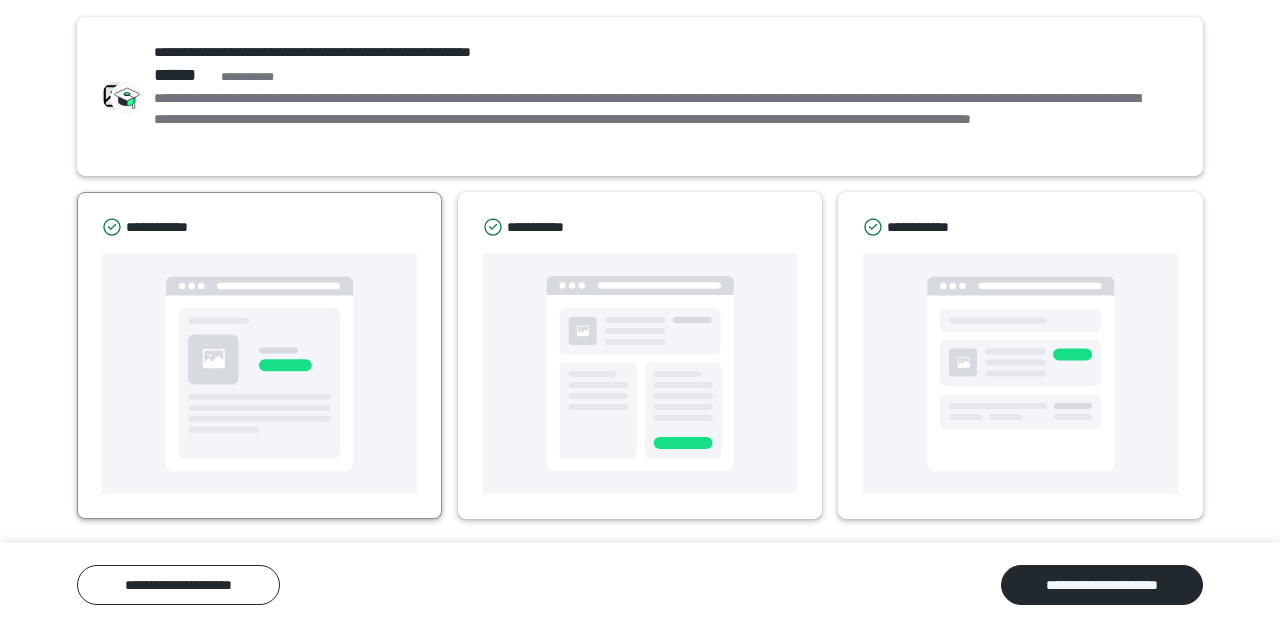 click on "**********" at bounding box center (168, 227) 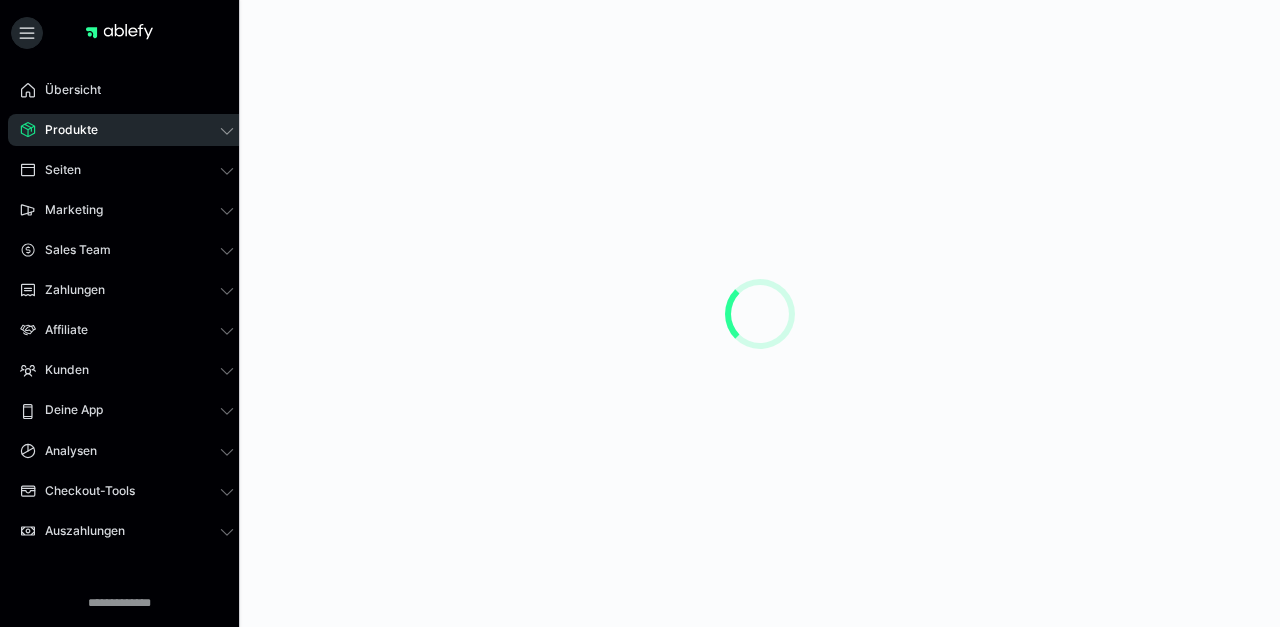 scroll, scrollTop: 0, scrollLeft: 0, axis: both 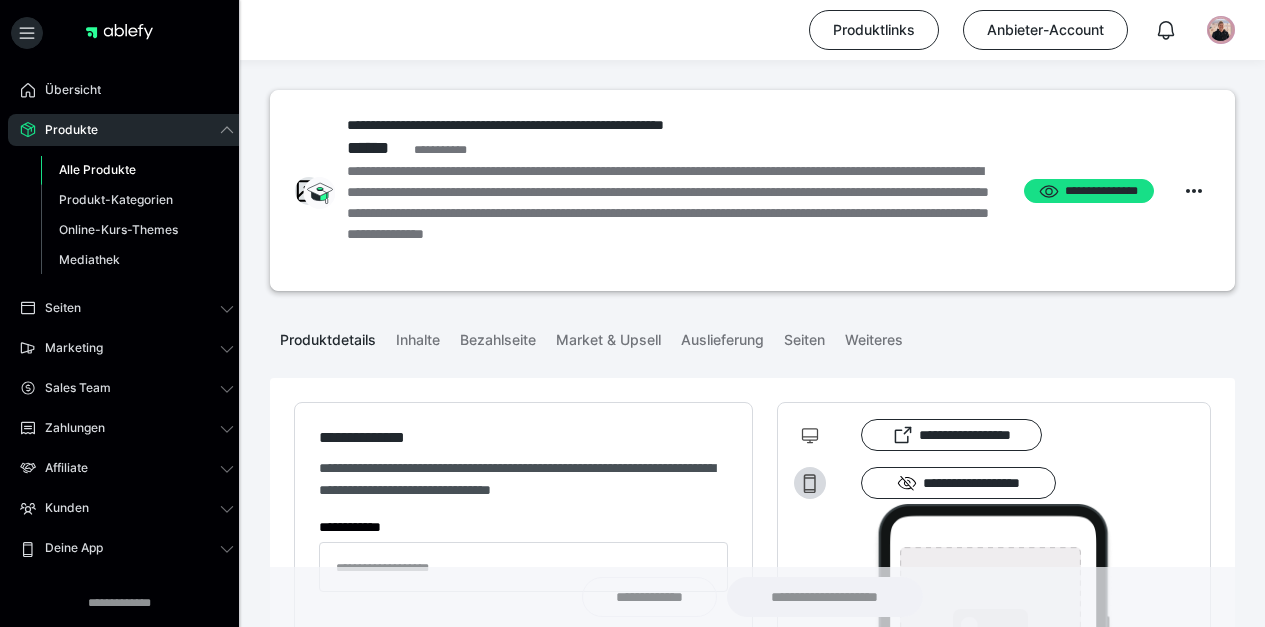 type on "**********" 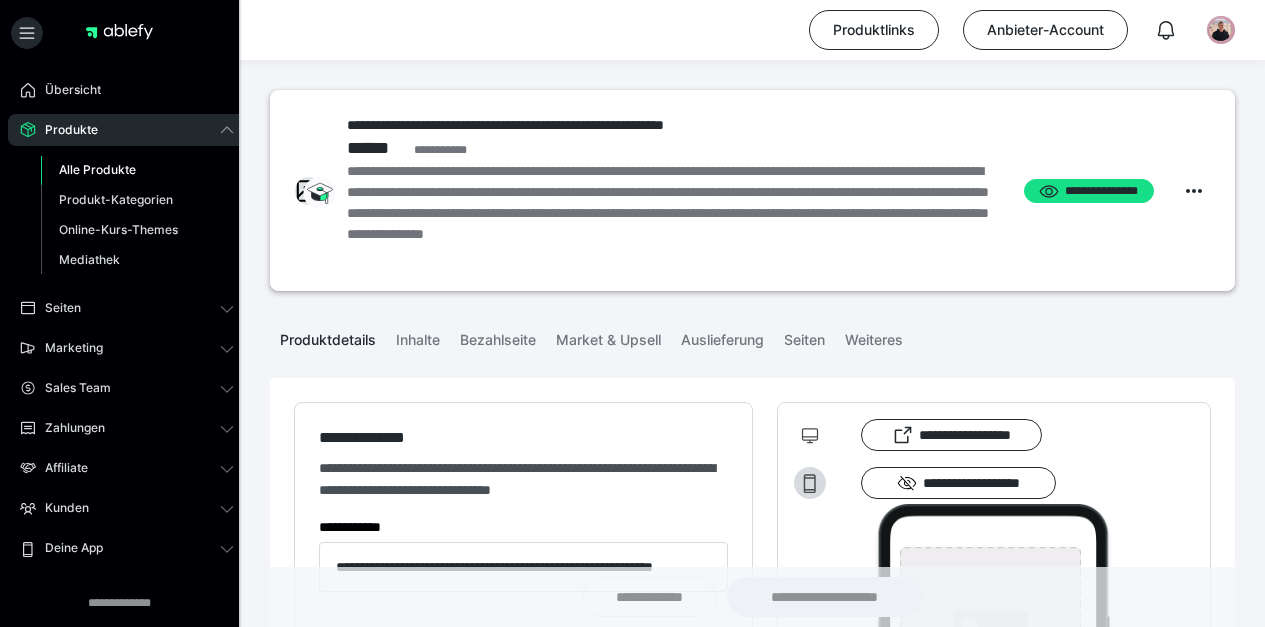 type on "**********" 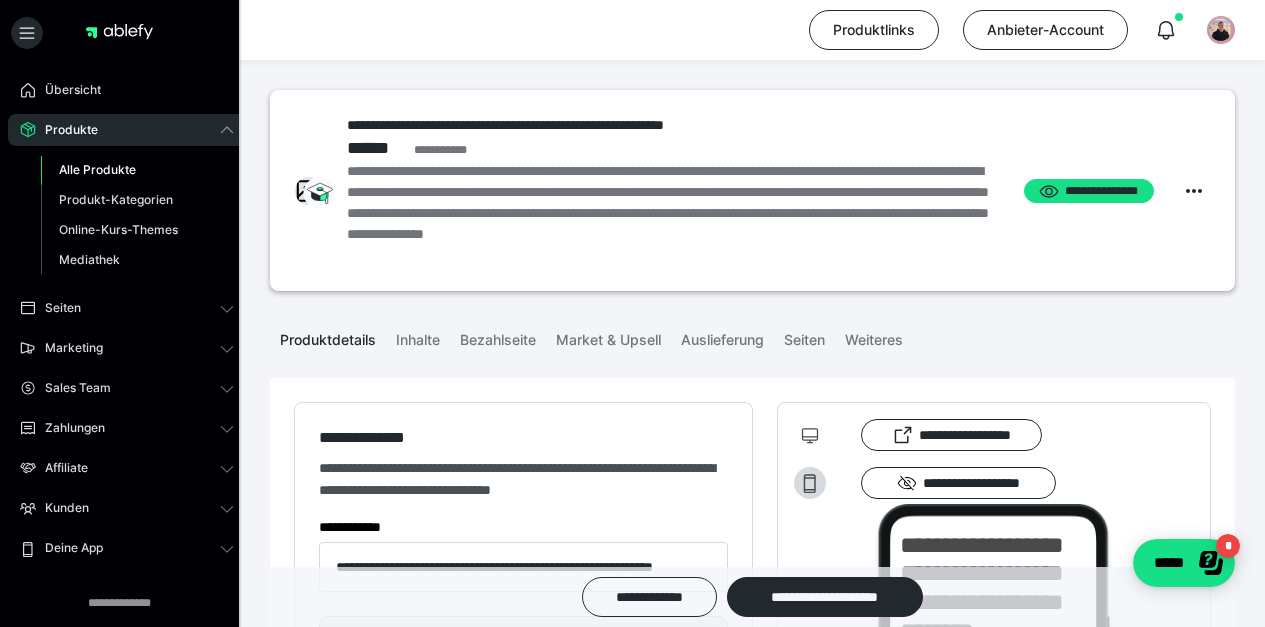 scroll, scrollTop: 0, scrollLeft: 0, axis: both 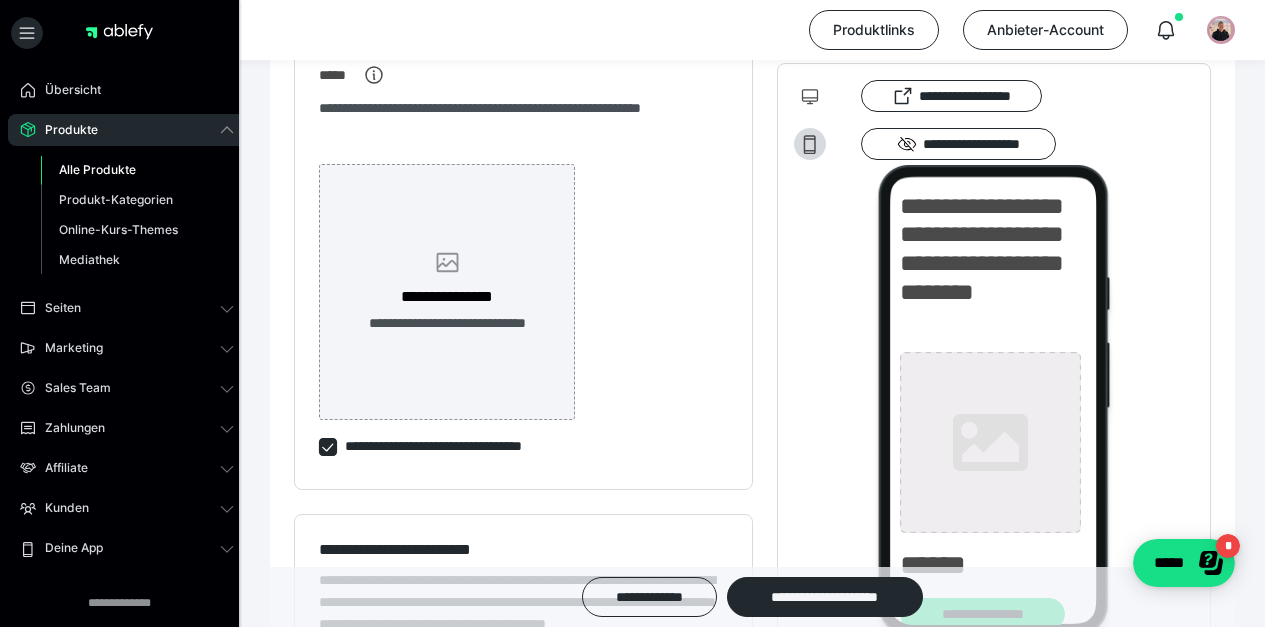 click on "**********" at bounding box center (447, 297) 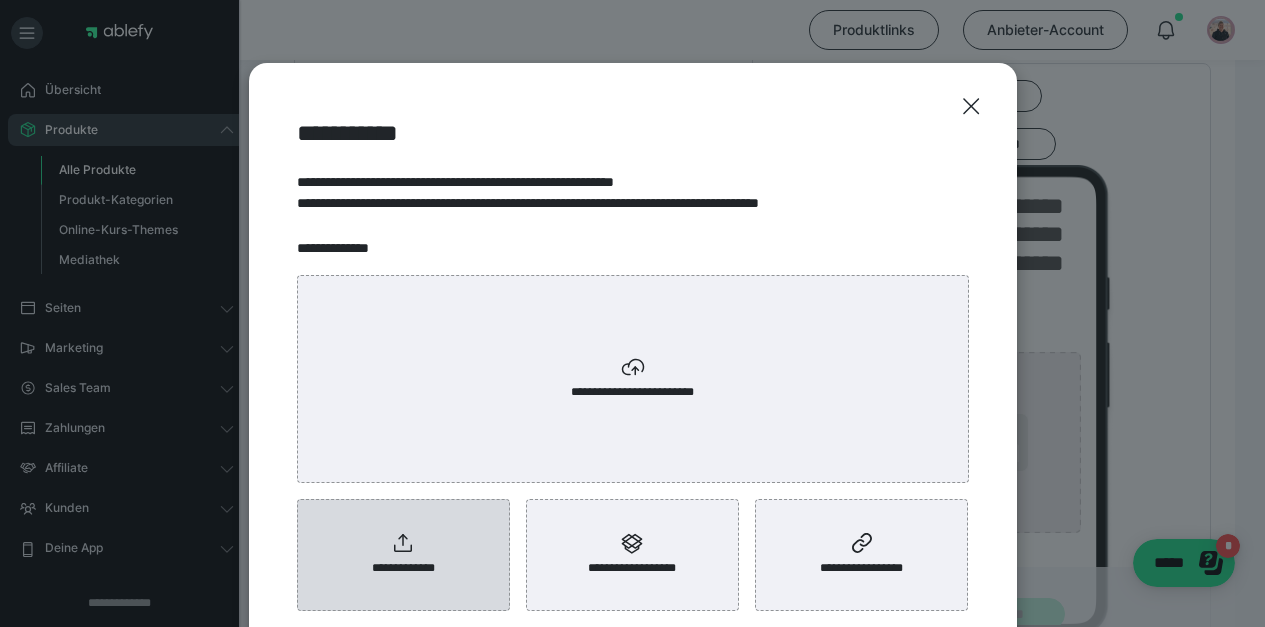 click on "**********" at bounding box center [403, 555] 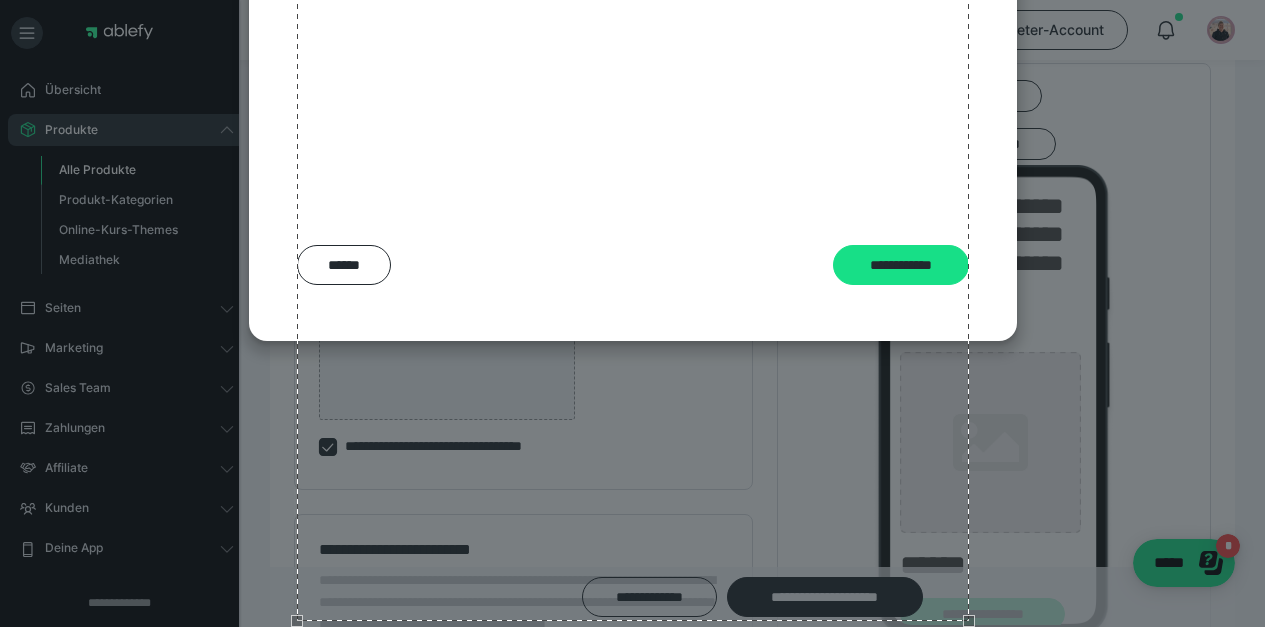 scroll, scrollTop: 368, scrollLeft: 0, axis: vertical 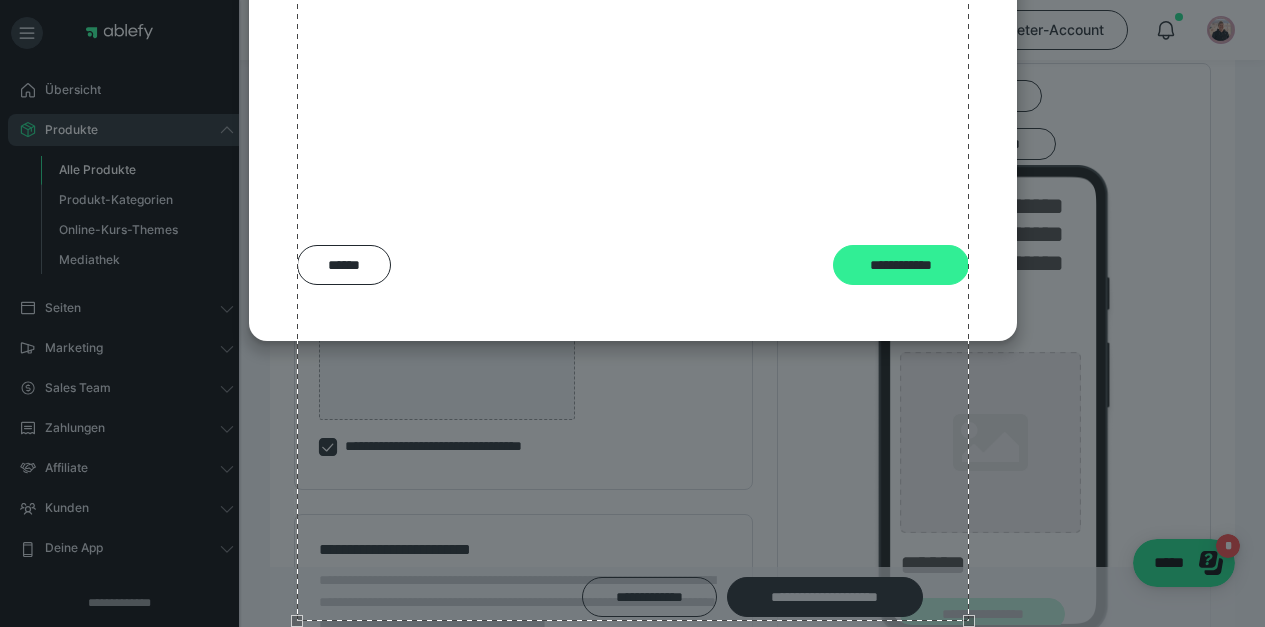click on "**********" at bounding box center (901, 265) 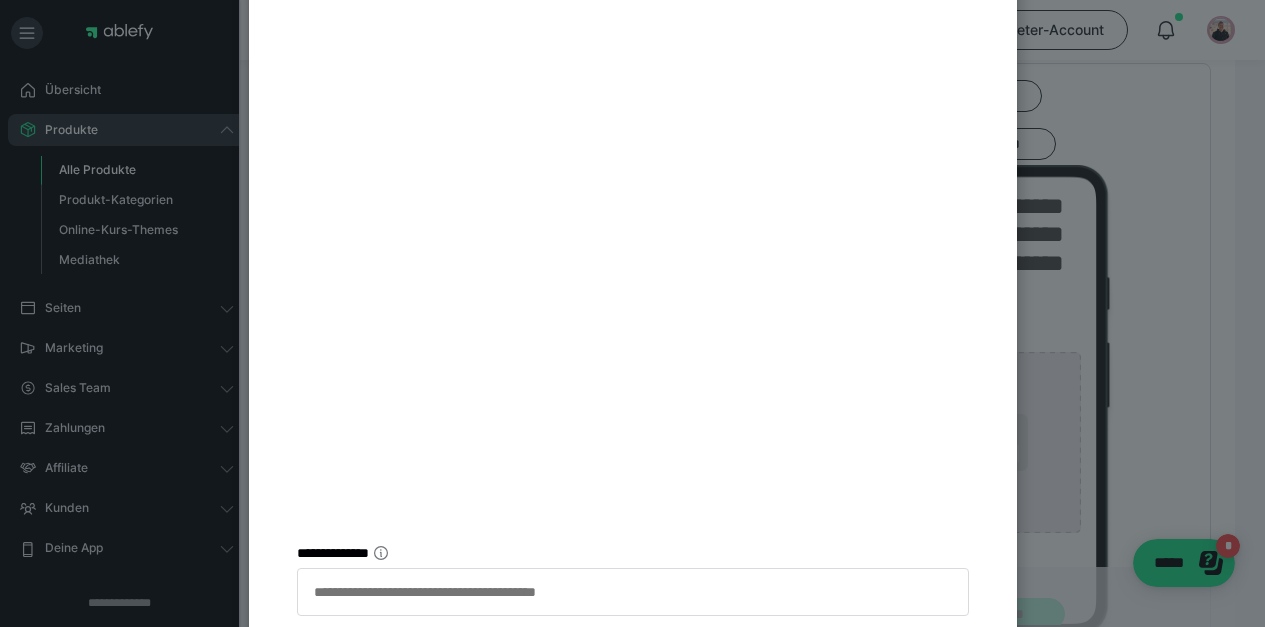 scroll, scrollTop: 482, scrollLeft: 0, axis: vertical 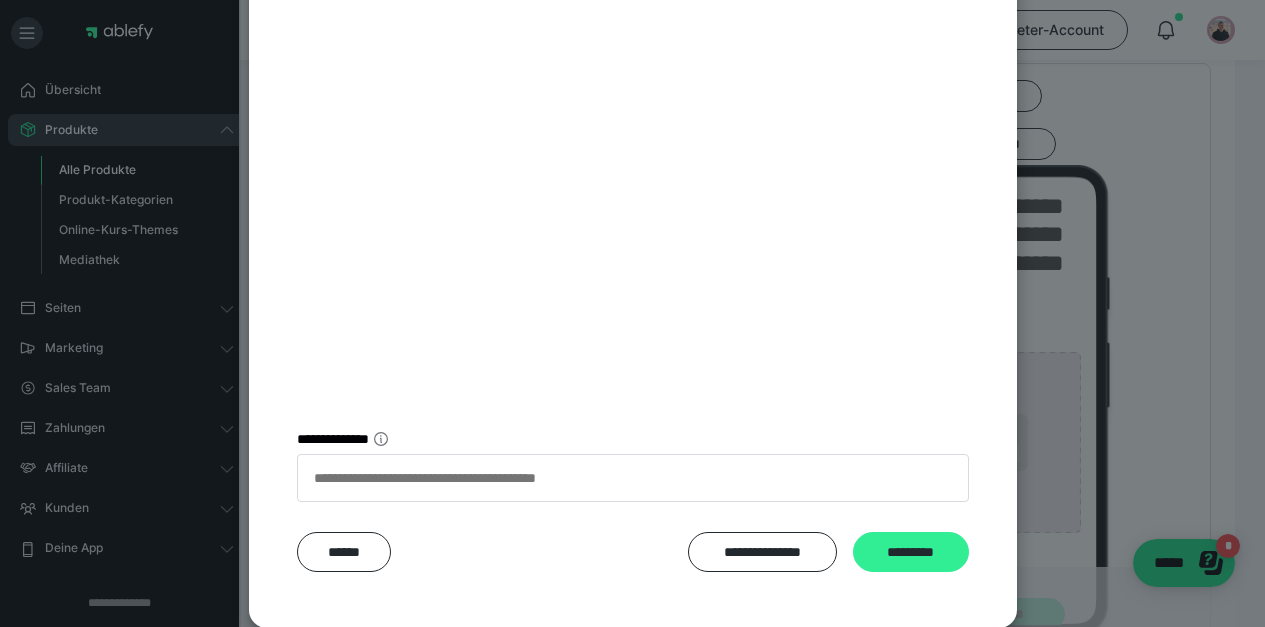 click on "*********" at bounding box center (911, 552) 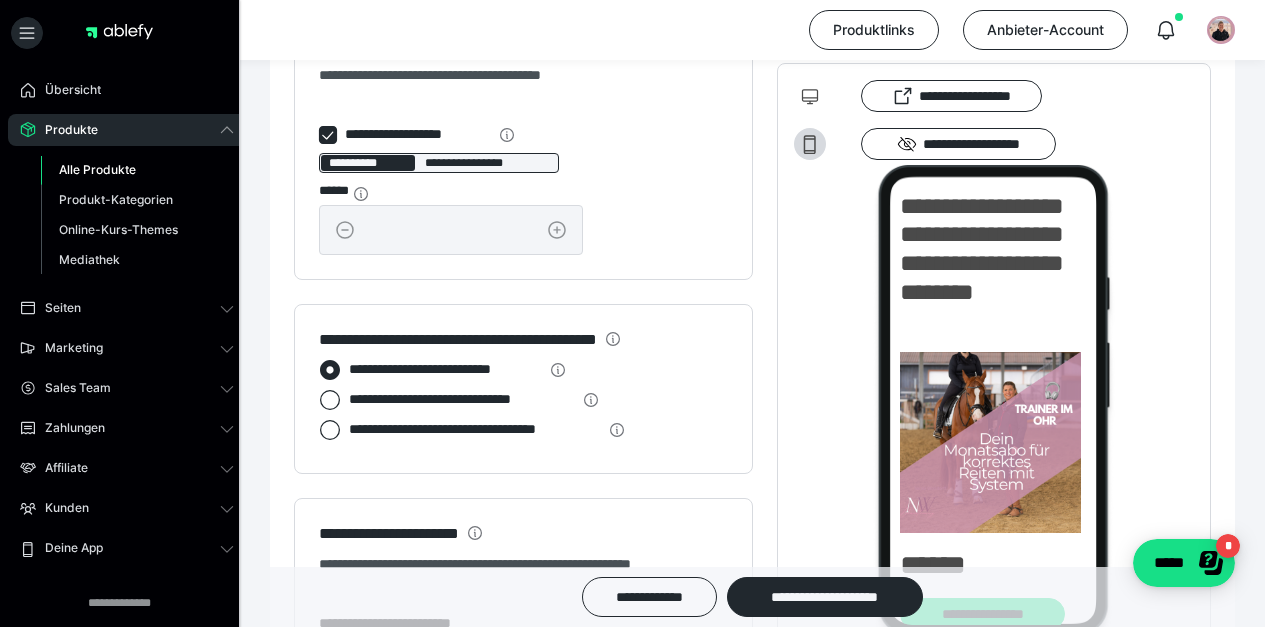 scroll, scrollTop: 2145, scrollLeft: 0, axis: vertical 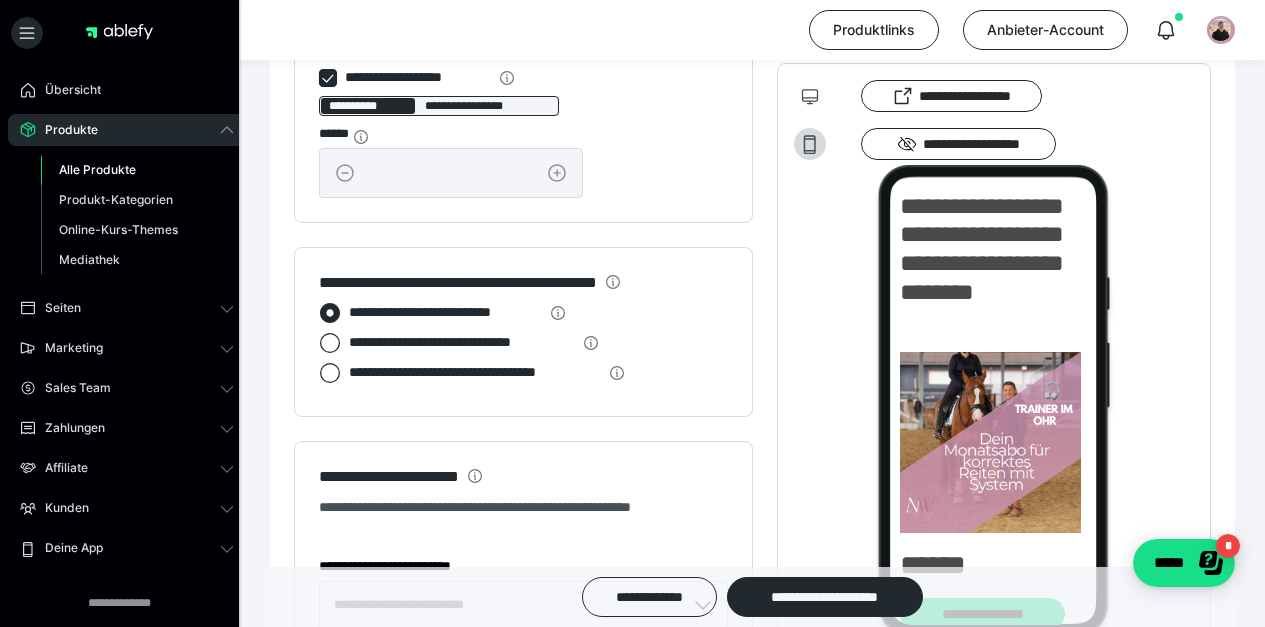 click 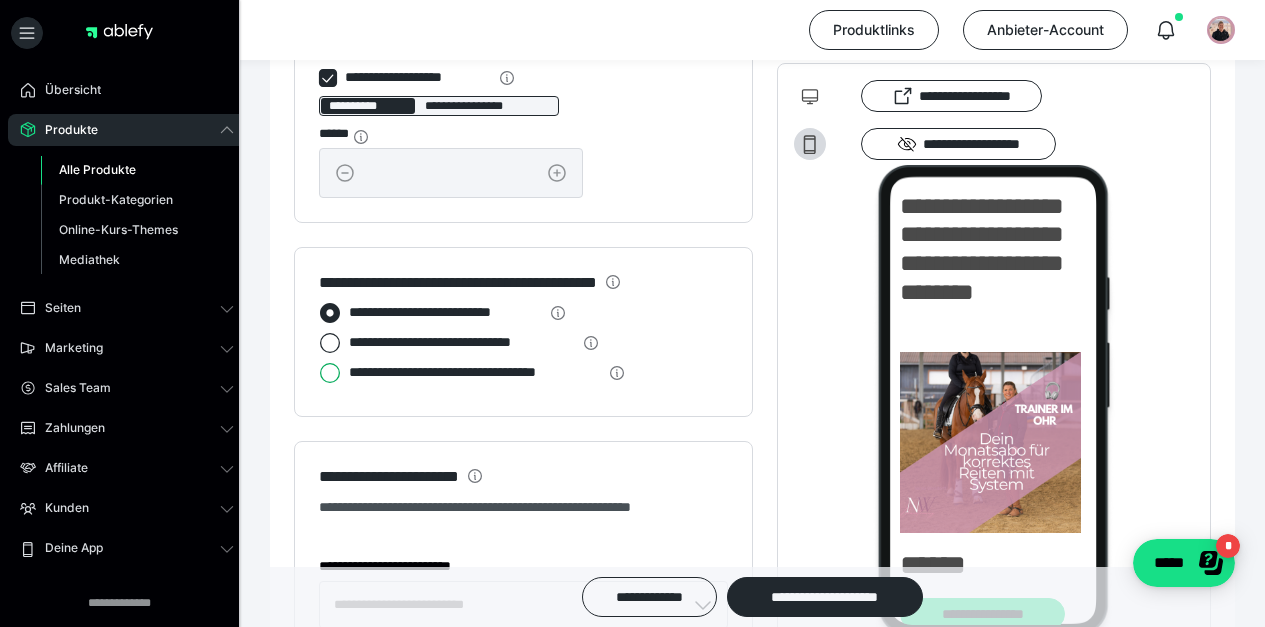 click on "**********" at bounding box center (319, 373) 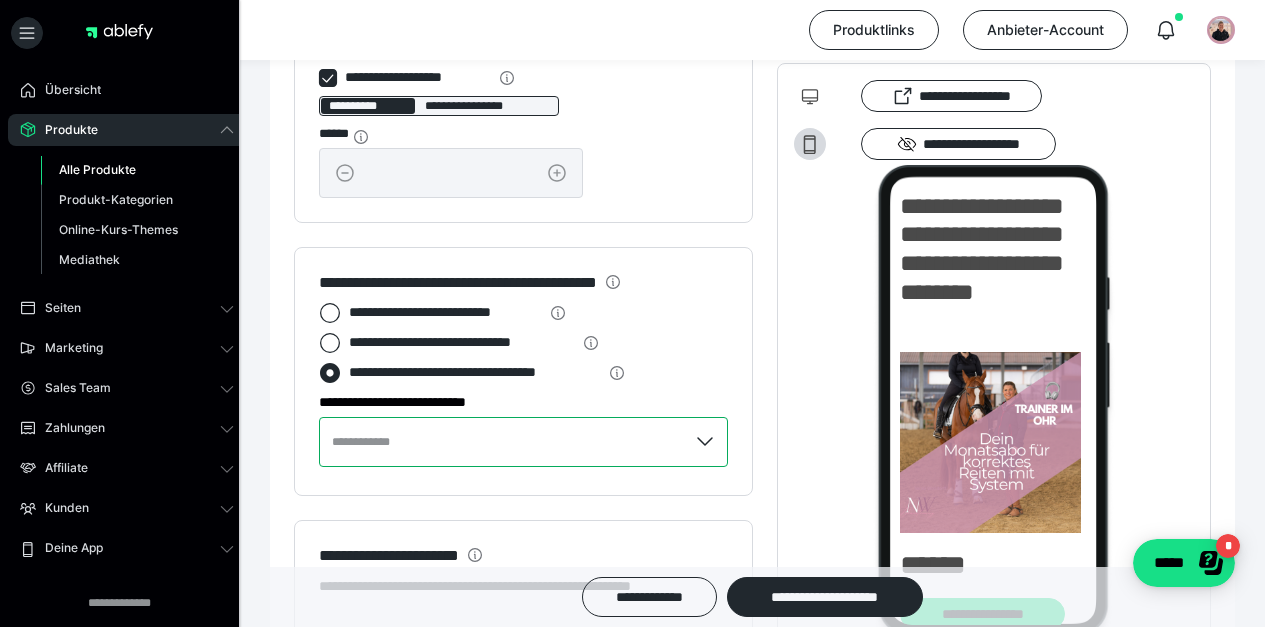 click at bounding box center [523, 442] 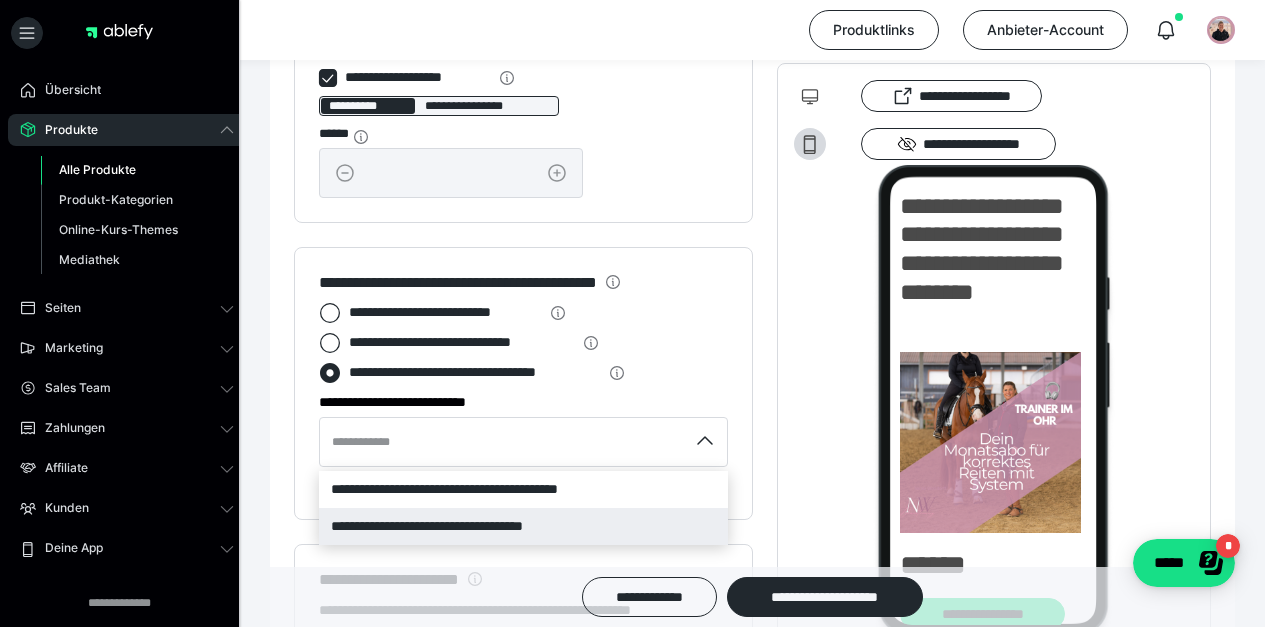 click on "**********" at bounding box center (523, 526) 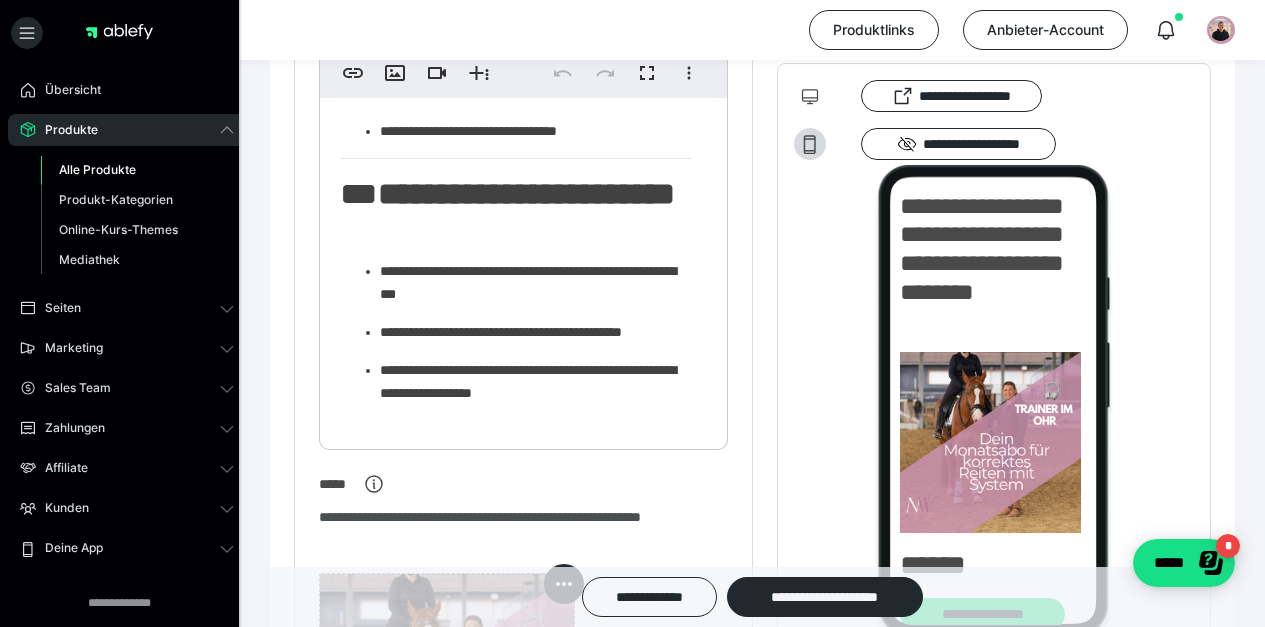 scroll, scrollTop: 672, scrollLeft: 0, axis: vertical 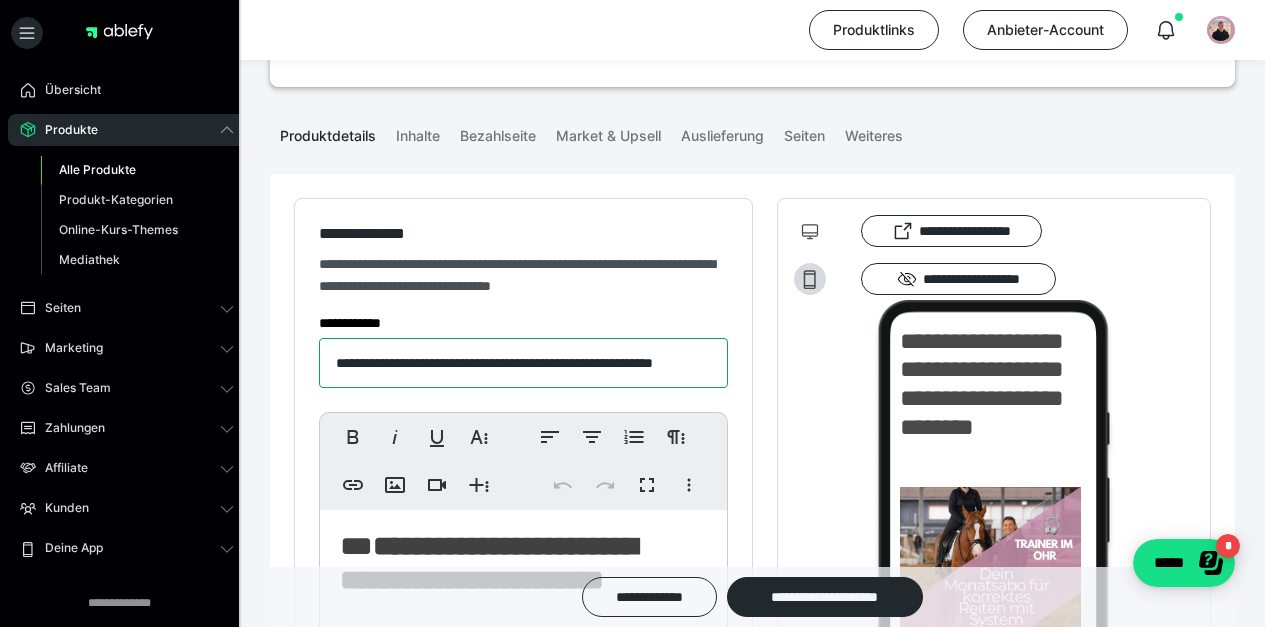 click on "**********" at bounding box center (523, 363) 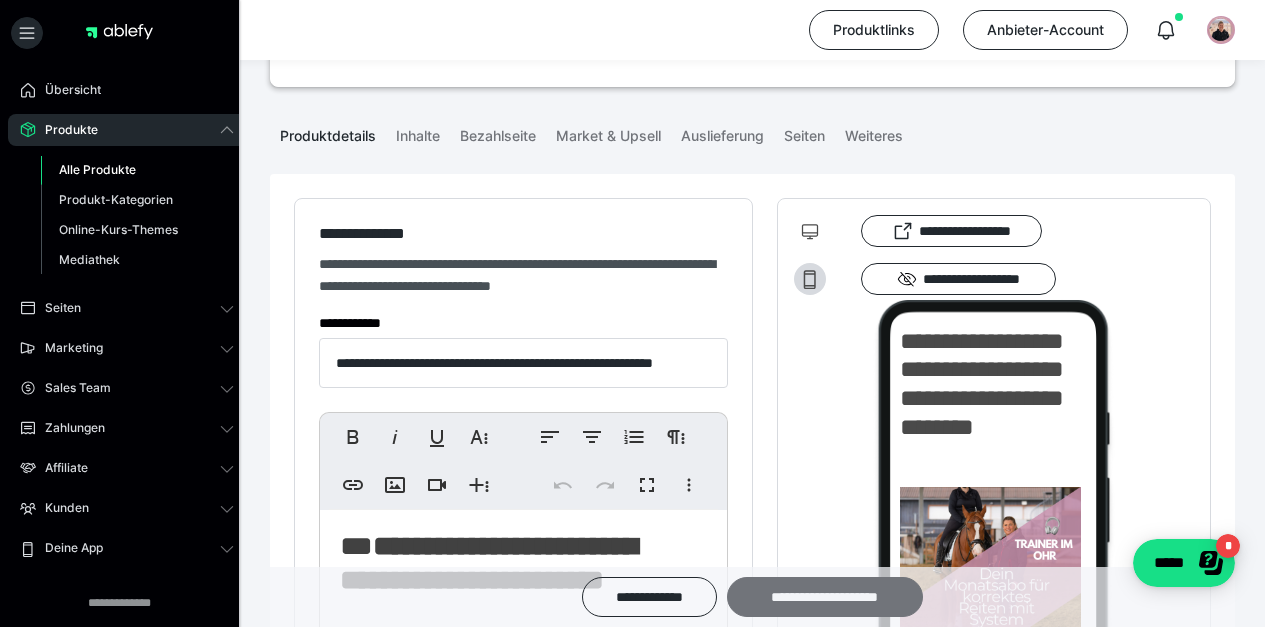click on "**********" at bounding box center [825, 597] 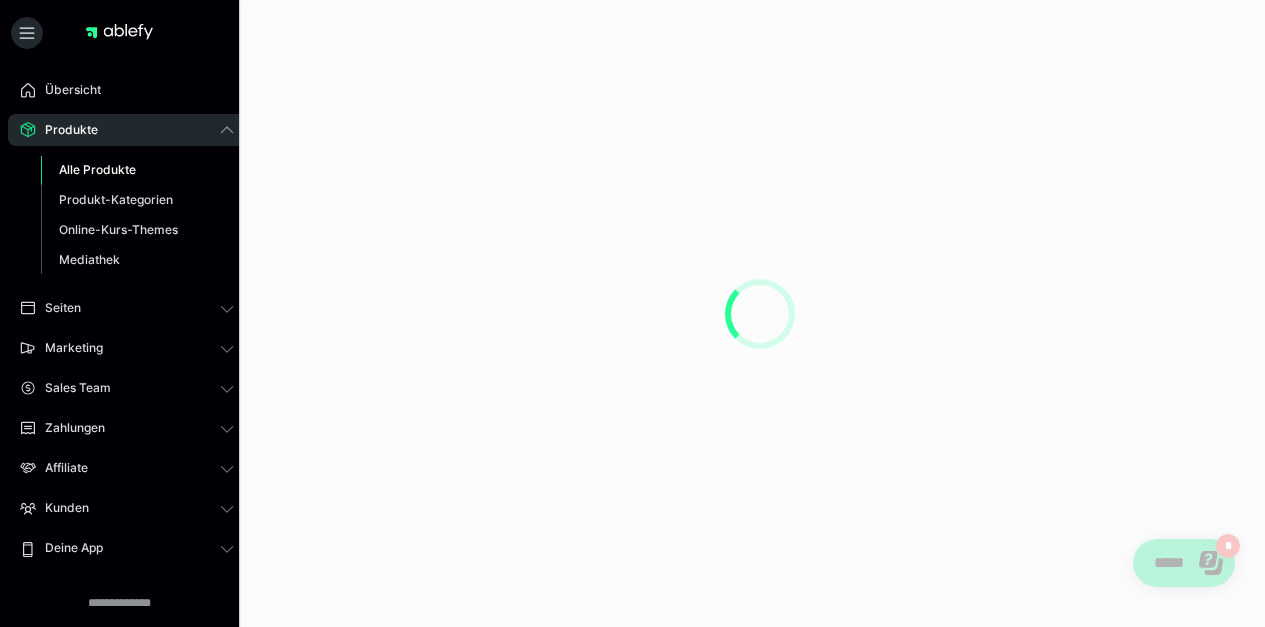 scroll, scrollTop: 0, scrollLeft: 0, axis: both 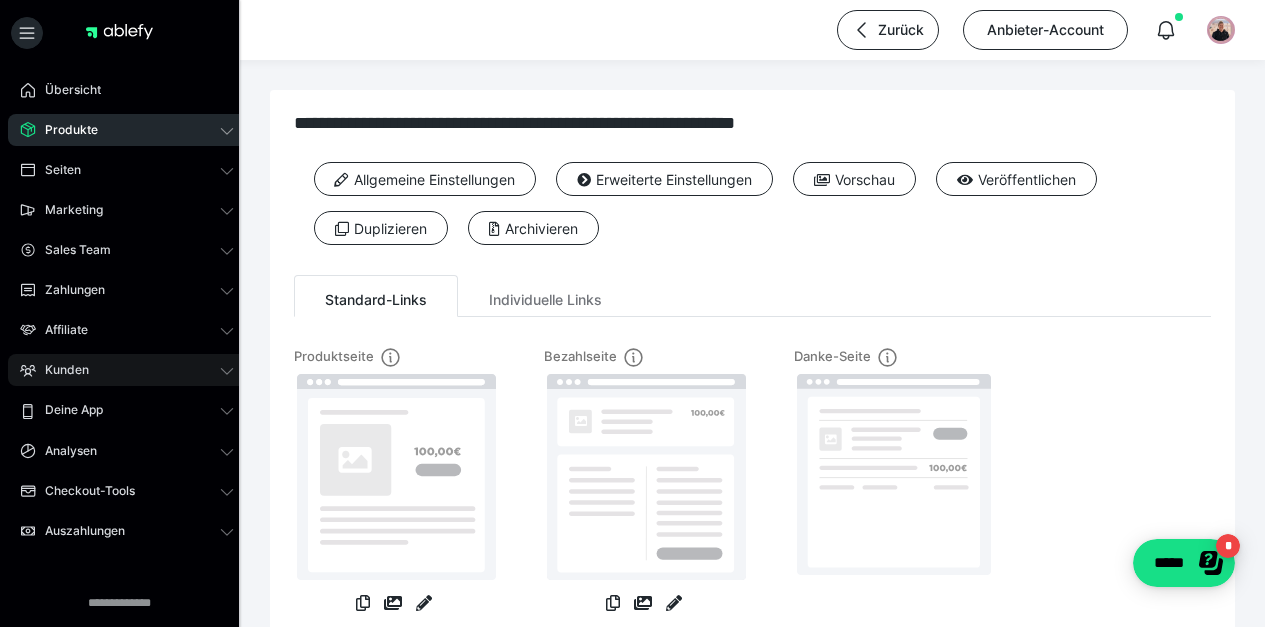 click on "Kunden" at bounding box center [127, 370] 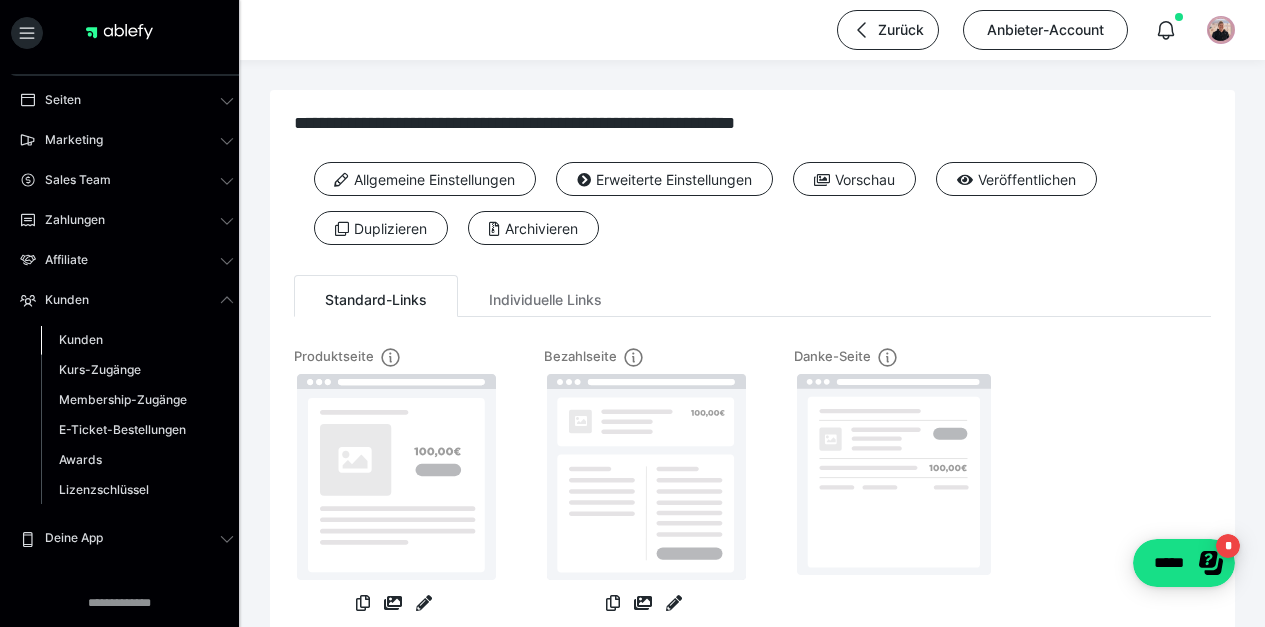 scroll, scrollTop: 71, scrollLeft: 0, axis: vertical 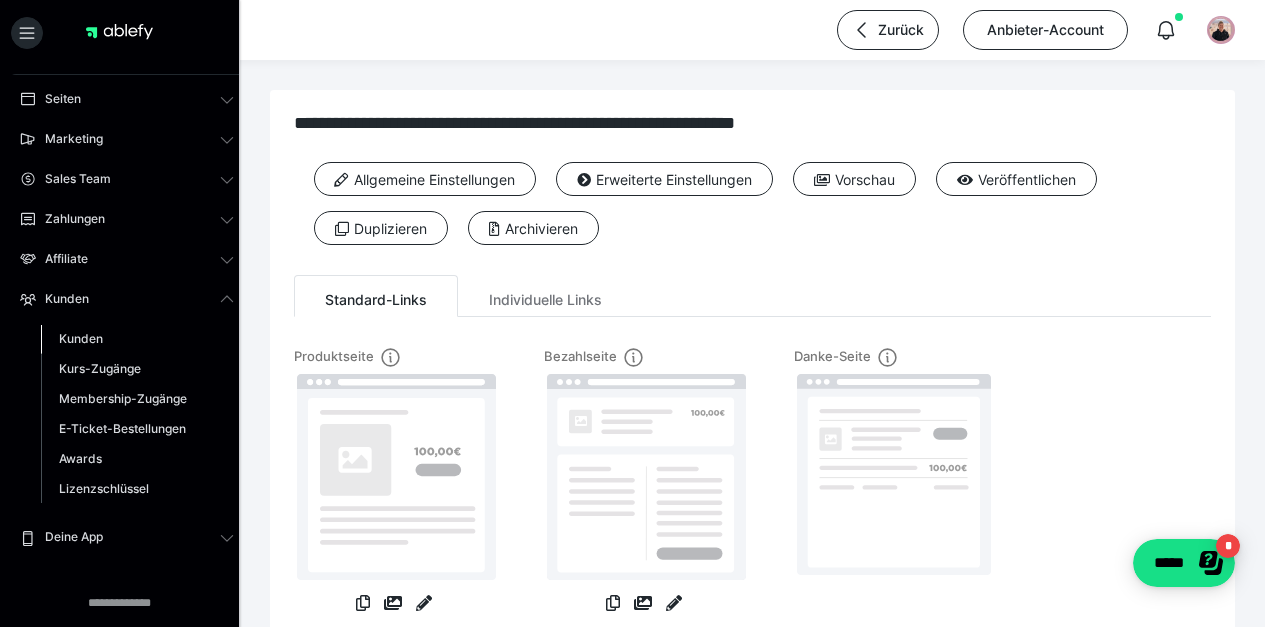 click on "Kunden" at bounding box center (81, 338) 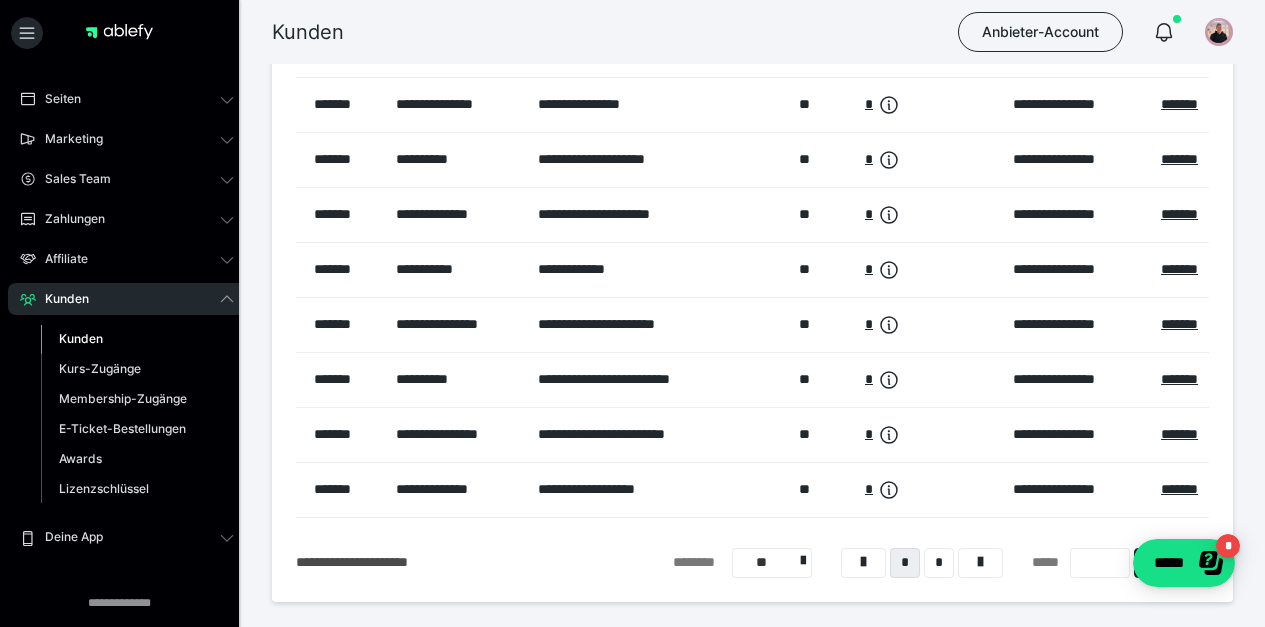 scroll, scrollTop: 250, scrollLeft: 0, axis: vertical 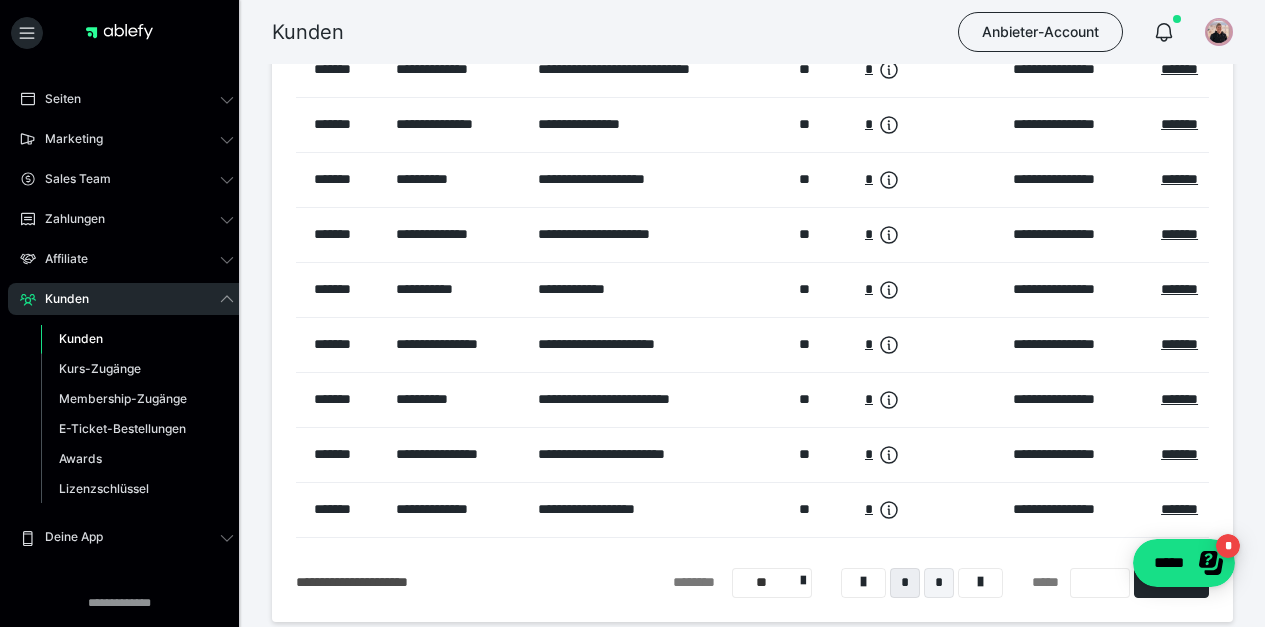 click on "*" at bounding box center (939, 583) 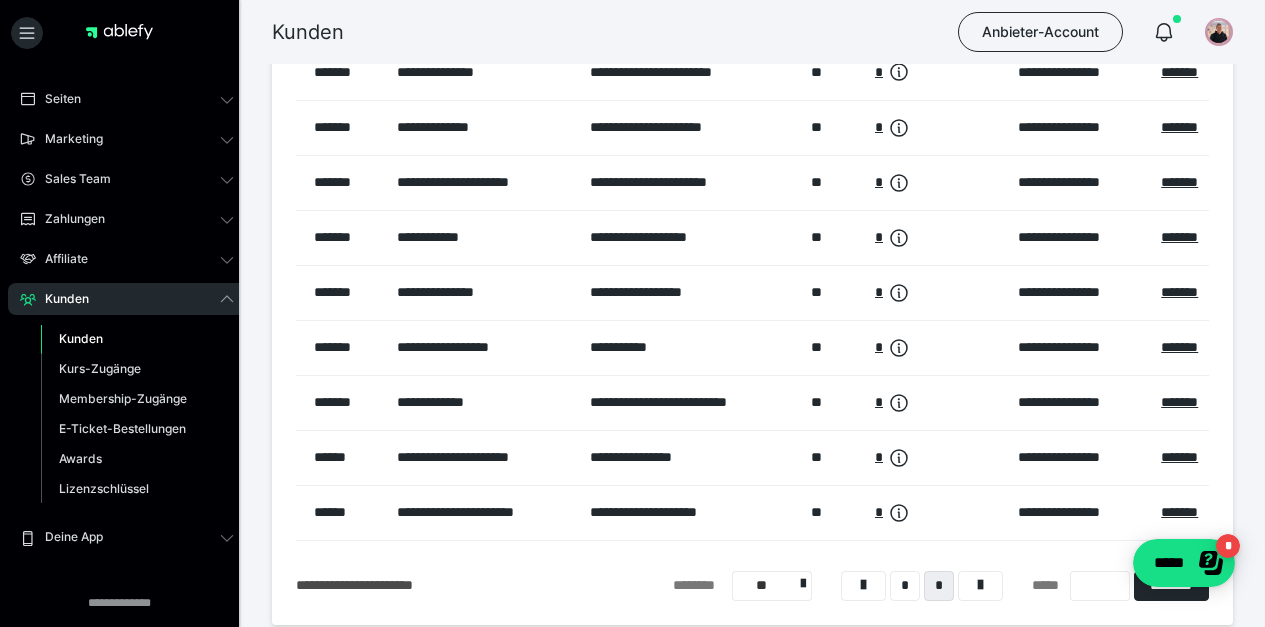 scroll, scrollTop: 193, scrollLeft: 0, axis: vertical 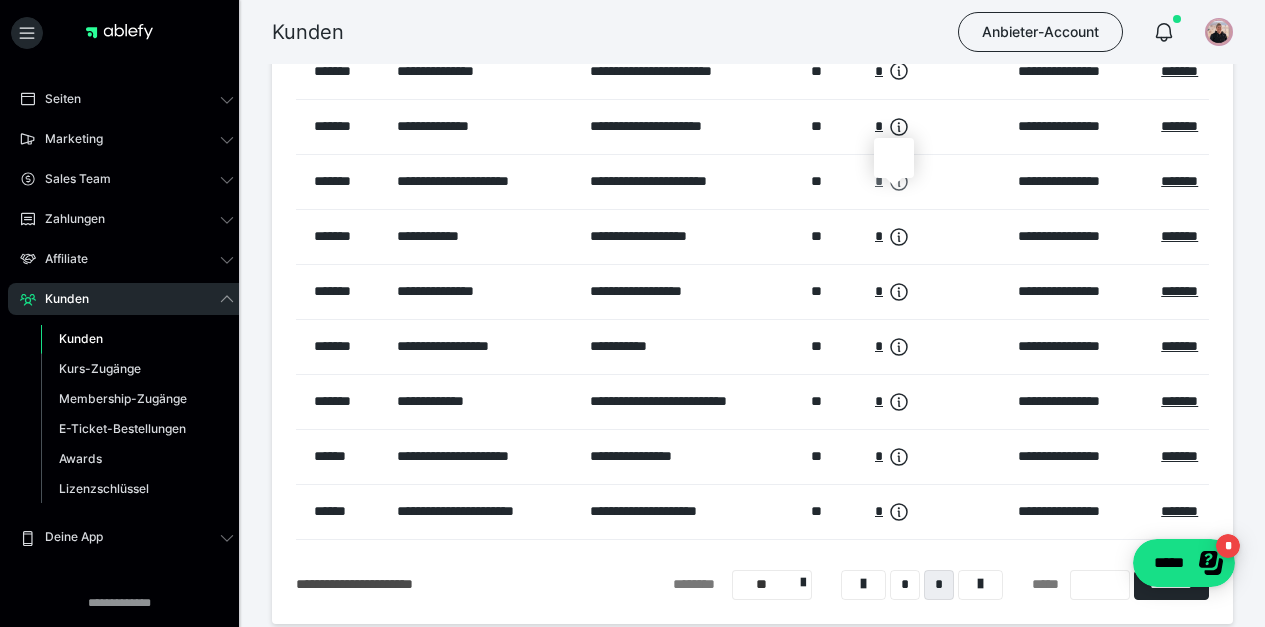 click 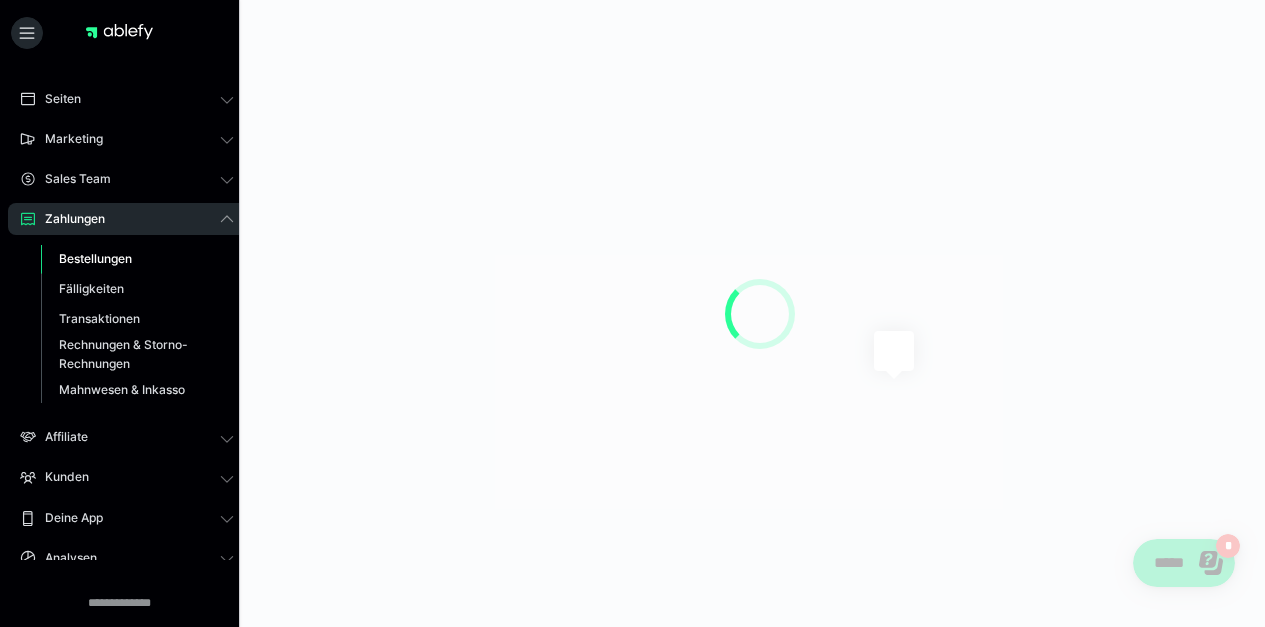 scroll, scrollTop: 0, scrollLeft: 0, axis: both 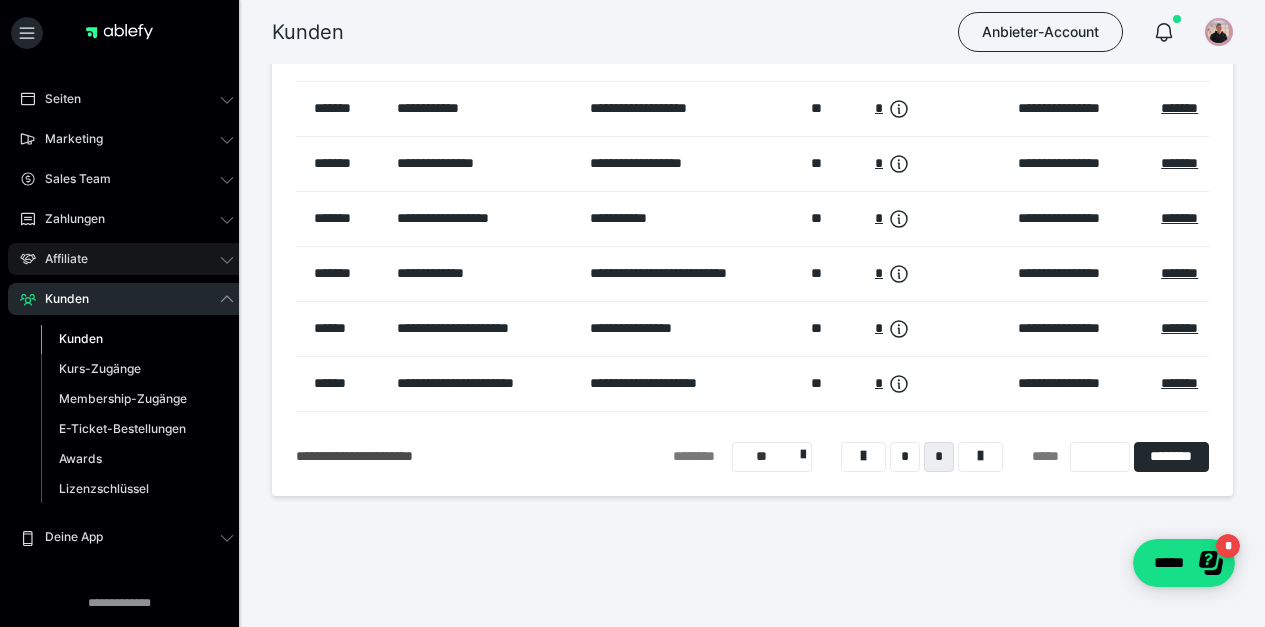 click on "Affiliate" at bounding box center [127, 259] 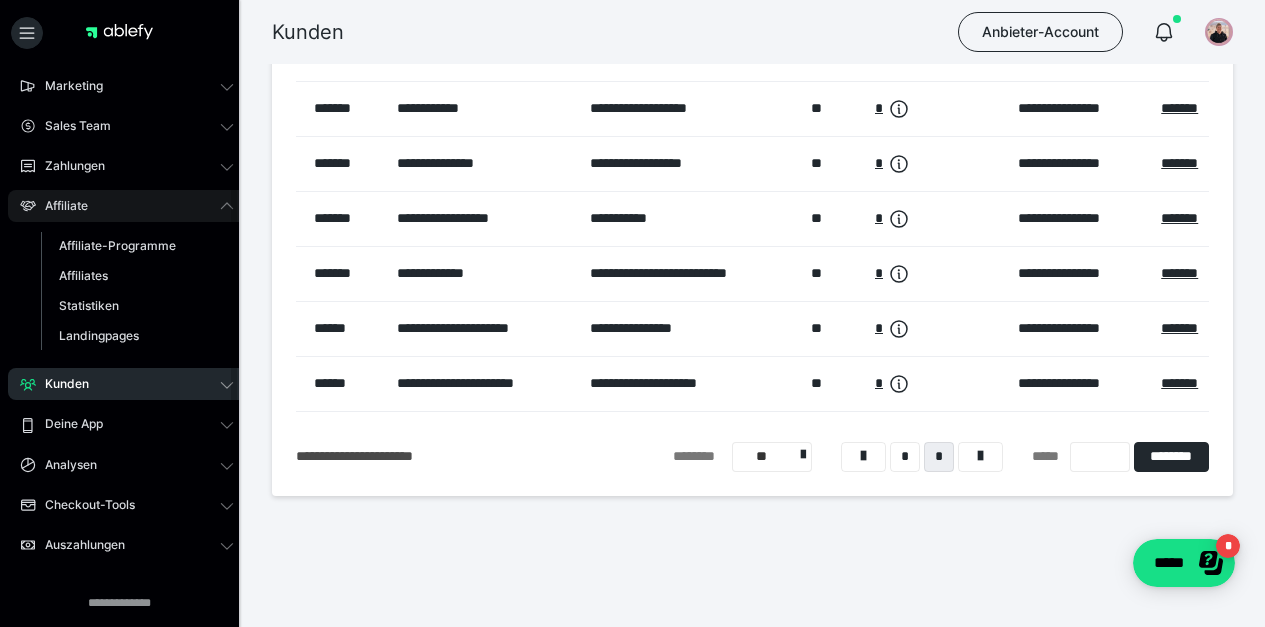 scroll, scrollTop: 126, scrollLeft: 0, axis: vertical 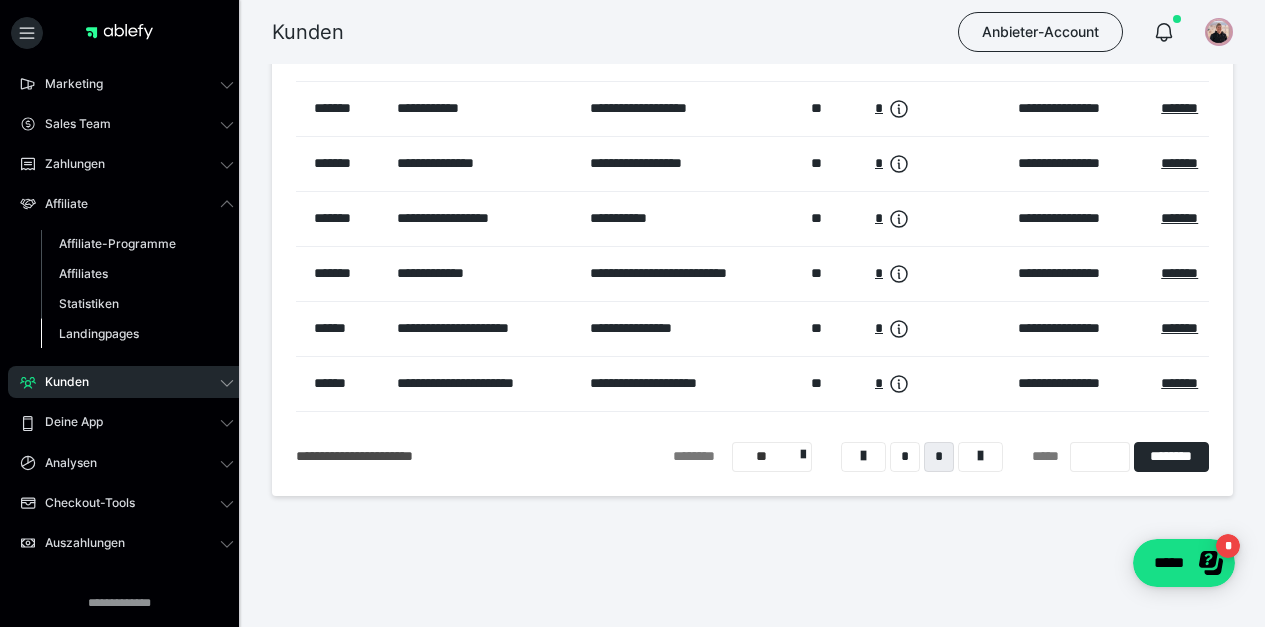 click on "Landingpages" at bounding box center [99, 333] 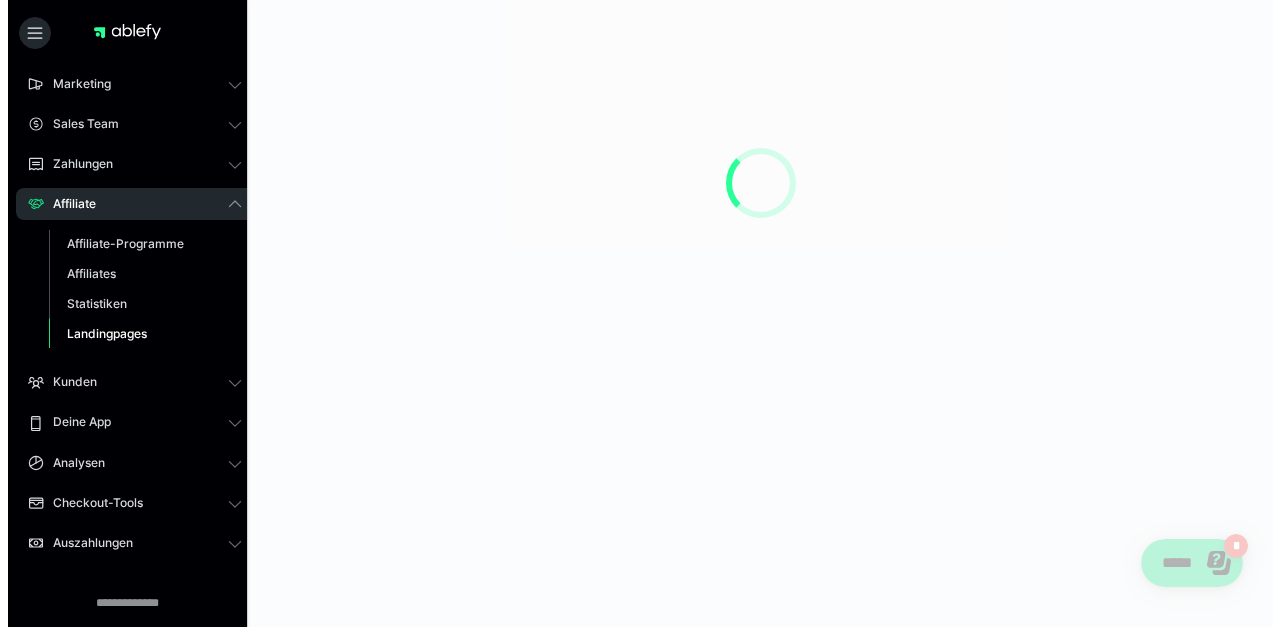 scroll, scrollTop: 0, scrollLeft: 0, axis: both 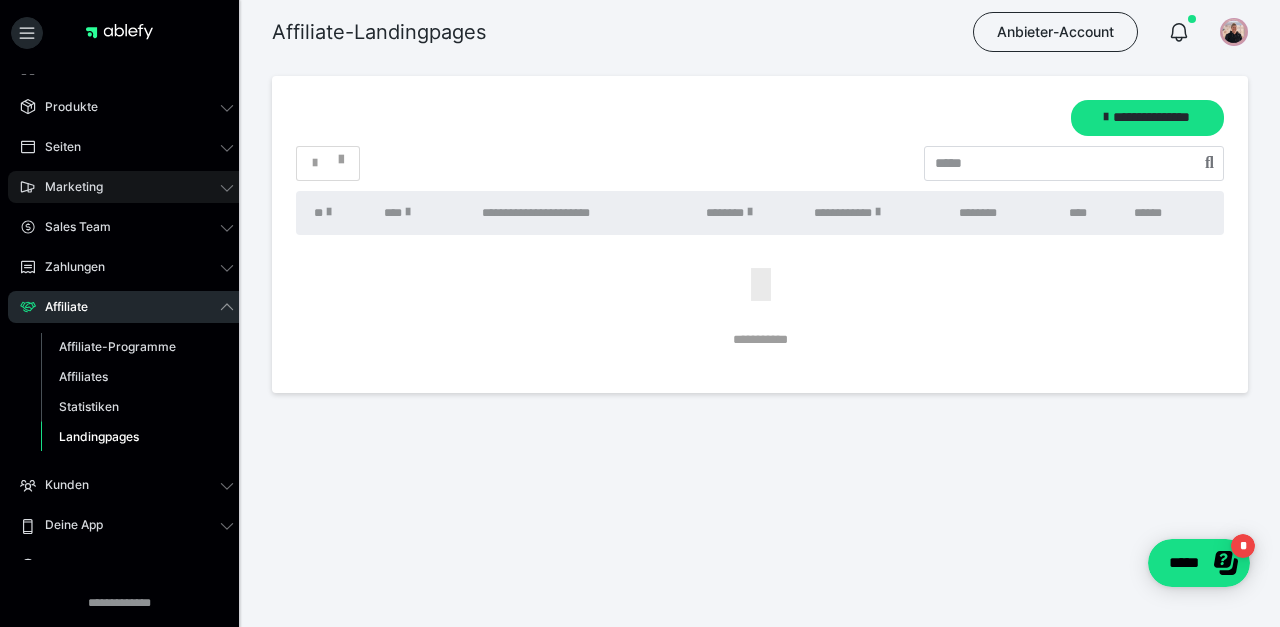 click on "Marketing" at bounding box center (127, 187) 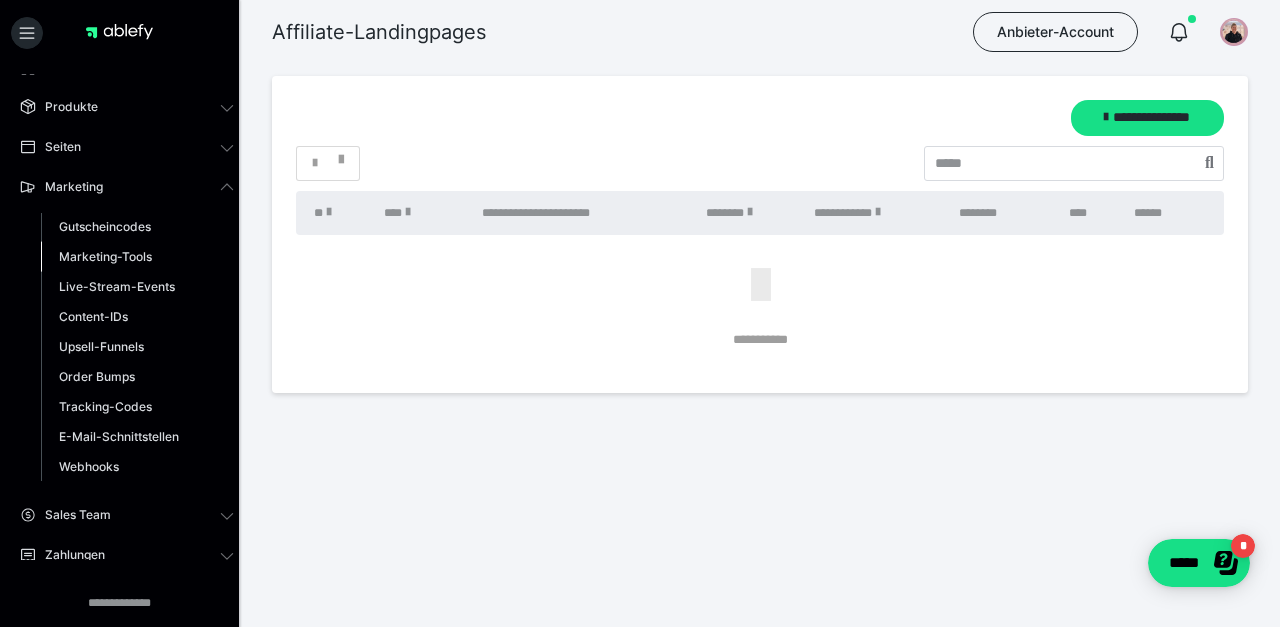 click on "Marketing-Tools" at bounding box center [105, 256] 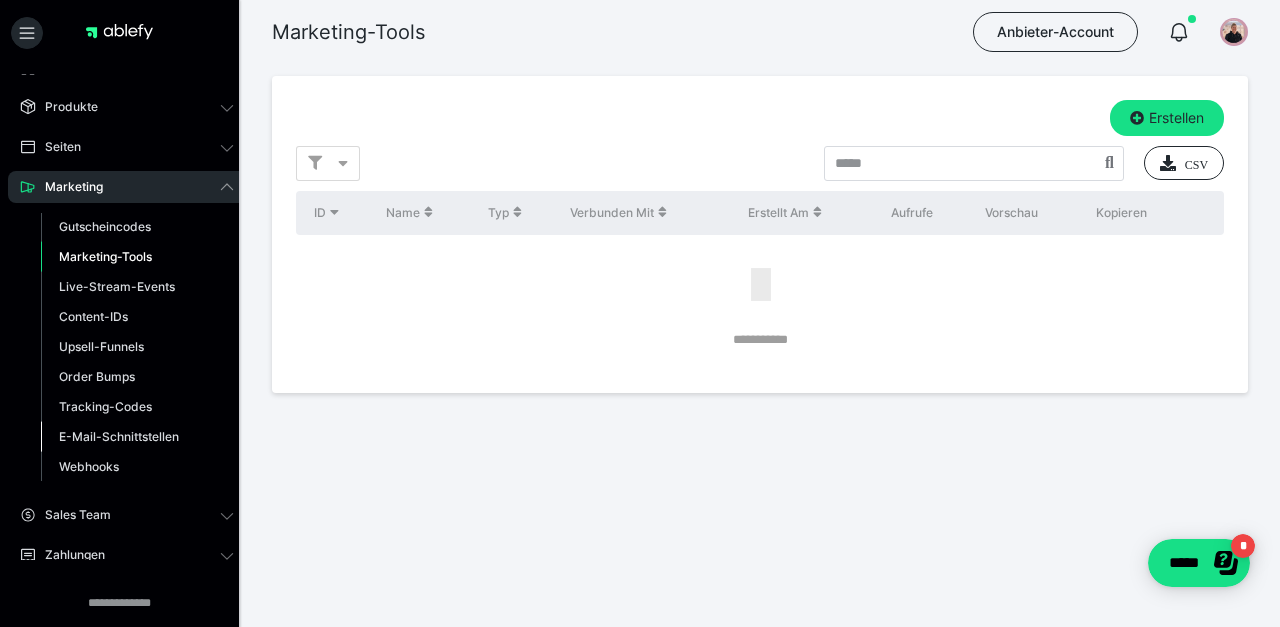 click on "E-Mail-Schnittstellen" at bounding box center [119, 436] 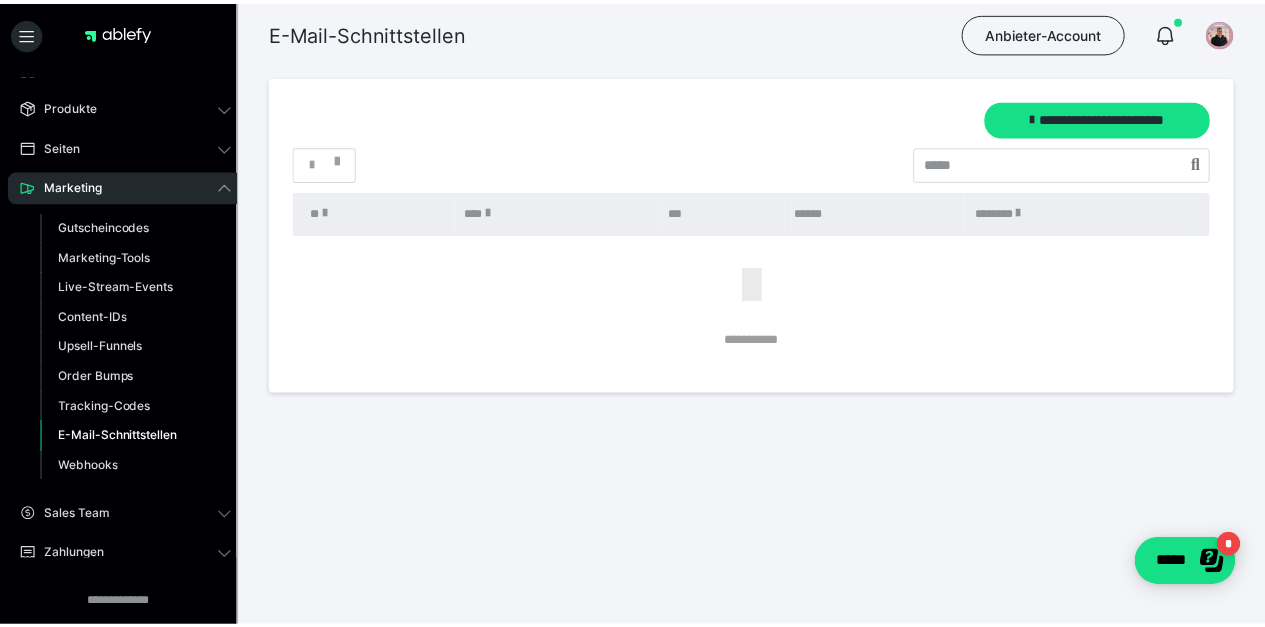 scroll, scrollTop: 0, scrollLeft: 0, axis: both 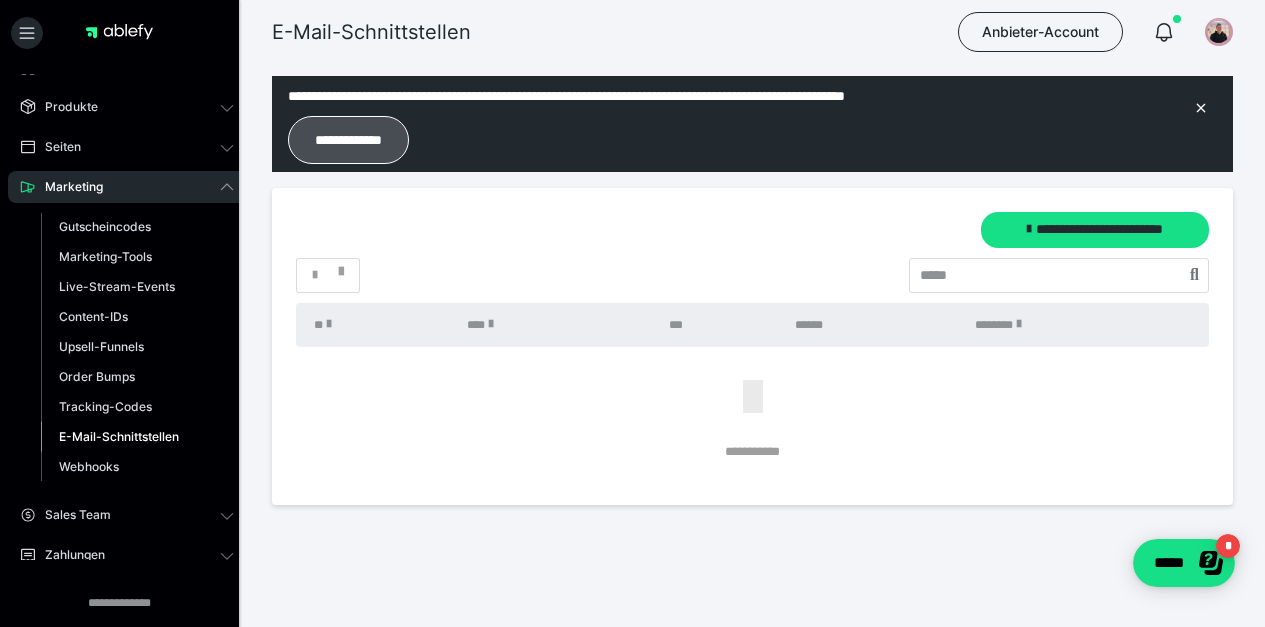 click on "**********" at bounding box center [348, 140] 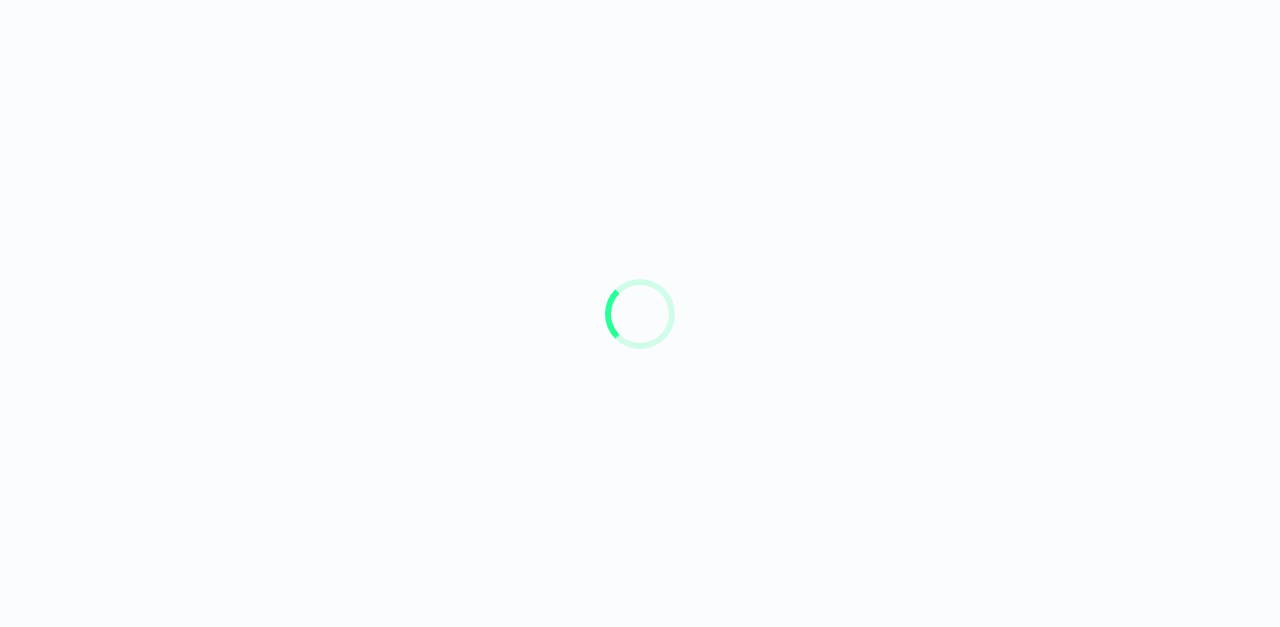 scroll, scrollTop: 0, scrollLeft: 0, axis: both 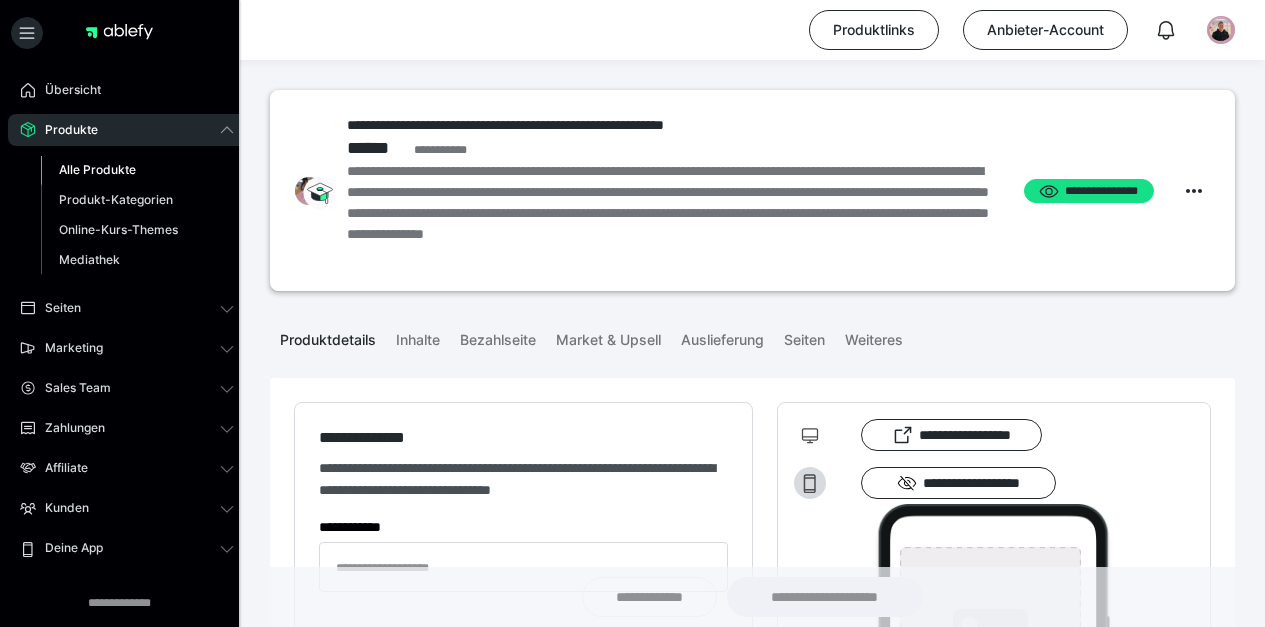 type on "**********" 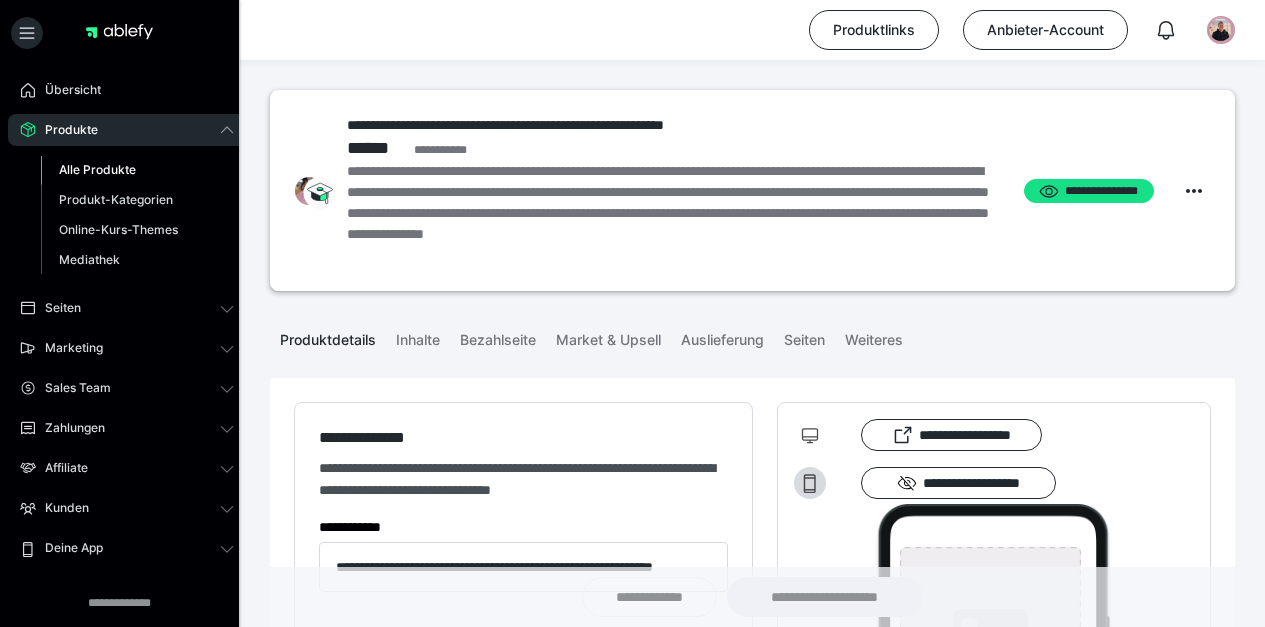 type on "**********" 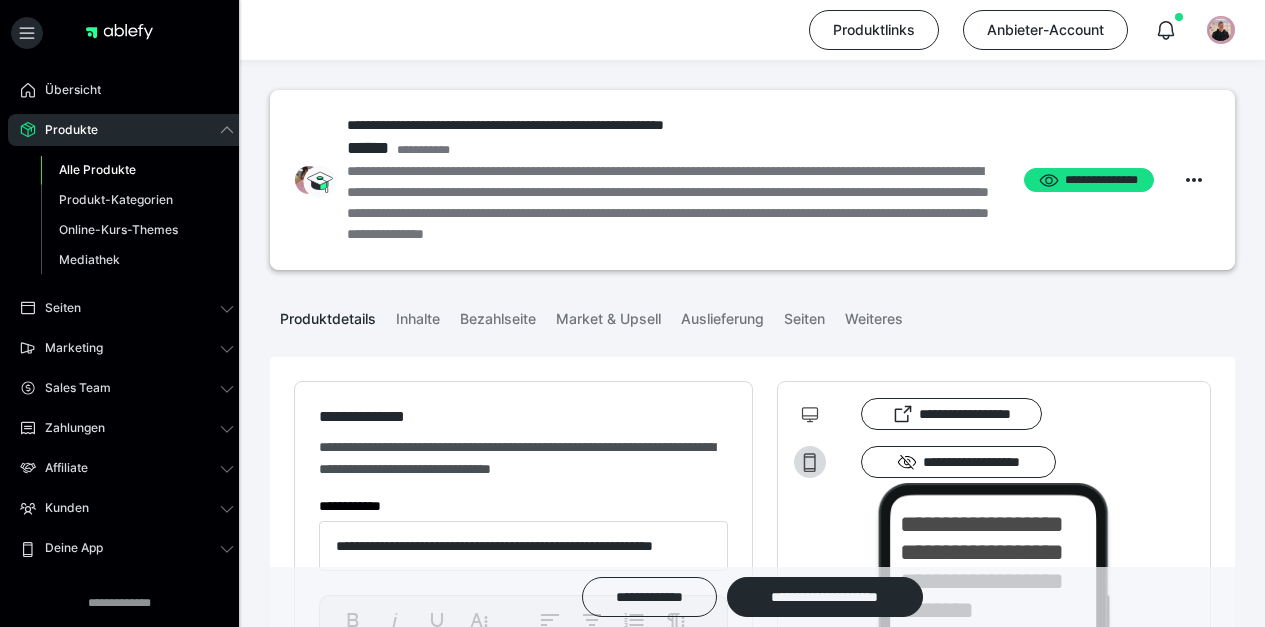 type on "**********" 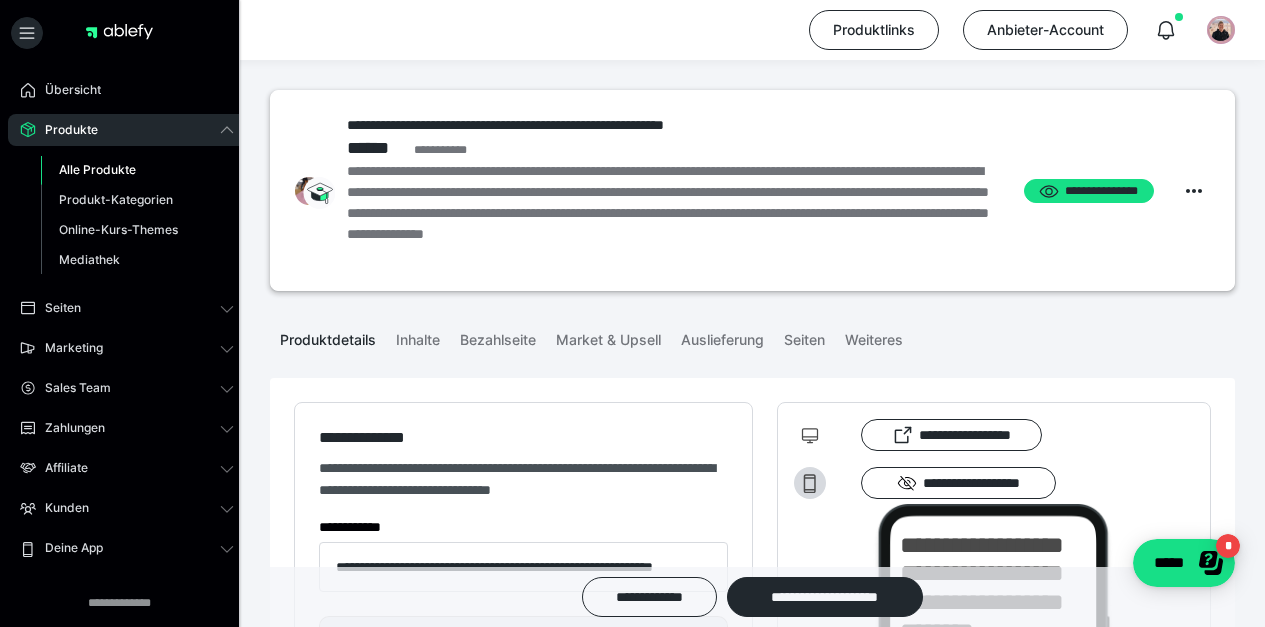 scroll, scrollTop: 0, scrollLeft: 0, axis: both 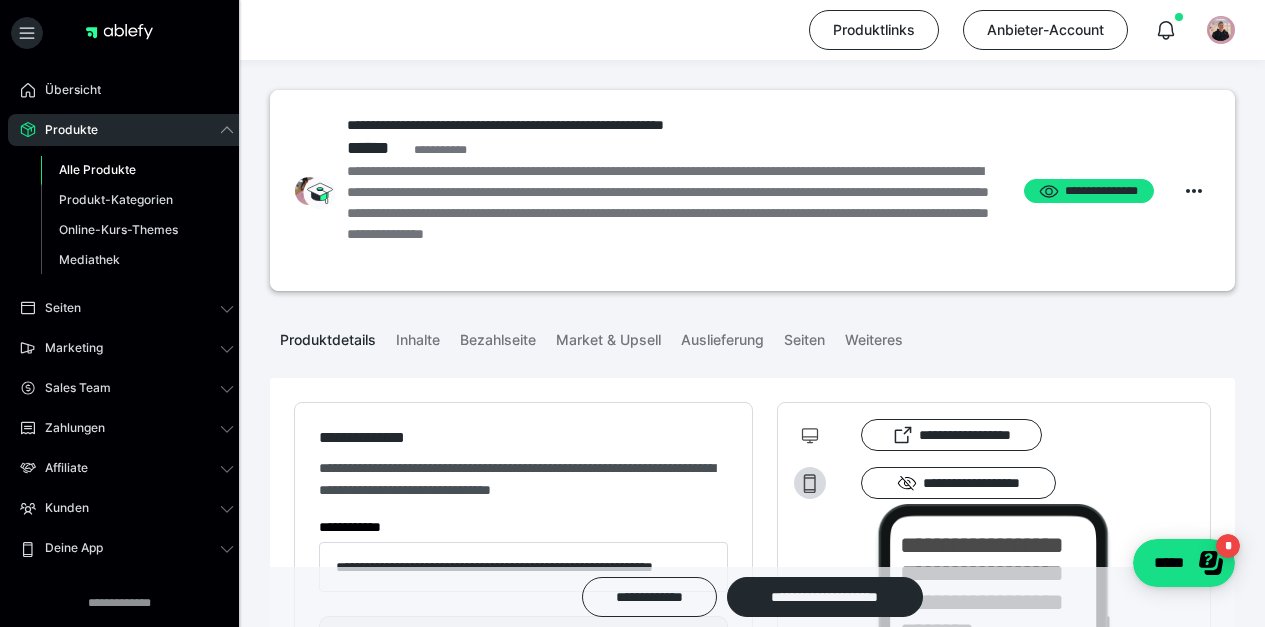 click on "Alle Produkte" at bounding box center [97, 169] 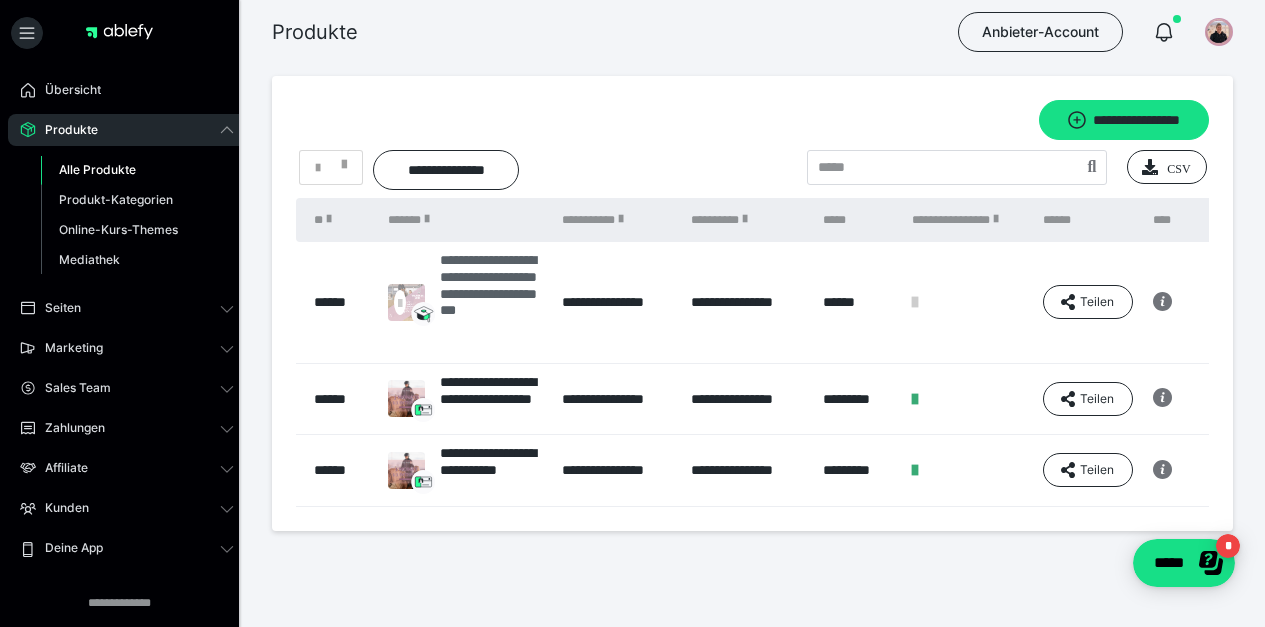click on "**********" at bounding box center (491, 302) 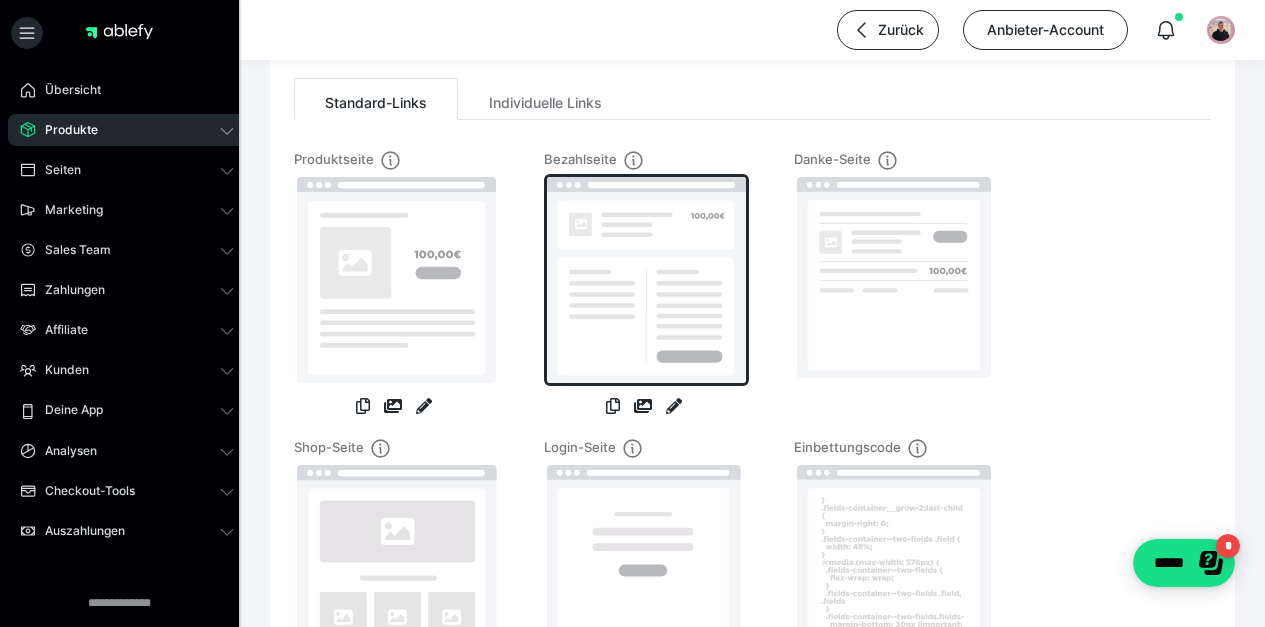 scroll, scrollTop: 199, scrollLeft: 0, axis: vertical 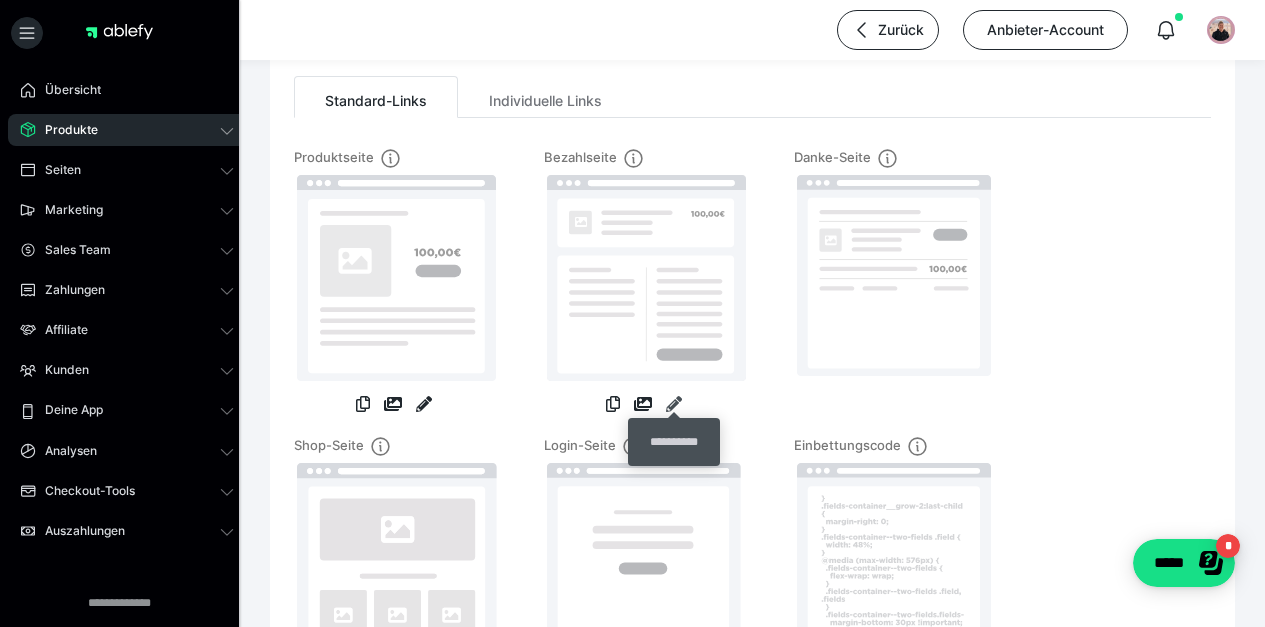 click at bounding box center [674, 404] 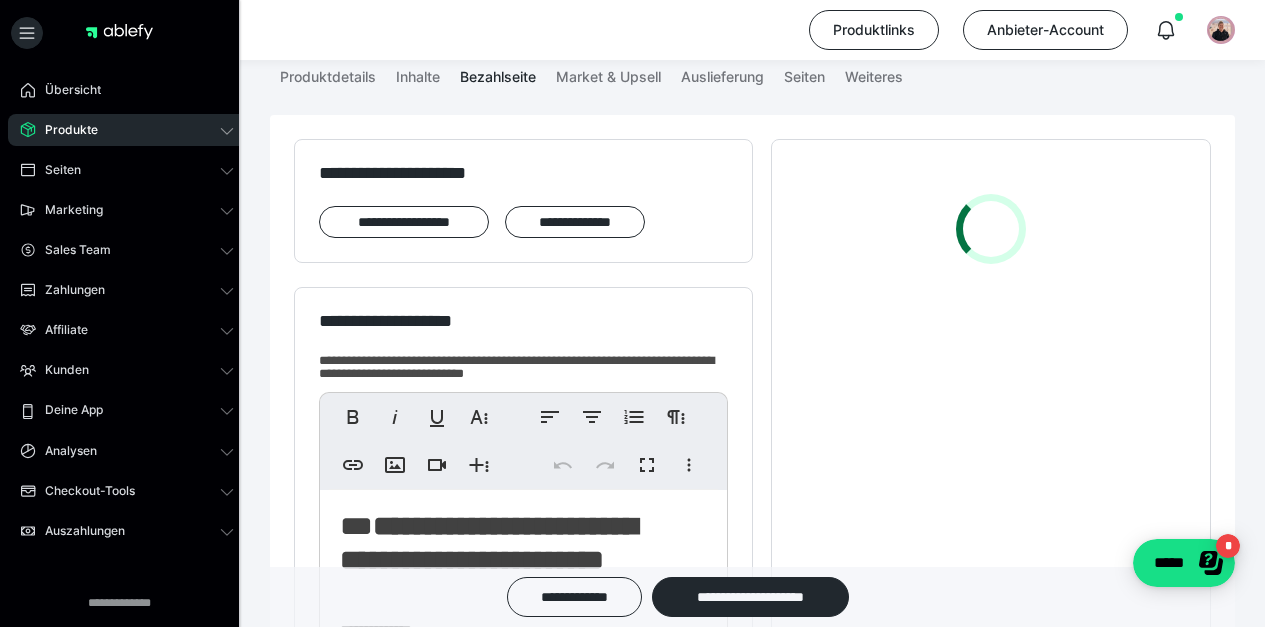 scroll, scrollTop: 359, scrollLeft: 0, axis: vertical 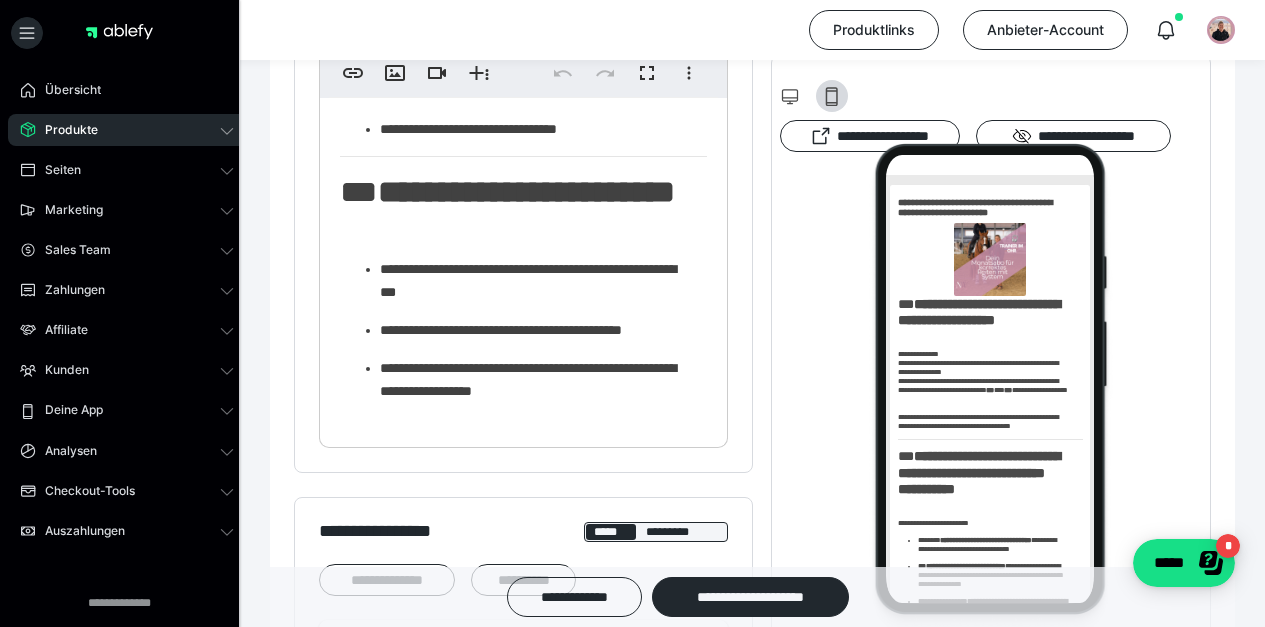 click on "**********" at bounding box center [536, 280] 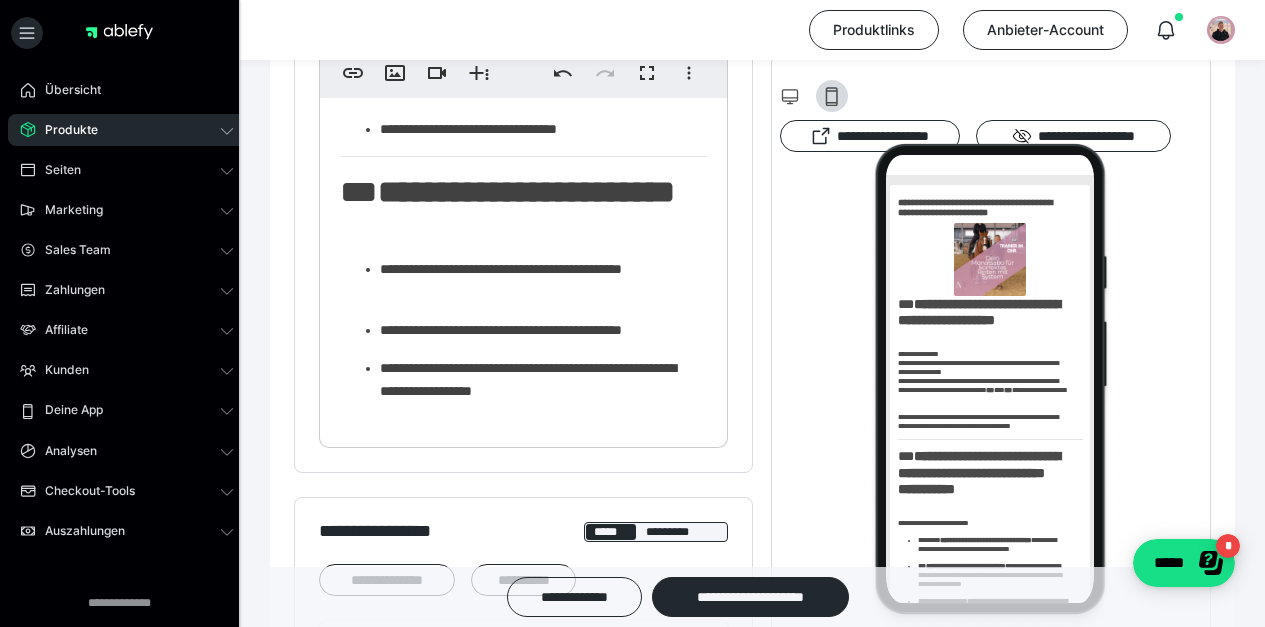 scroll, scrollTop: 736, scrollLeft: 0, axis: vertical 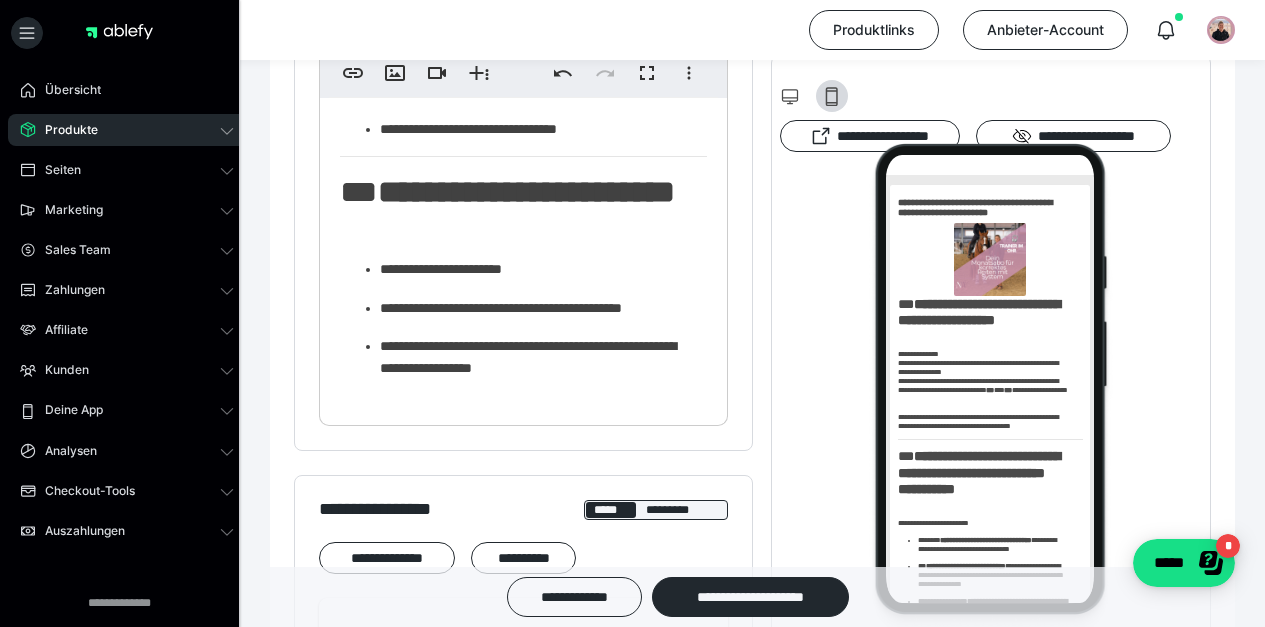 click on "**********" at bounding box center [536, 269] 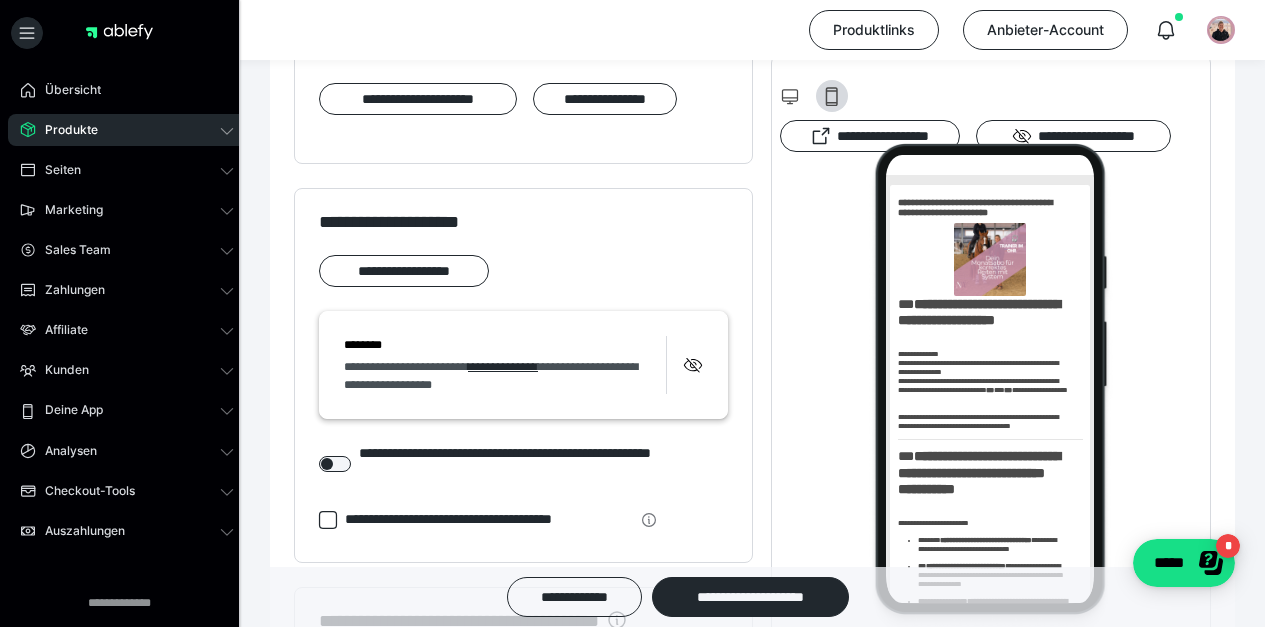 scroll, scrollTop: 2101, scrollLeft: 0, axis: vertical 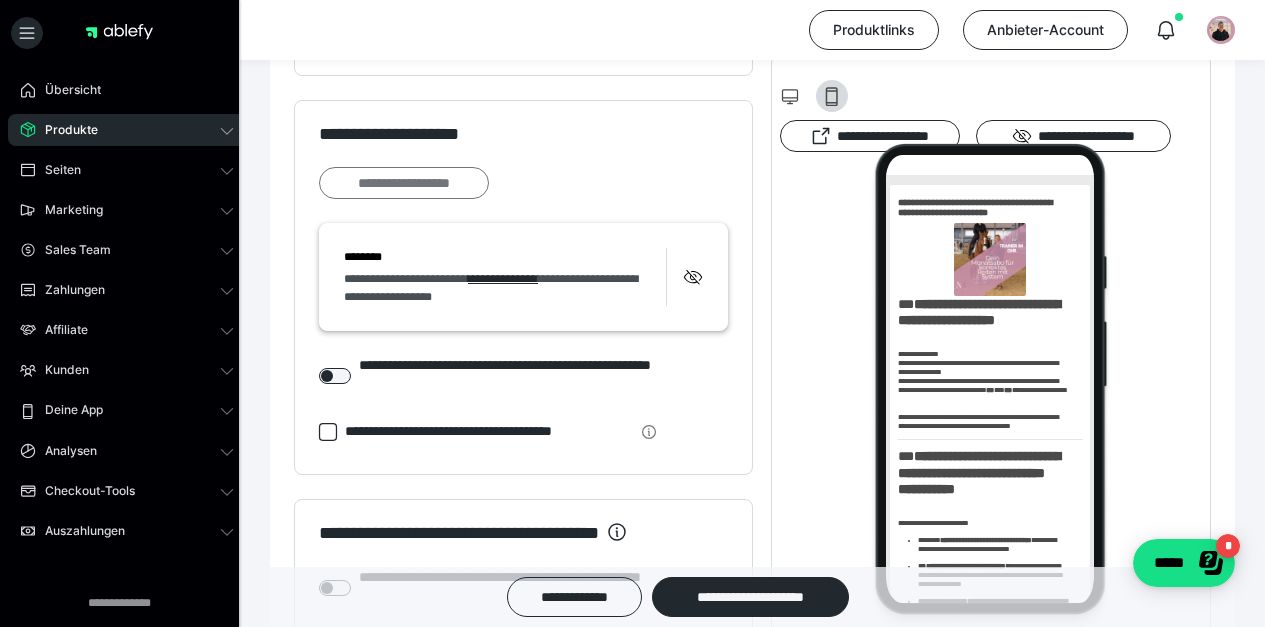 click on "**********" at bounding box center (404, 183) 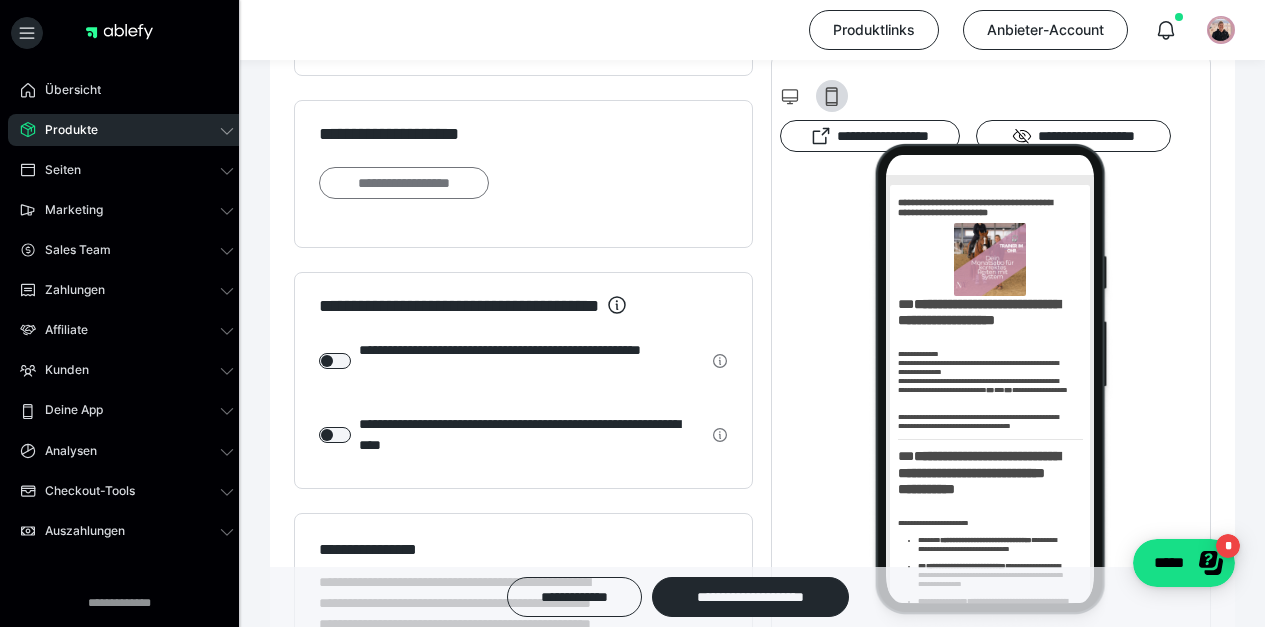 scroll, scrollTop: 0, scrollLeft: 0, axis: both 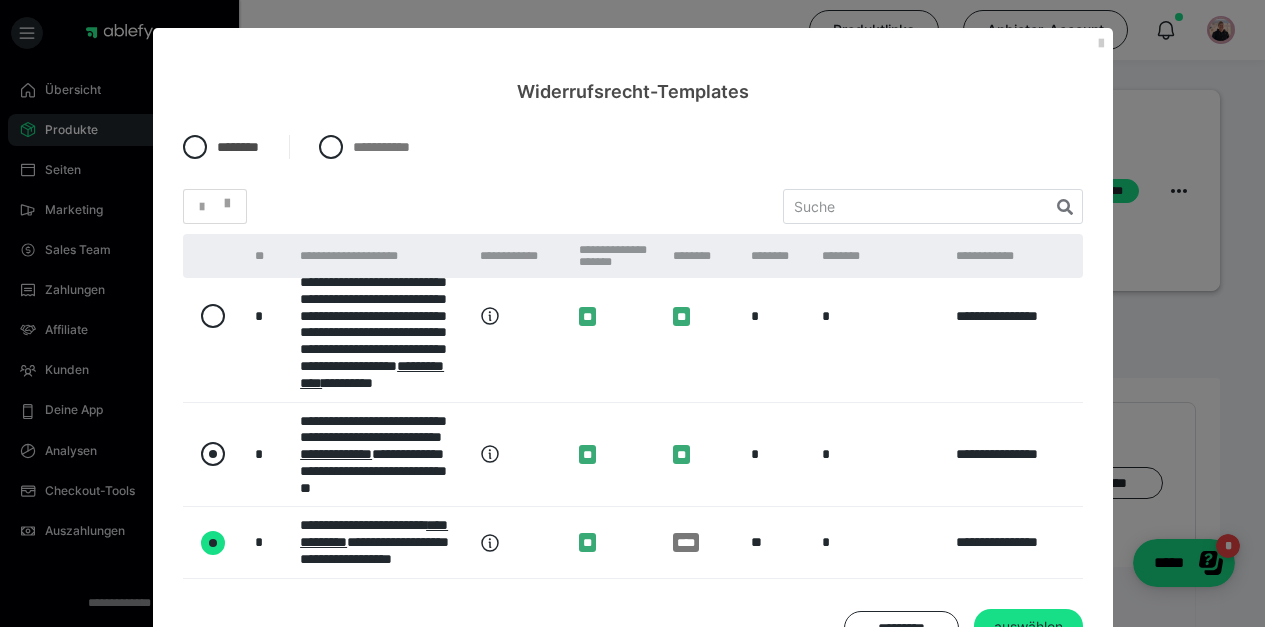 click at bounding box center [213, 454] 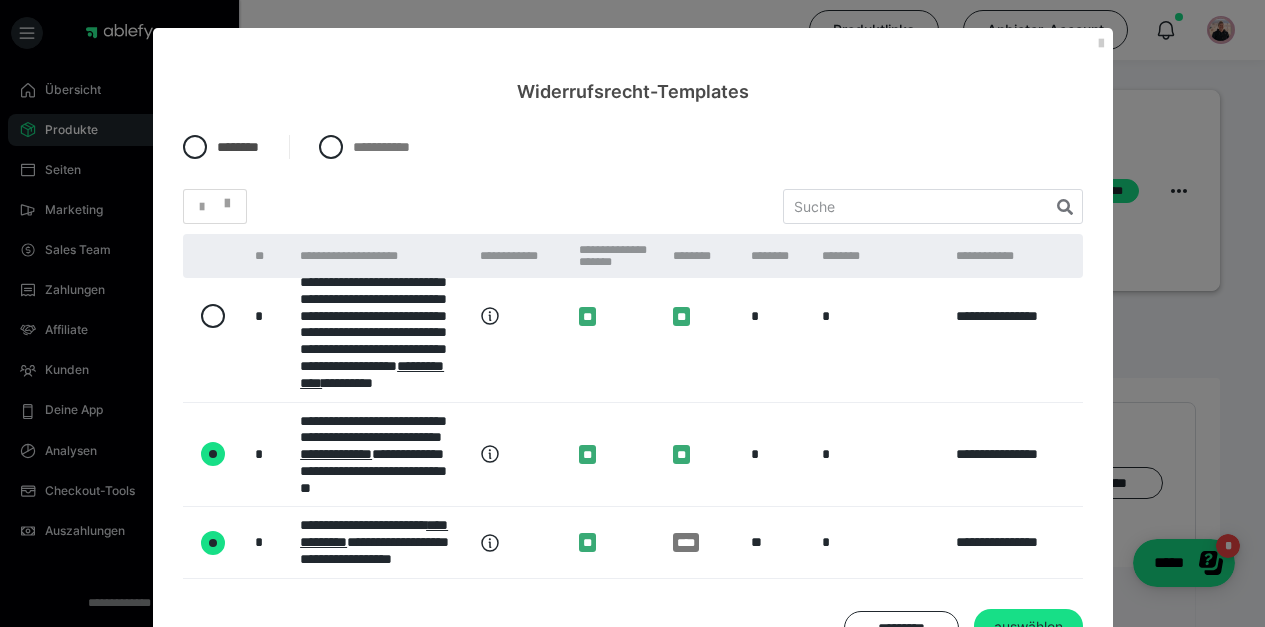 radio on "true" 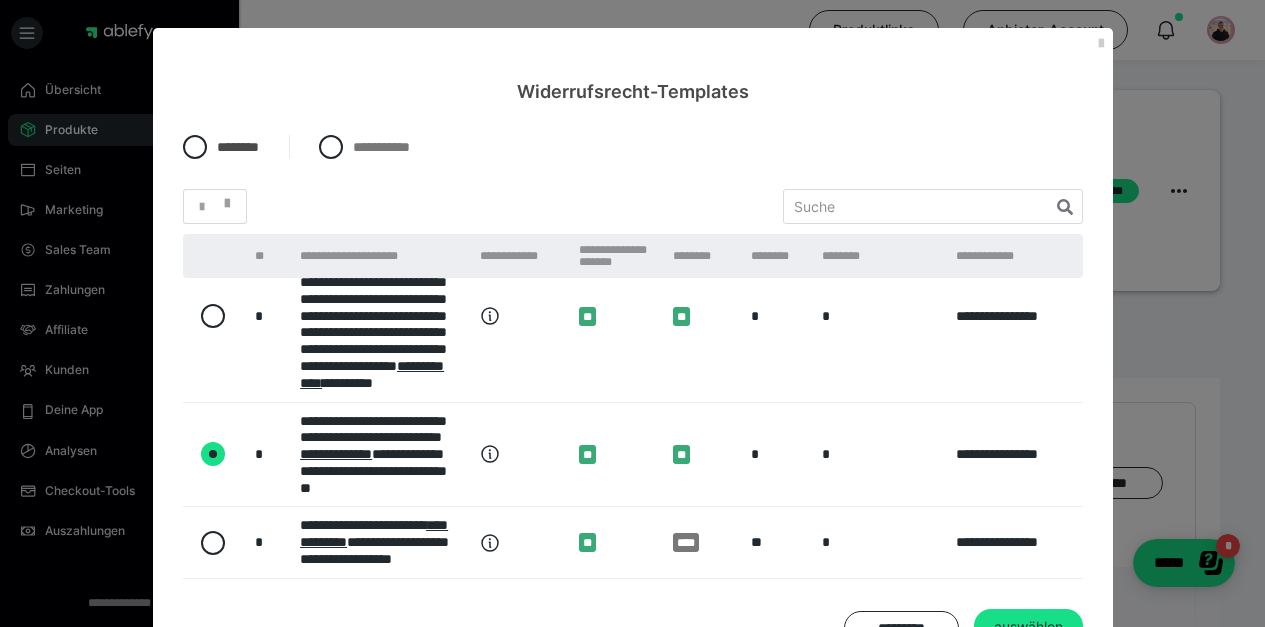 scroll, scrollTop: 1212, scrollLeft: 0, axis: vertical 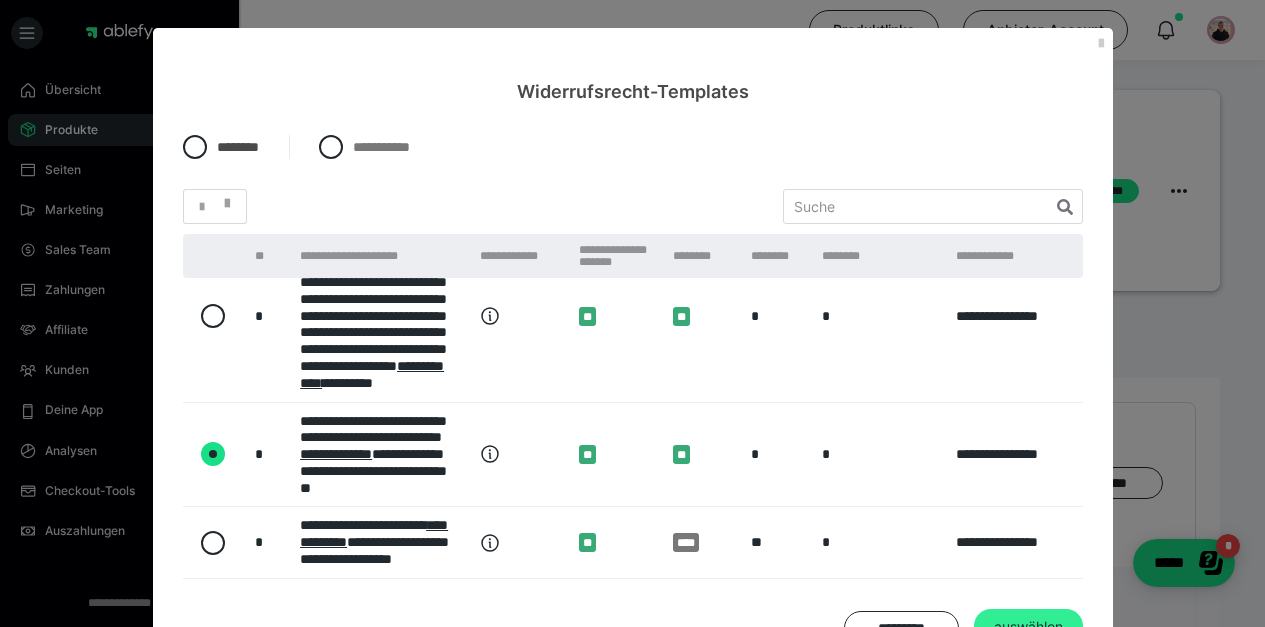 click on "auswählen" at bounding box center (1028, 627) 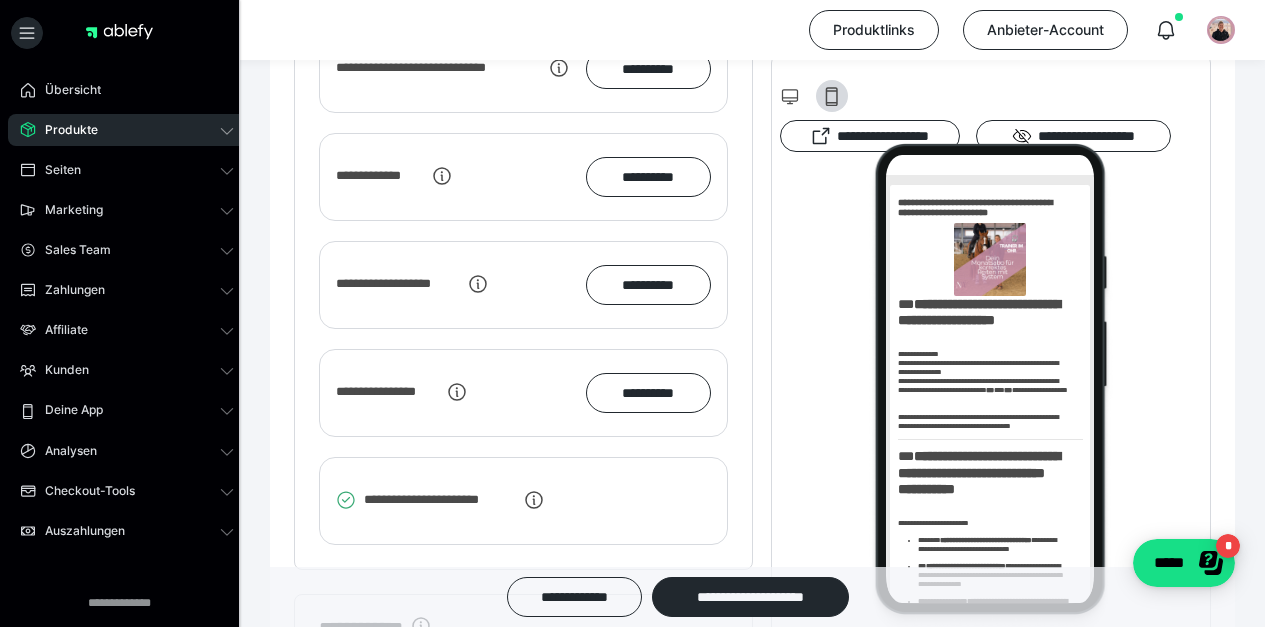 scroll, scrollTop: 3239, scrollLeft: 0, axis: vertical 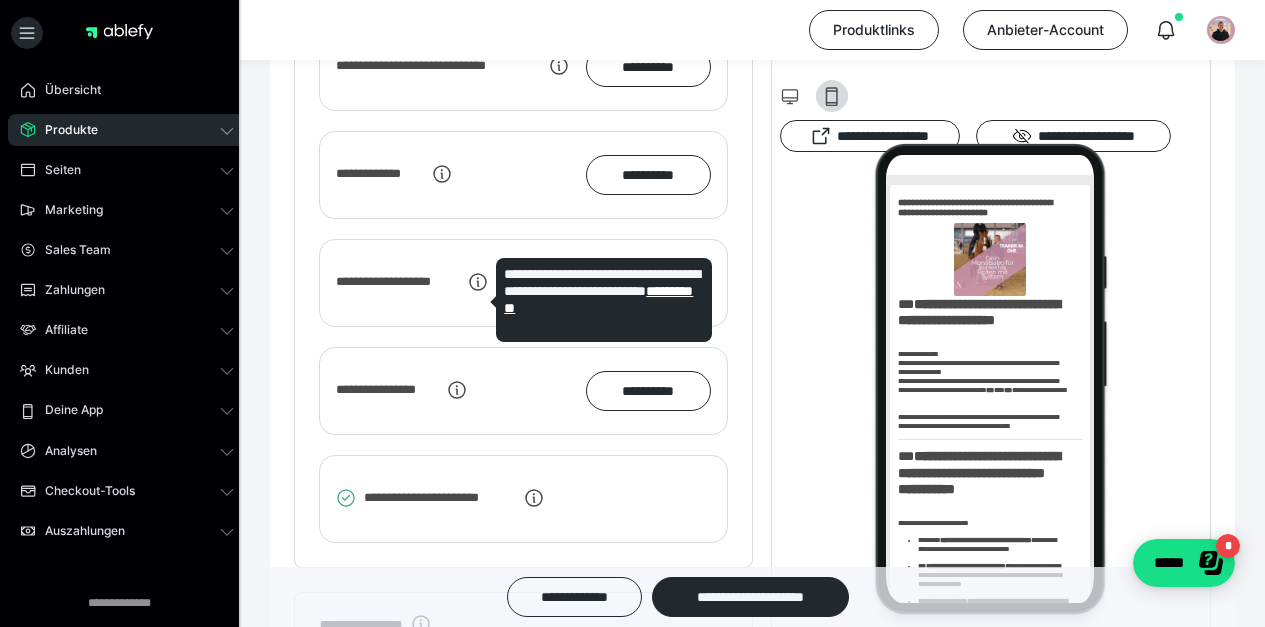 click 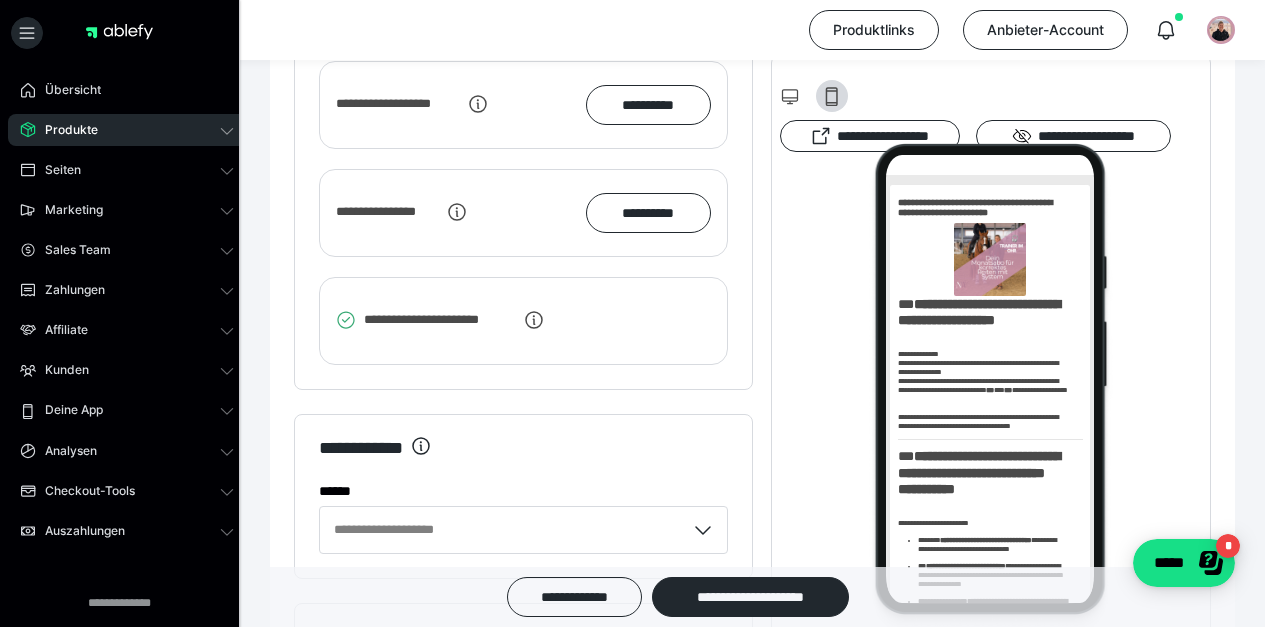 scroll, scrollTop: 3400, scrollLeft: 0, axis: vertical 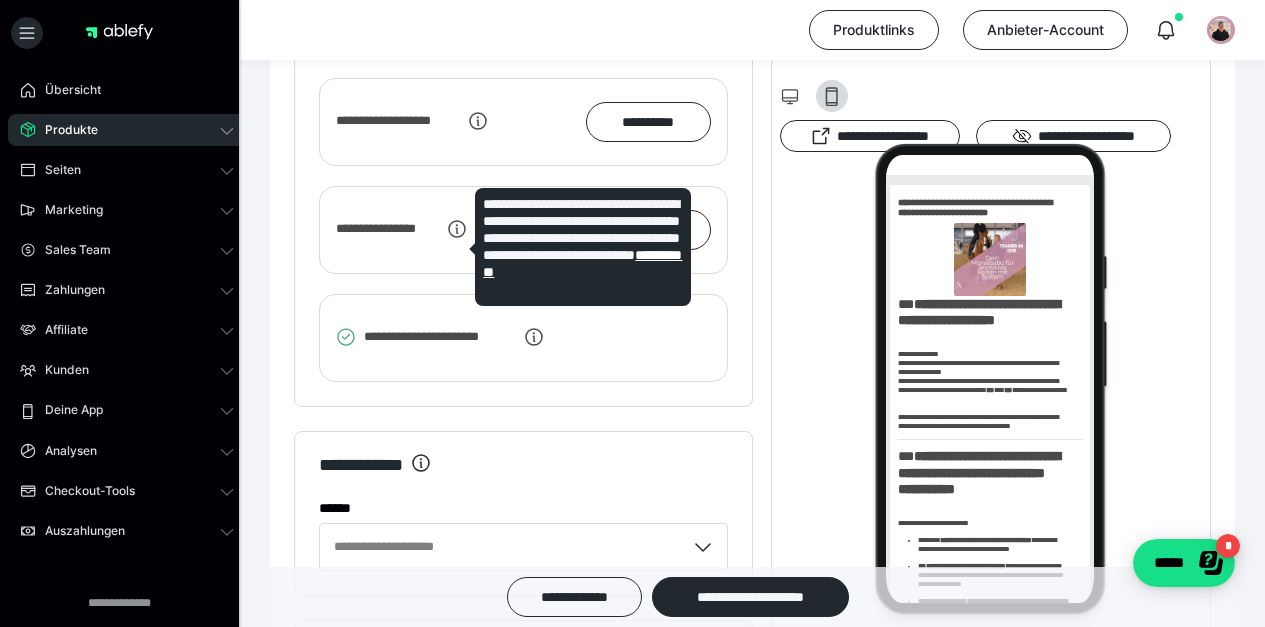 click 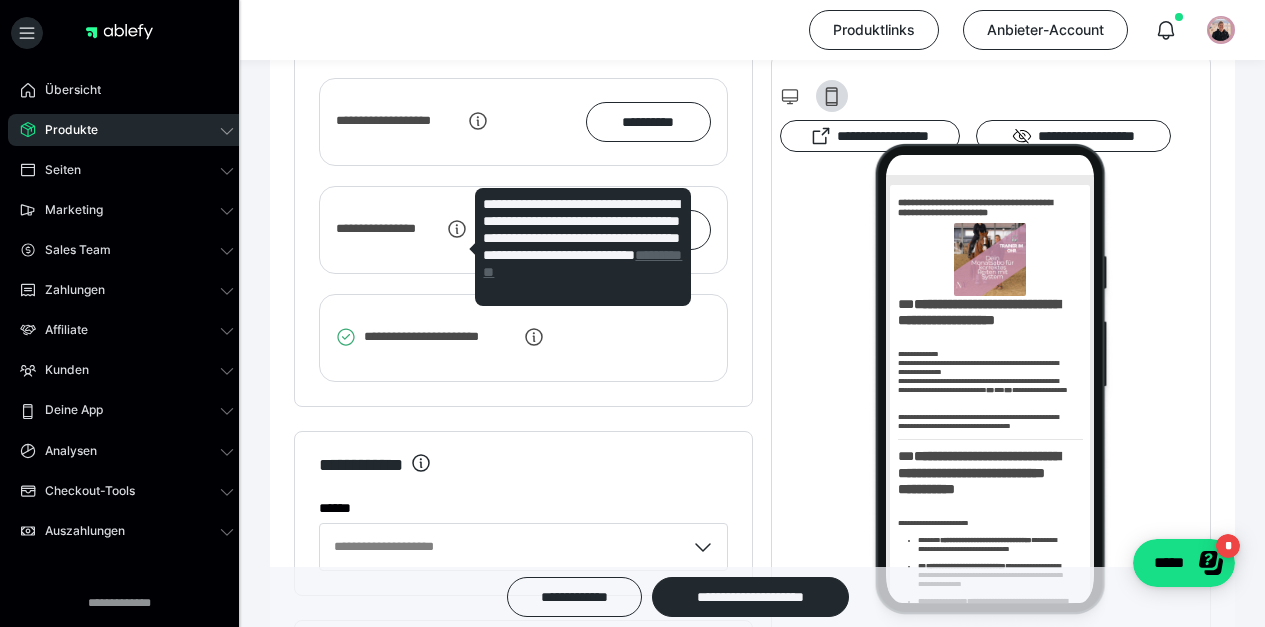 click on "**********" at bounding box center (582, 263) 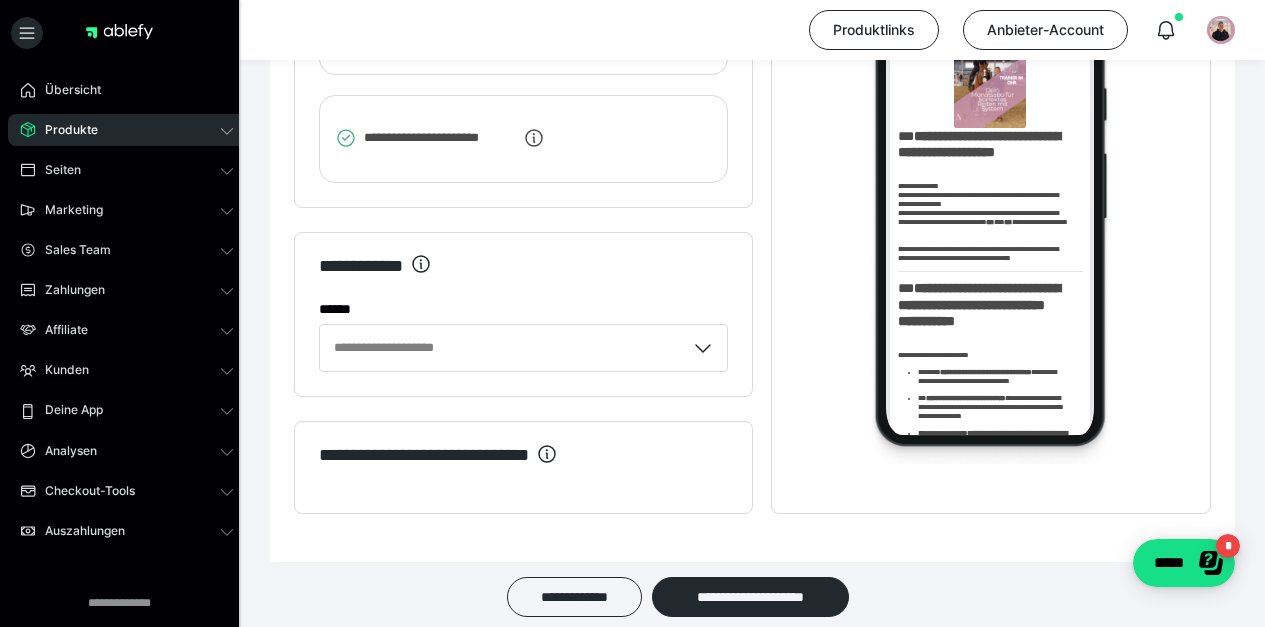 scroll, scrollTop: 3735, scrollLeft: 0, axis: vertical 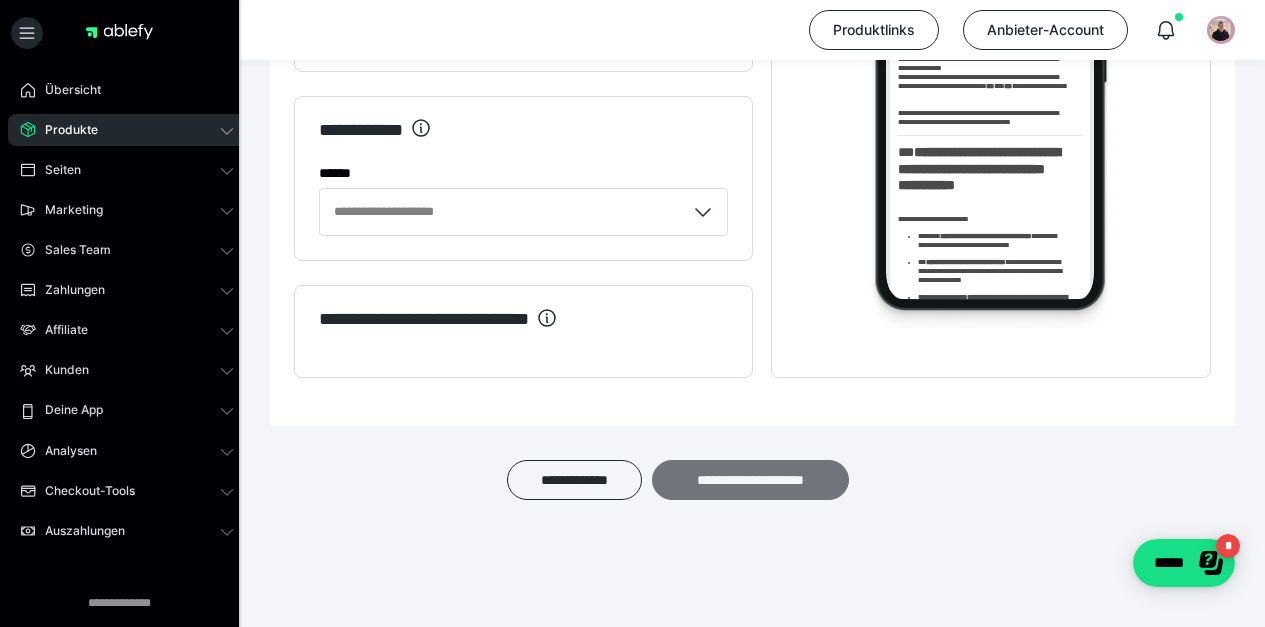 click on "**********" at bounding box center [750, 480] 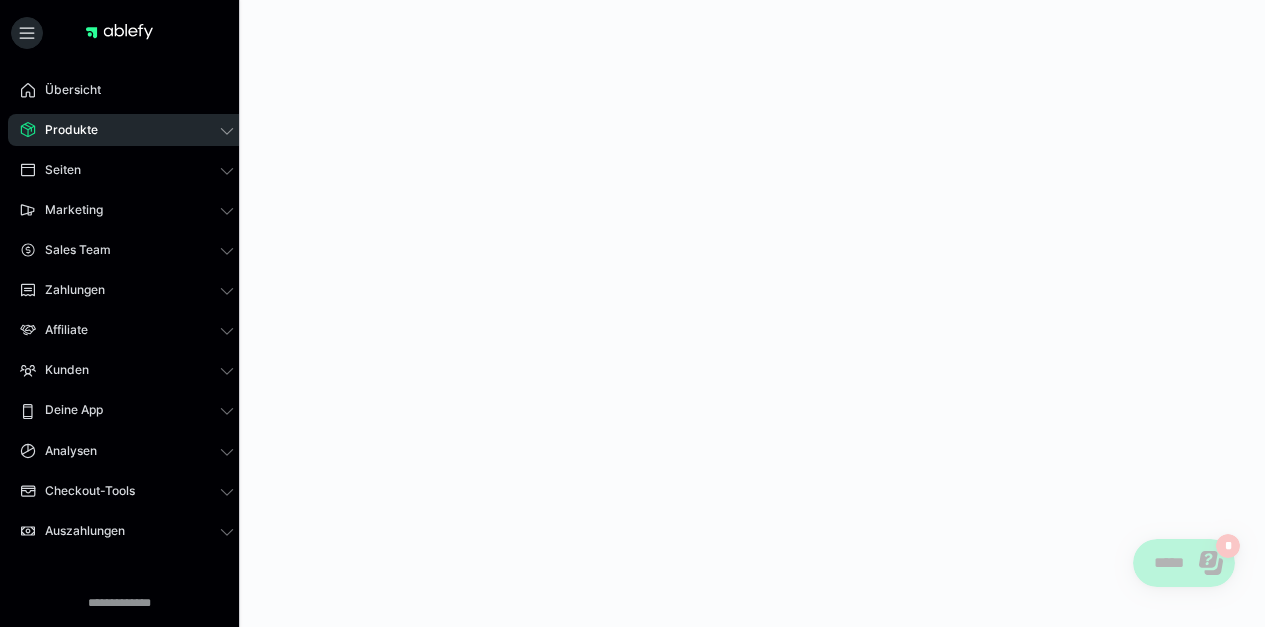 scroll, scrollTop: 0, scrollLeft: 0, axis: both 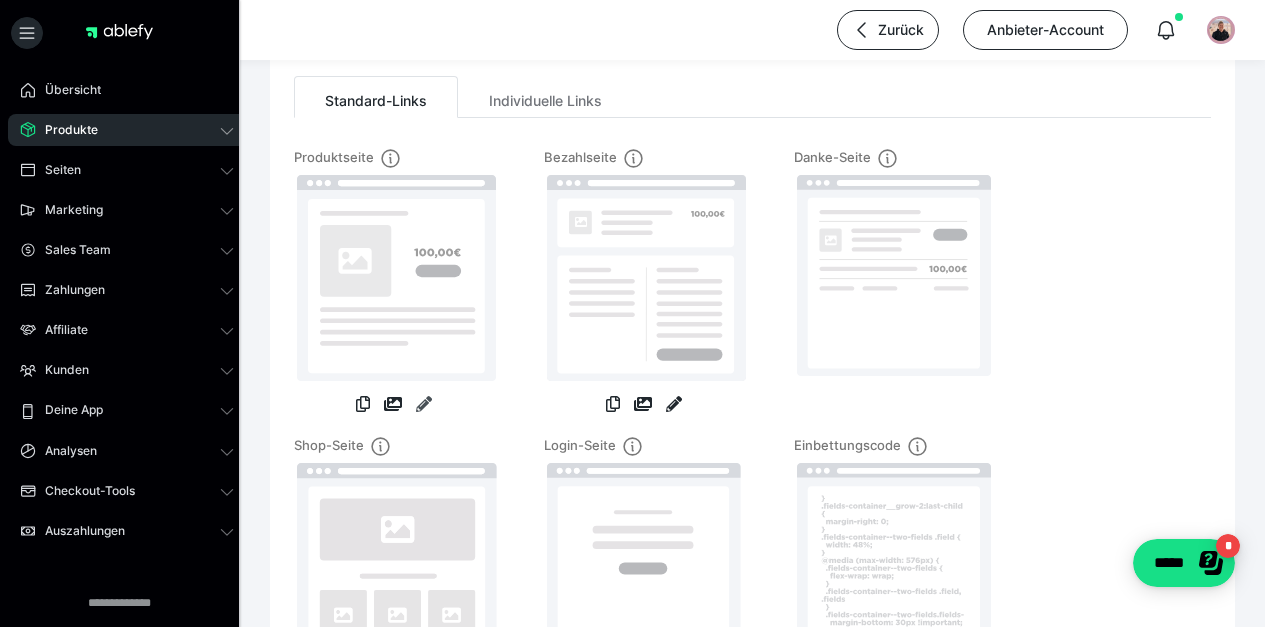 click at bounding box center (424, 404) 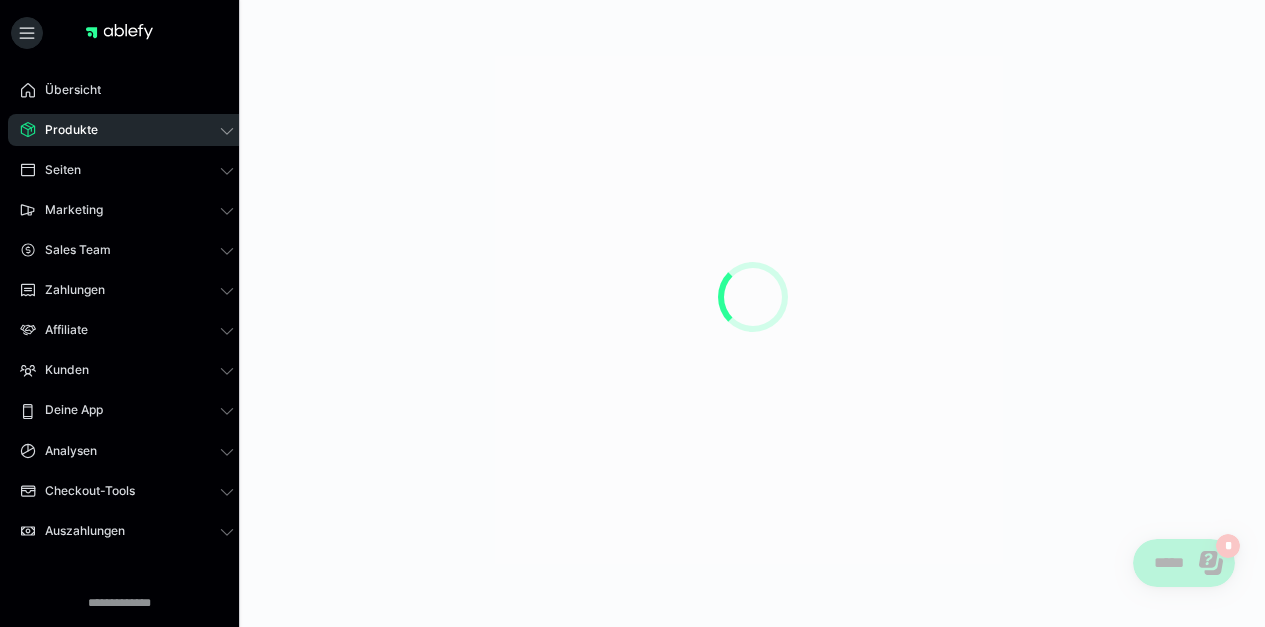 scroll, scrollTop: 0, scrollLeft: 0, axis: both 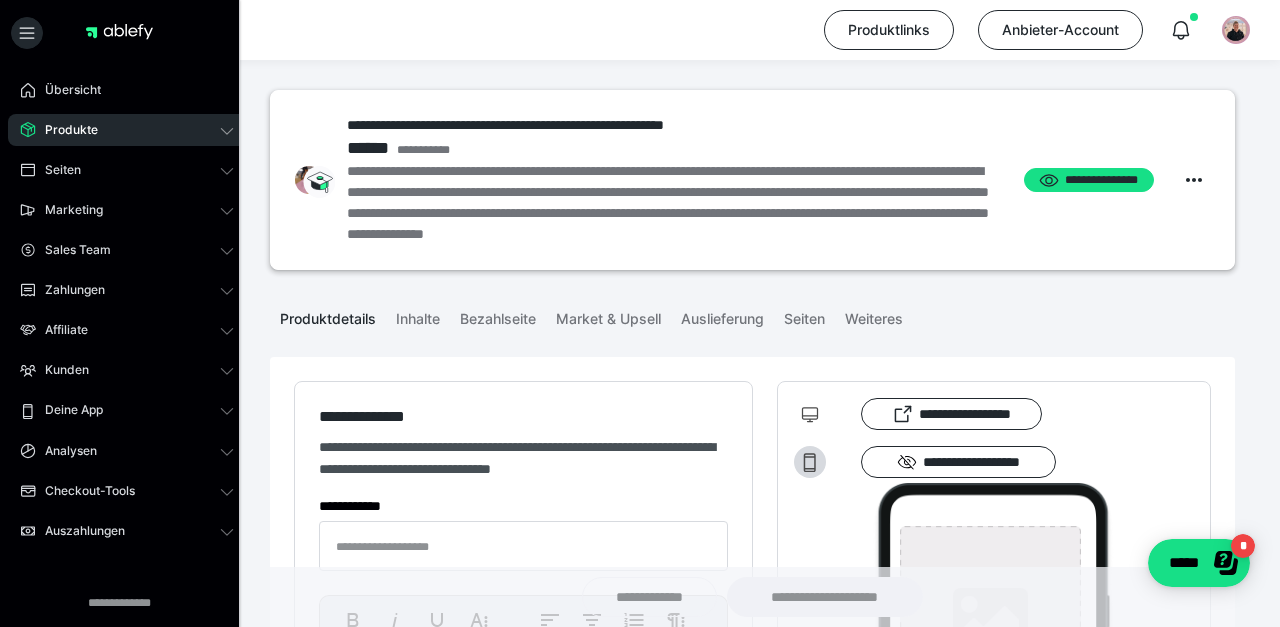 type on "**********" 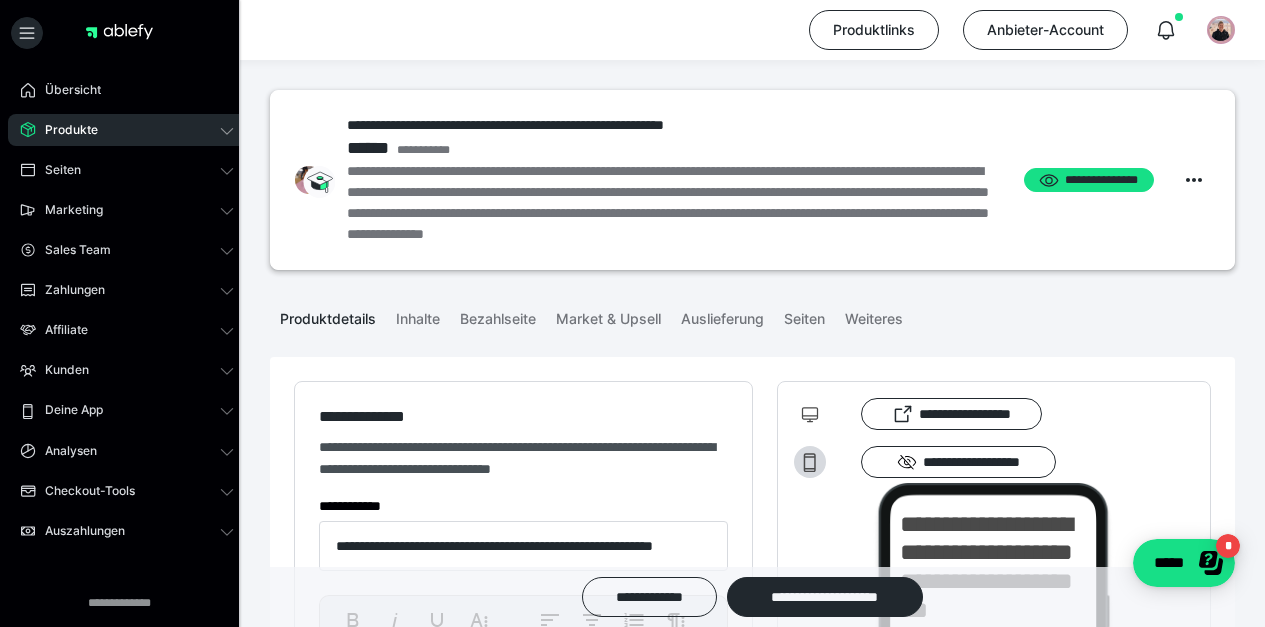 type on "**********" 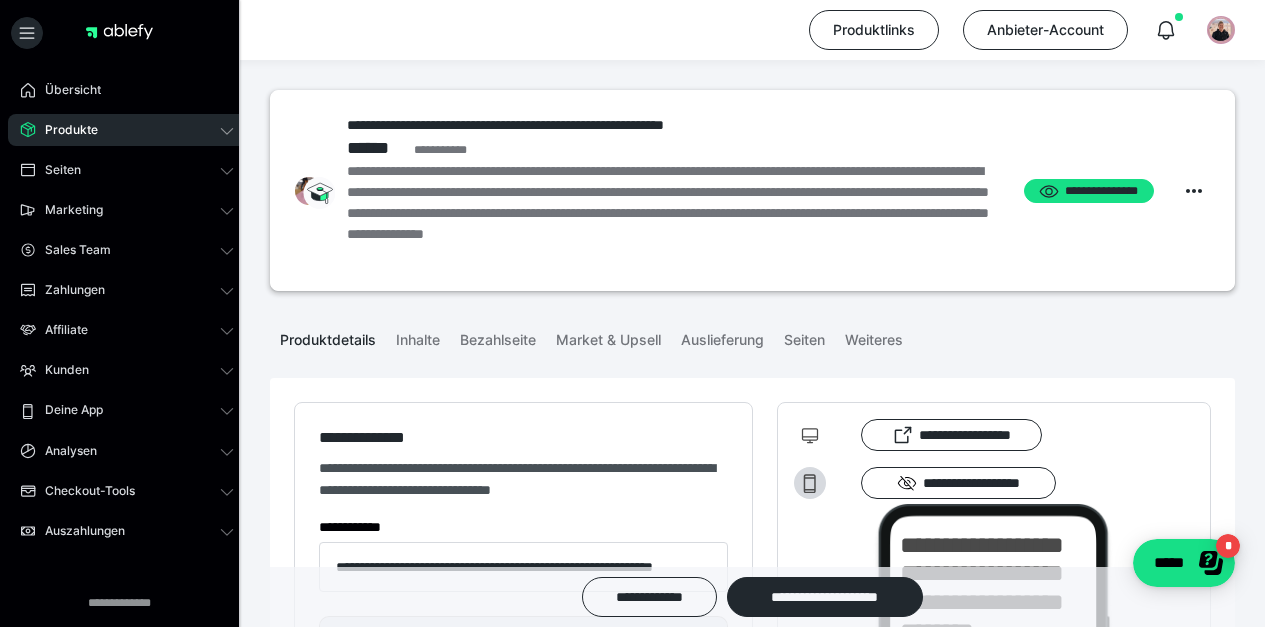 type on "**********" 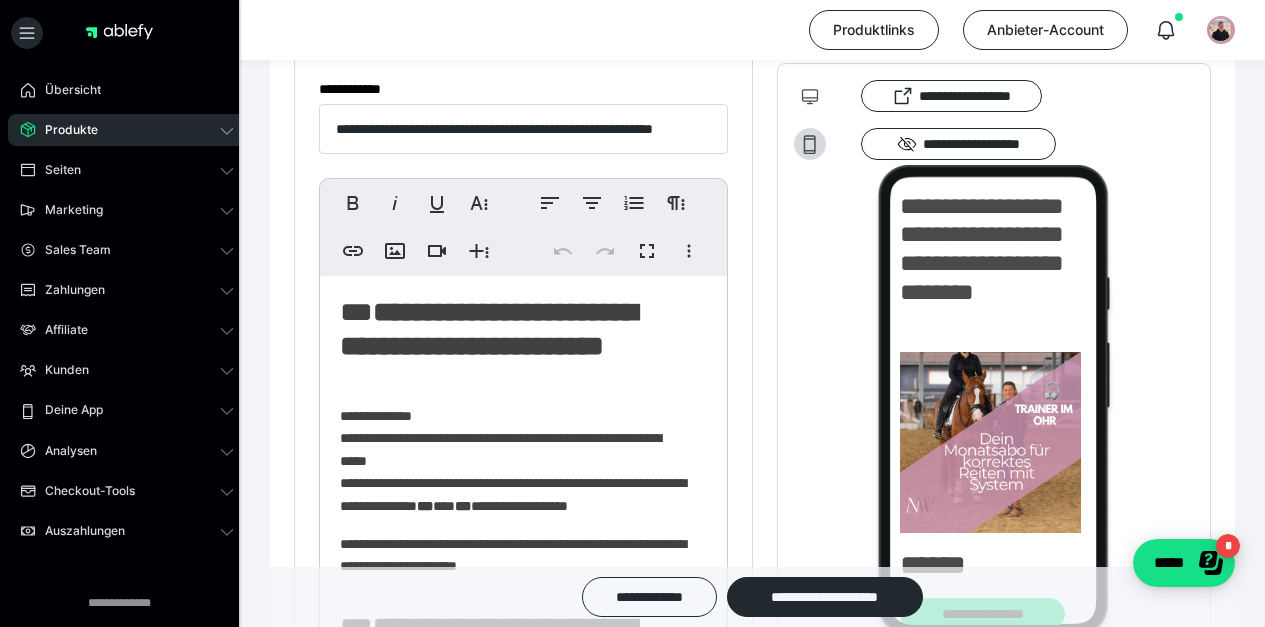 scroll, scrollTop: 452, scrollLeft: 0, axis: vertical 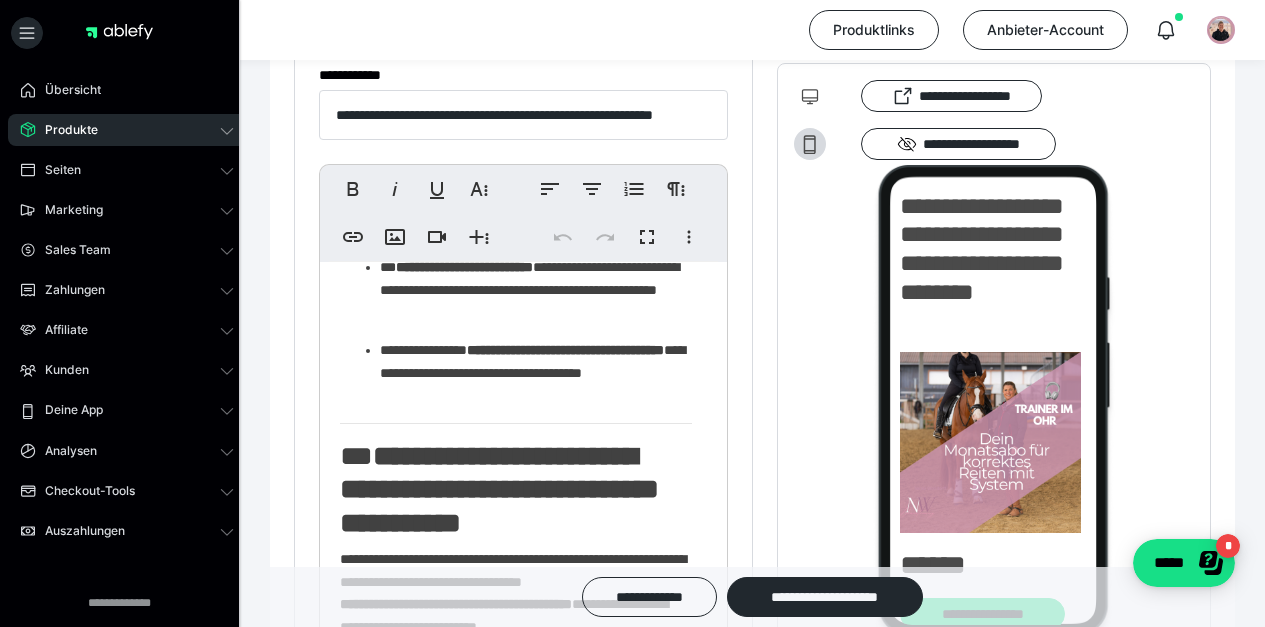 click on "**********" at bounding box center (536, 372) 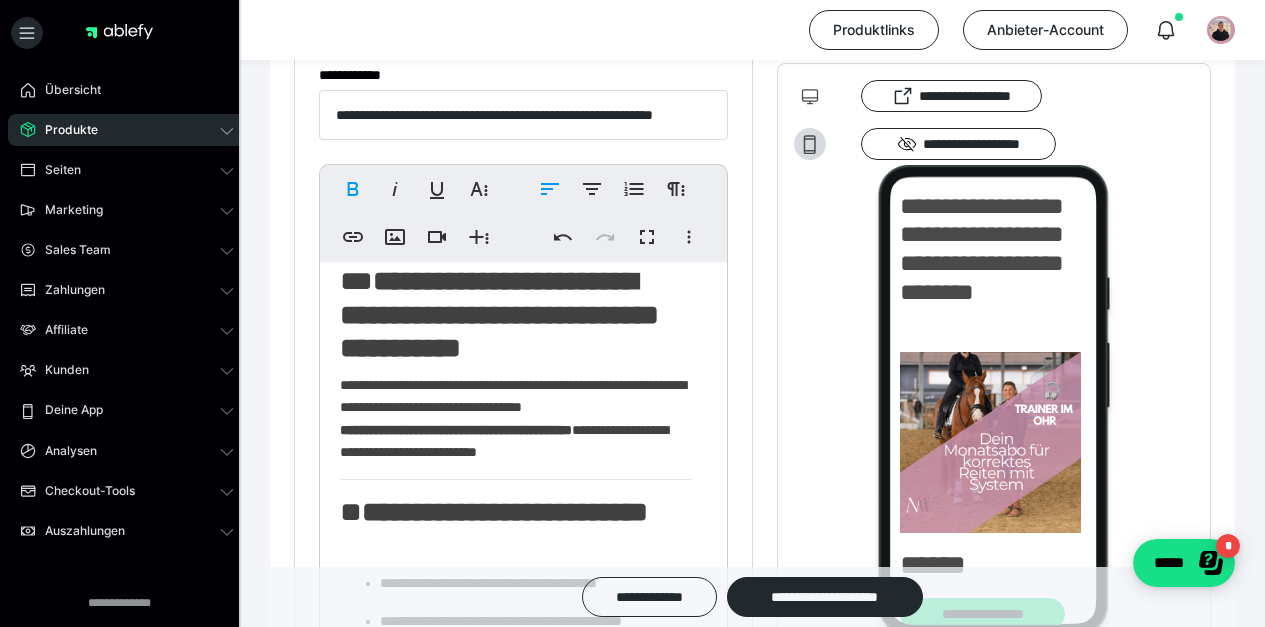scroll, scrollTop: 1240, scrollLeft: 0, axis: vertical 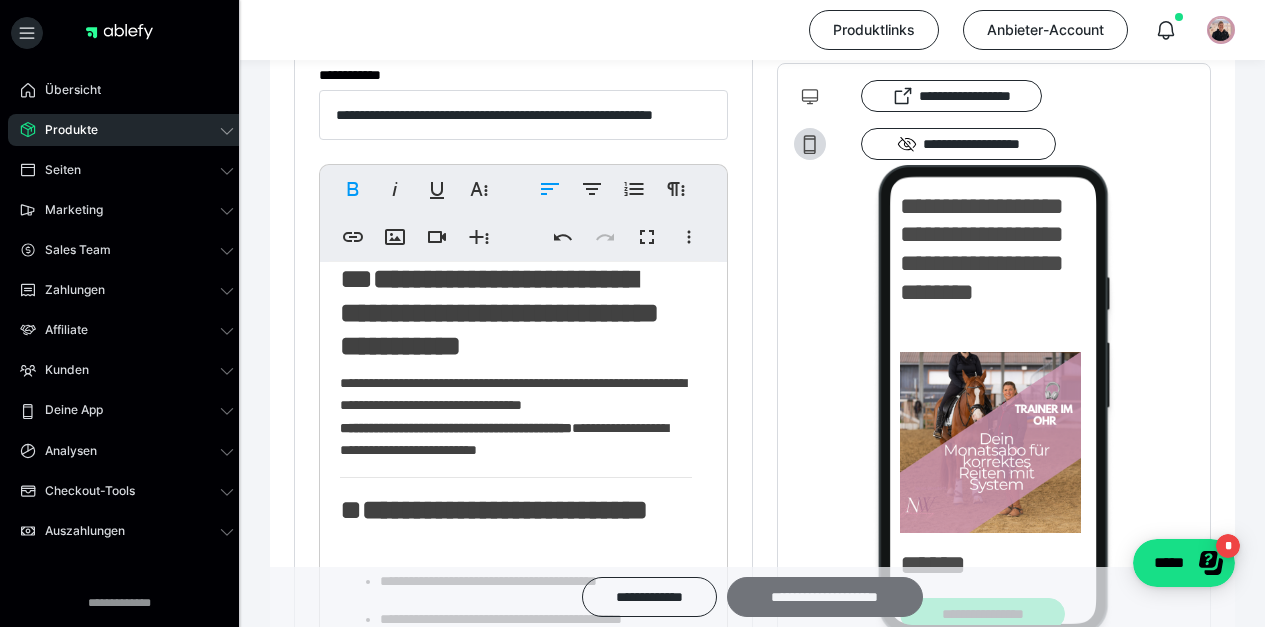 click on "**********" at bounding box center [825, 597] 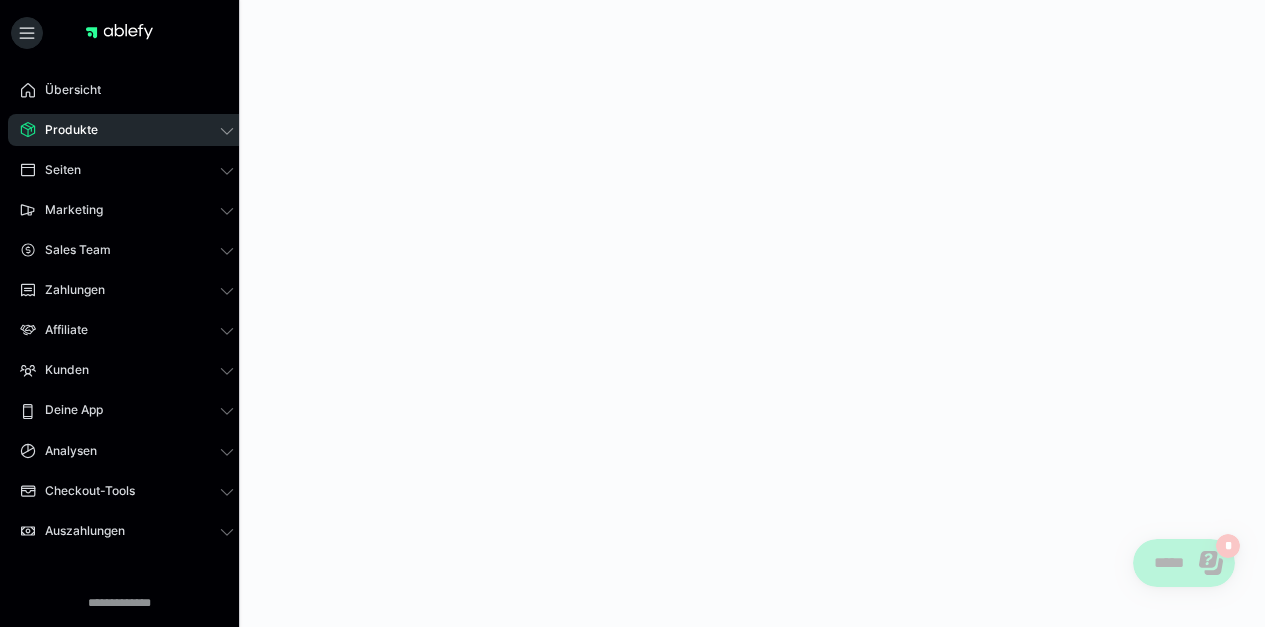 scroll, scrollTop: 0, scrollLeft: 0, axis: both 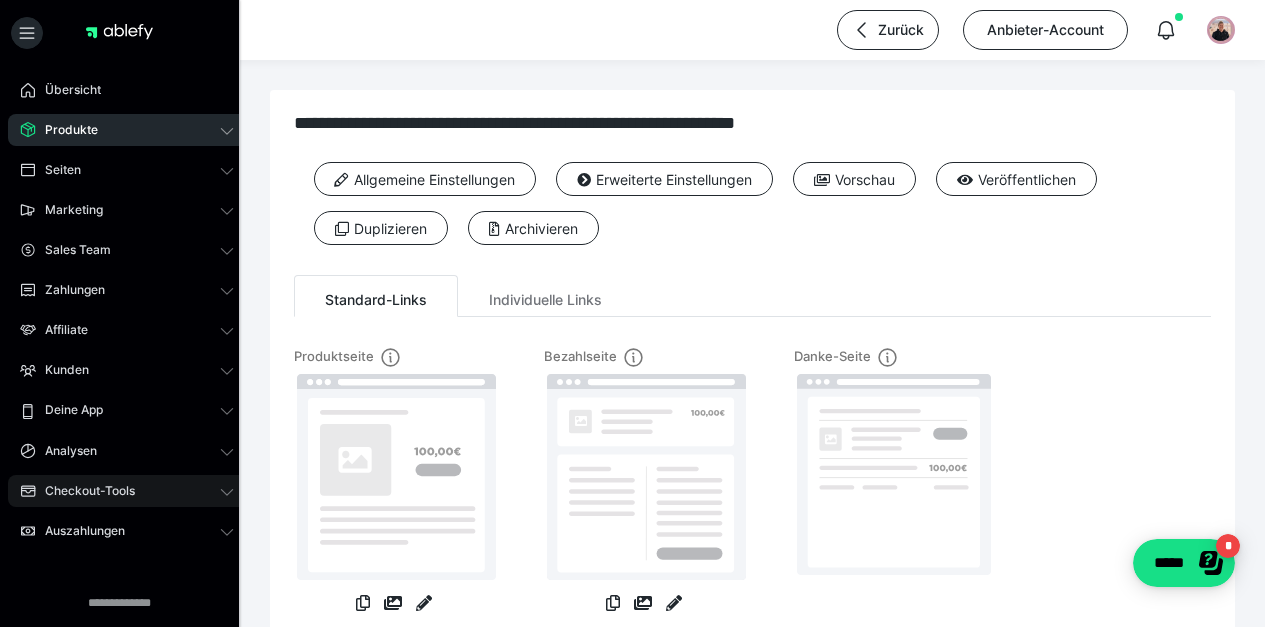 click 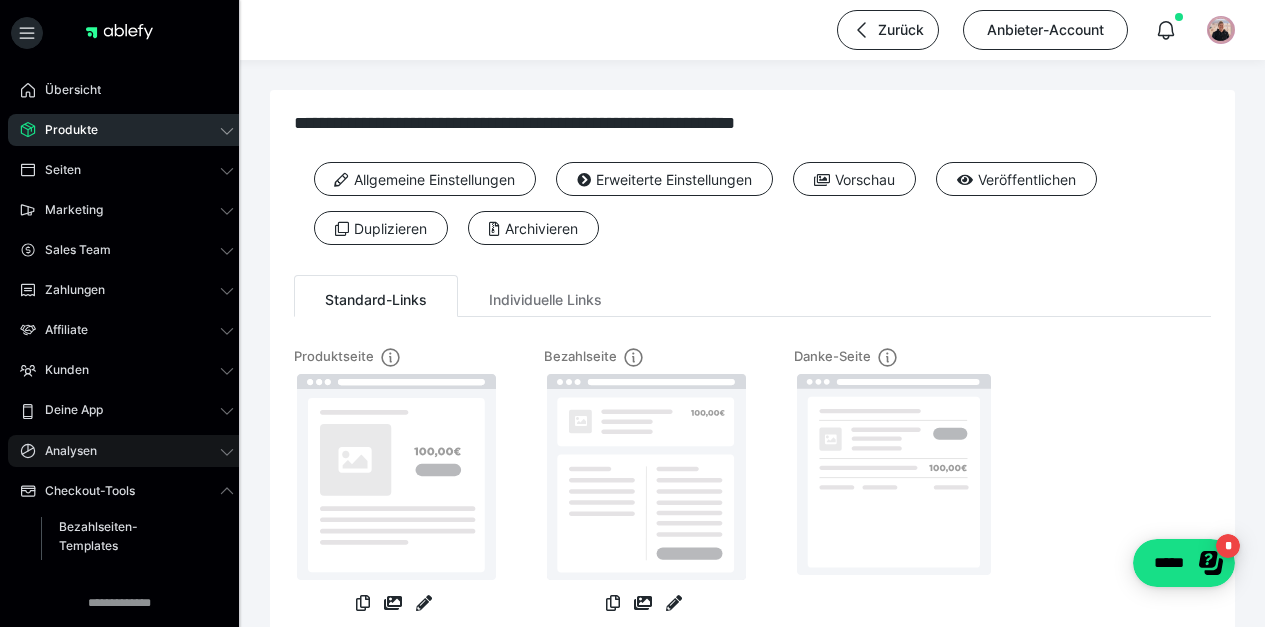 click 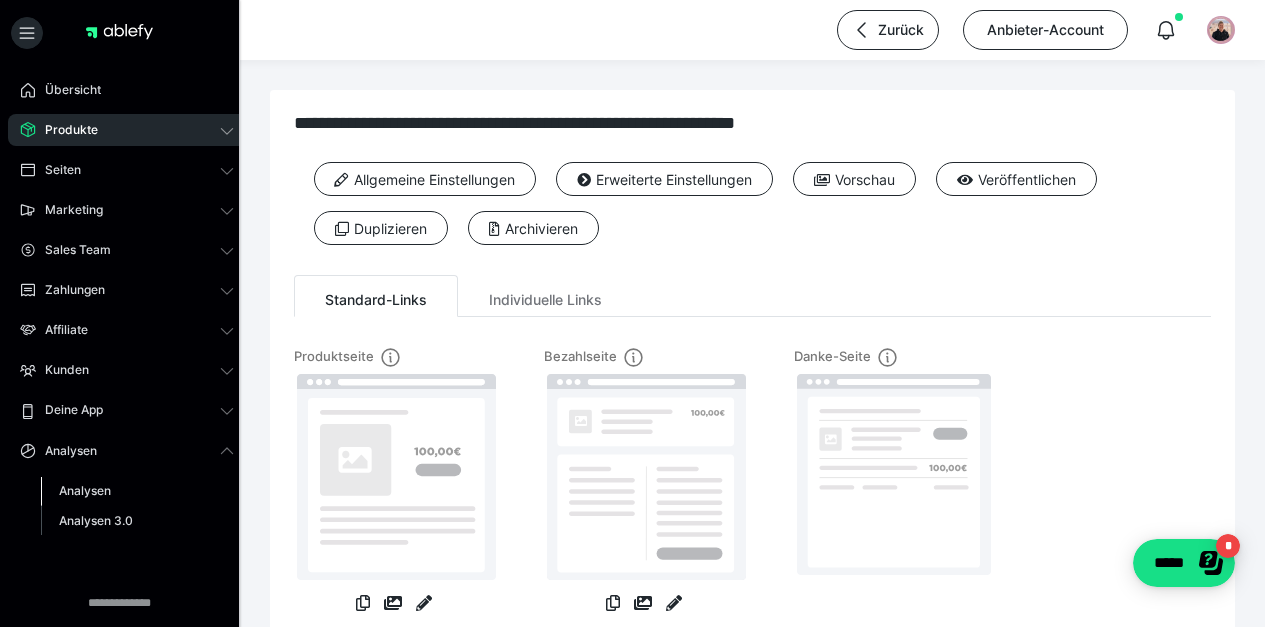 click on "Analysen" at bounding box center (137, 491) 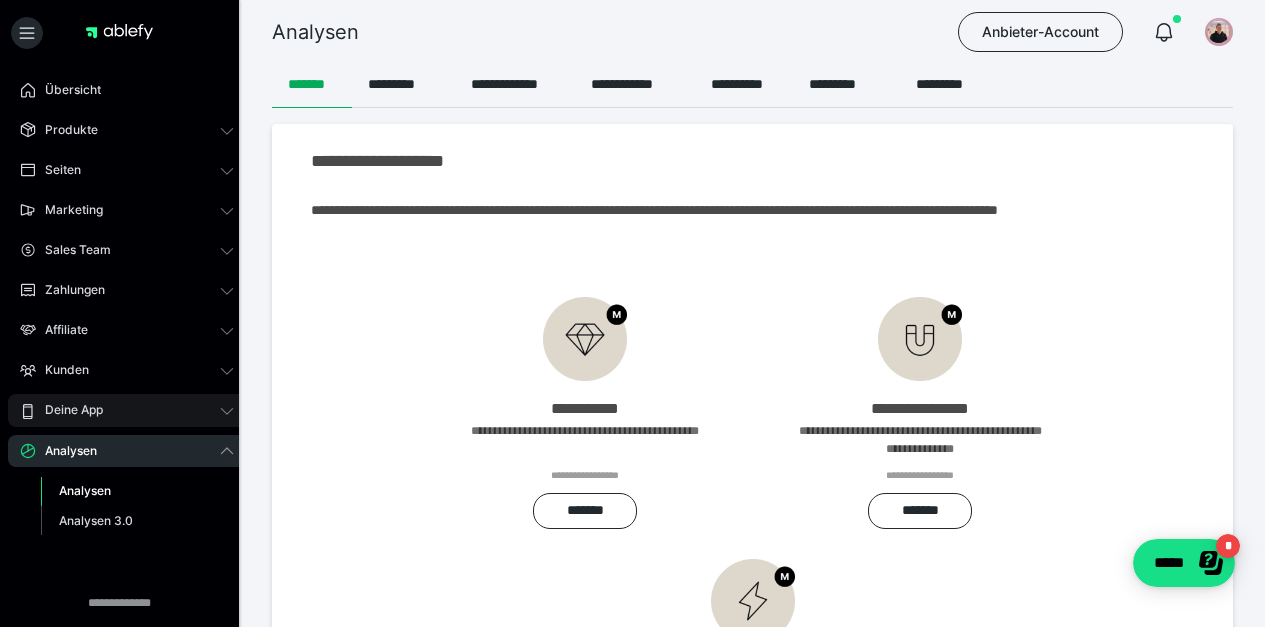 click 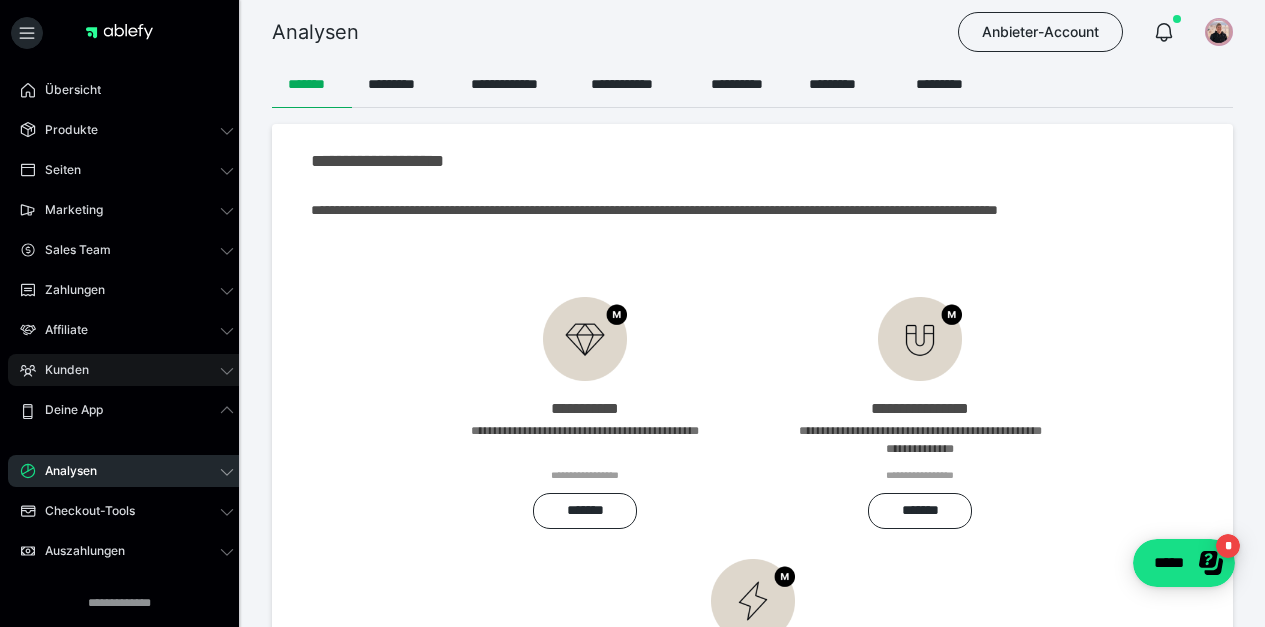 click 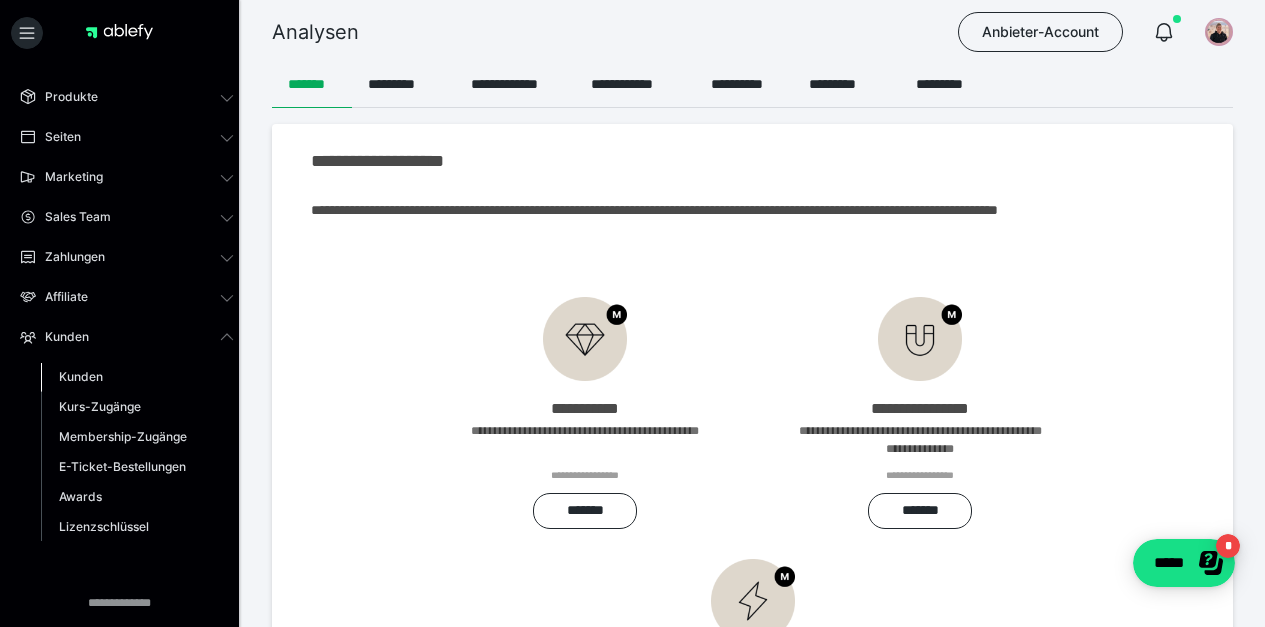 scroll, scrollTop: 17, scrollLeft: 0, axis: vertical 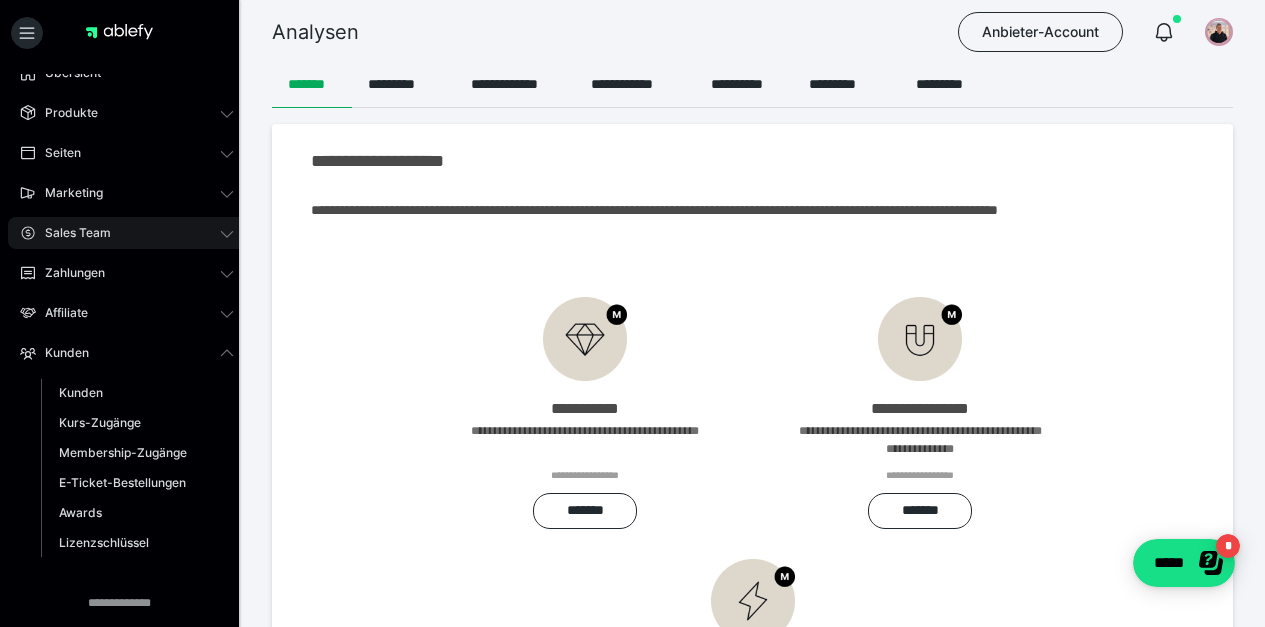 click 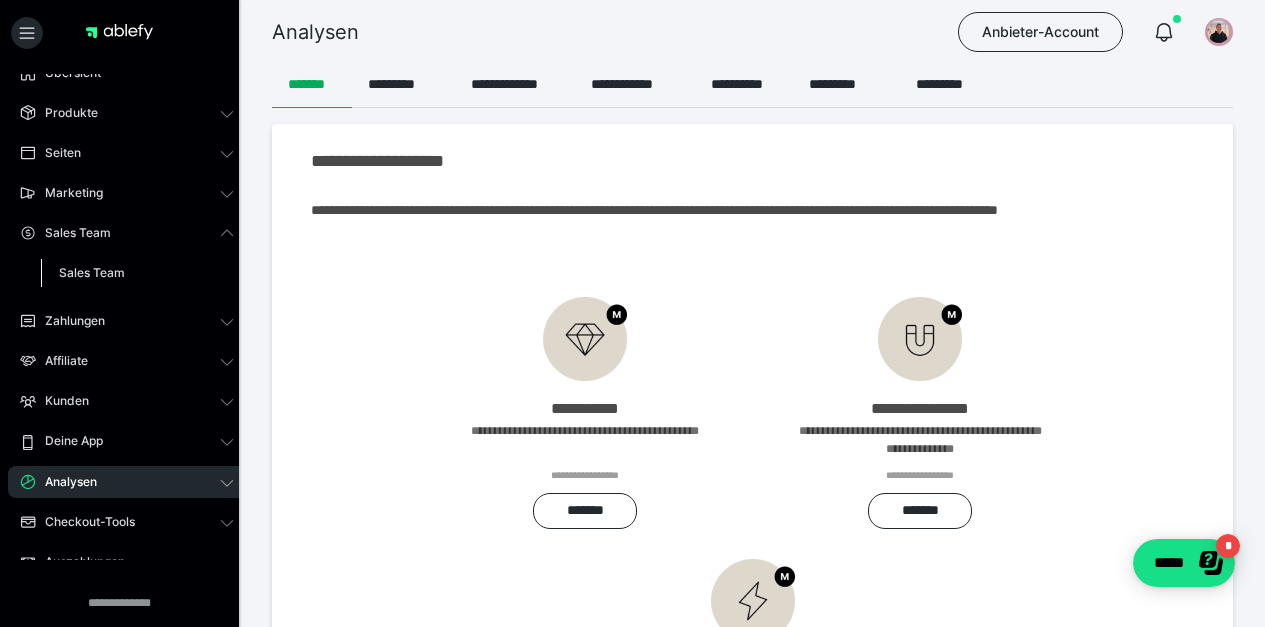 click on "Sales Team" at bounding box center [137, 273] 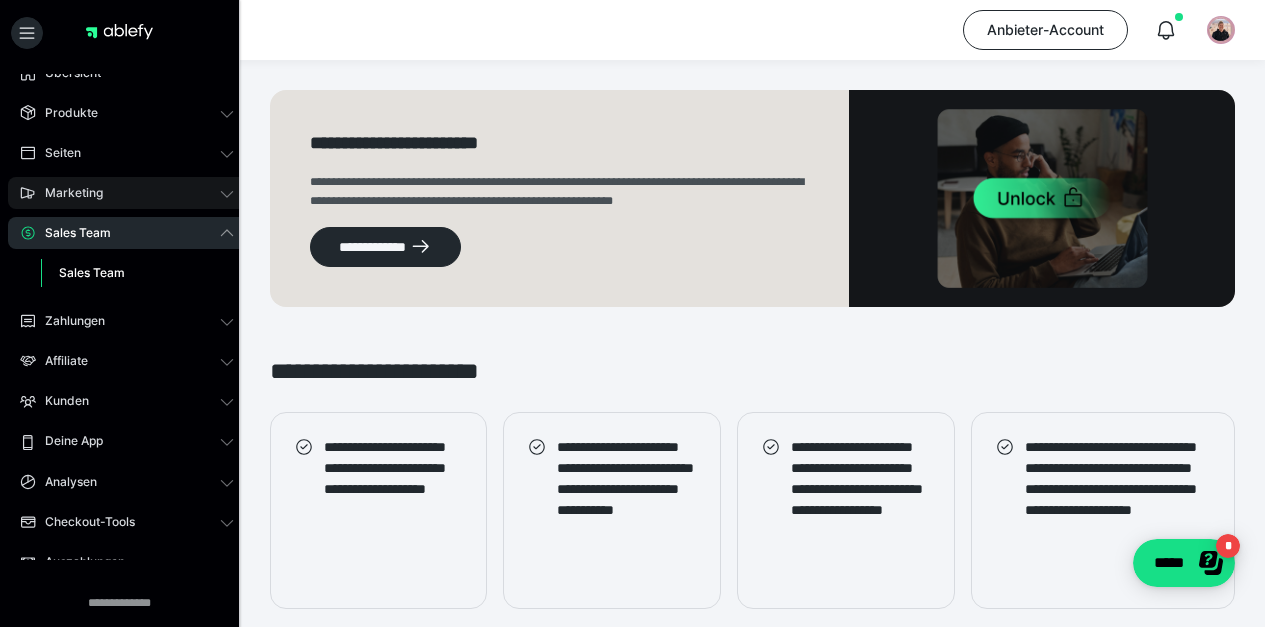 click 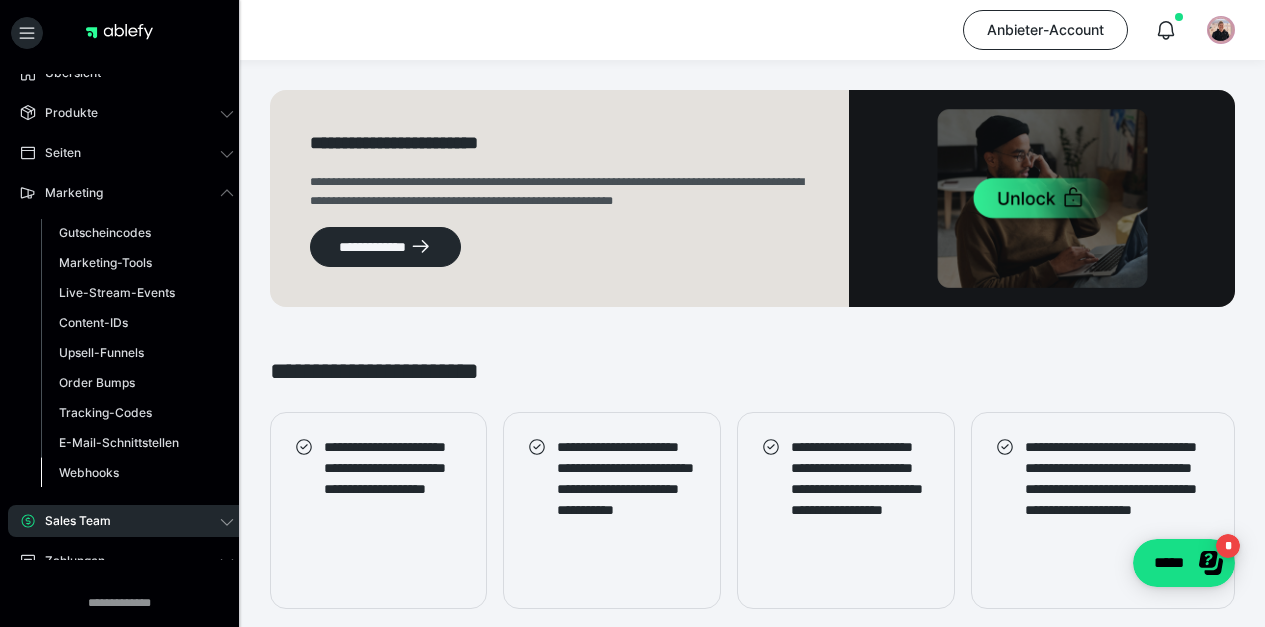 click on "Webhooks" at bounding box center [89, 472] 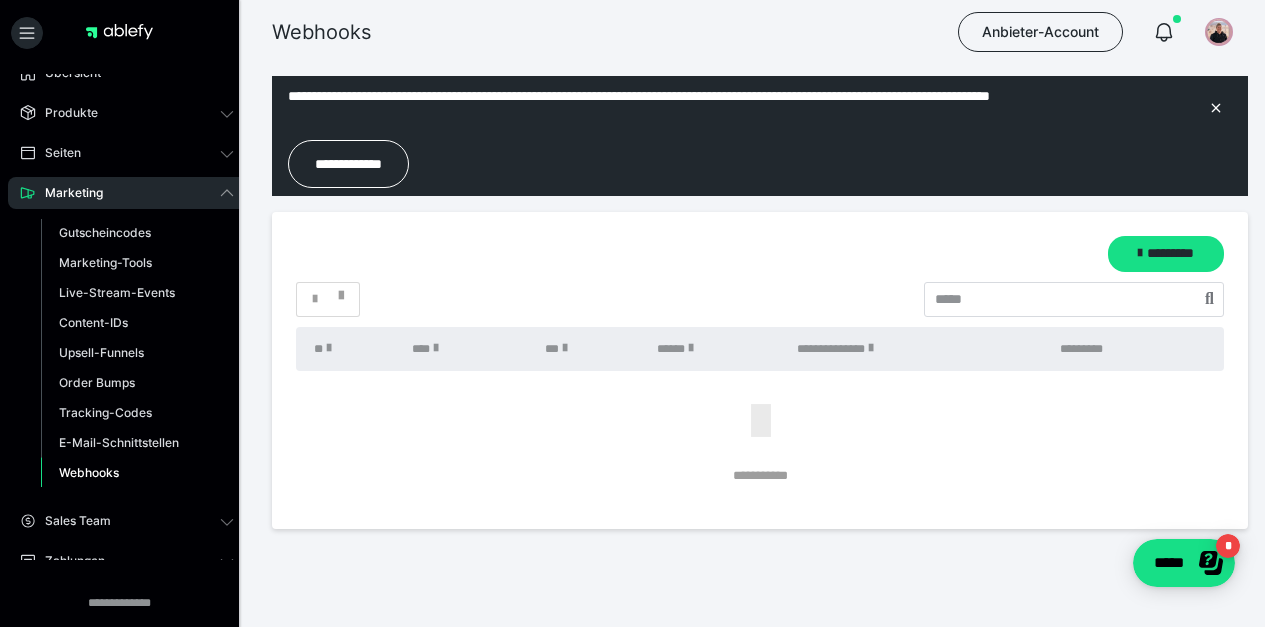 scroll, scrollTop: 0, scrollLeft: 0, axis: both 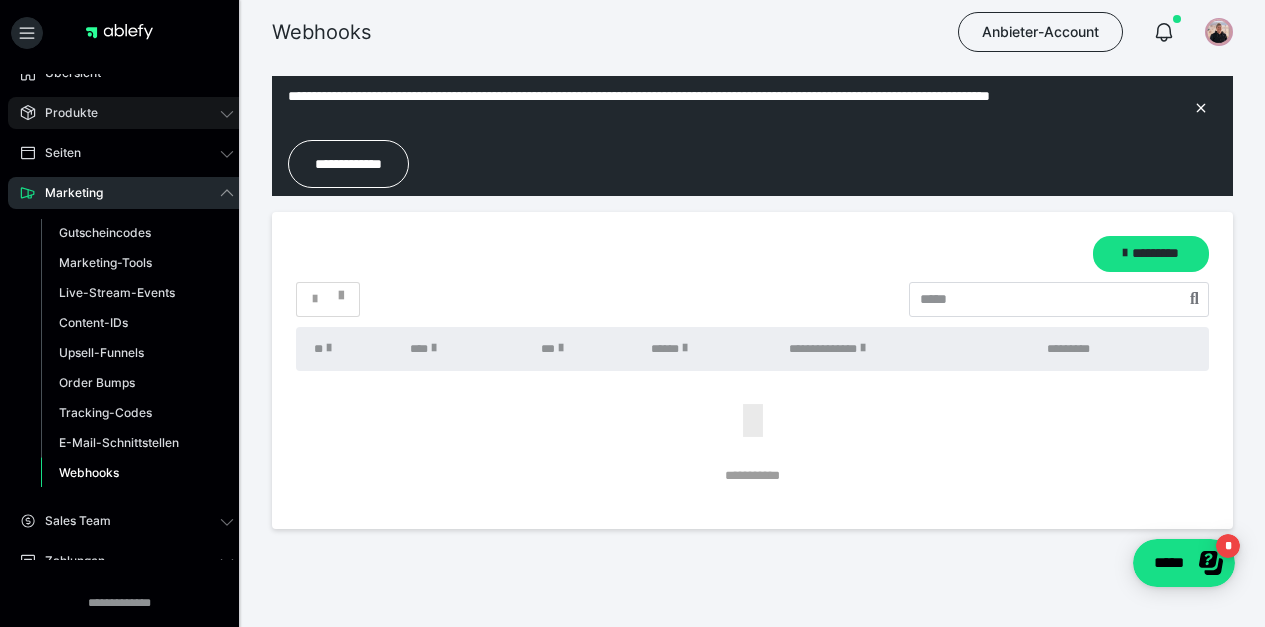 click on "Produkte" at bounding box center (127, 113) 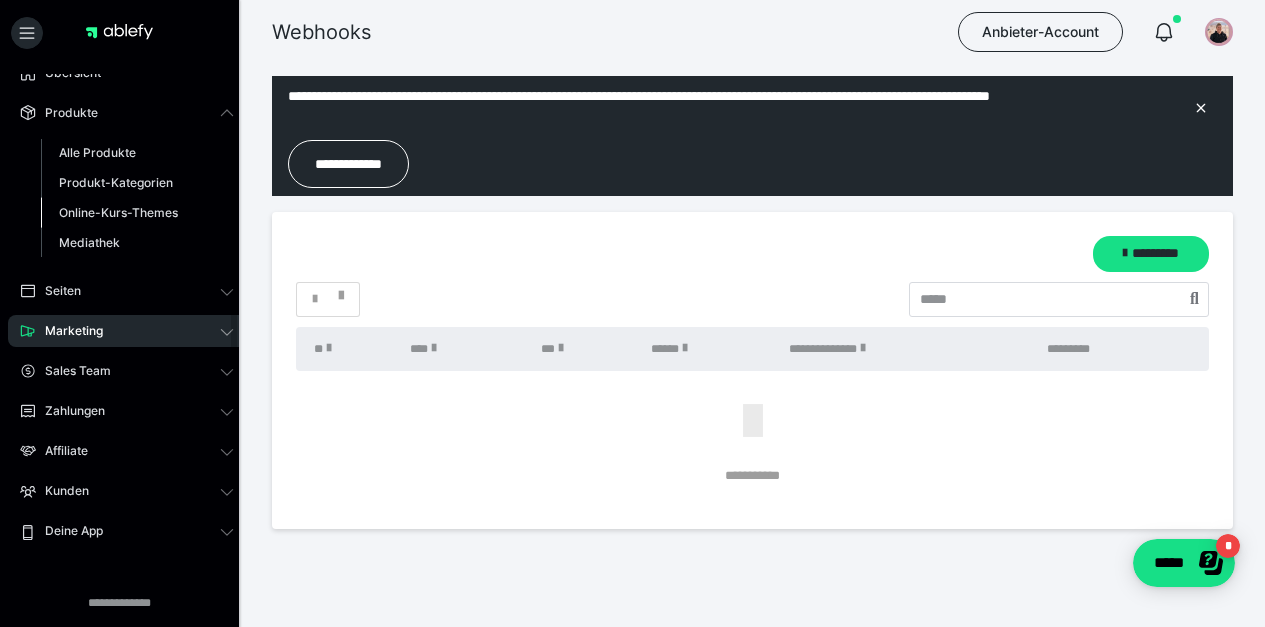 scroll, scrollTop: 251, scrollLeft: 0, axis: vertical 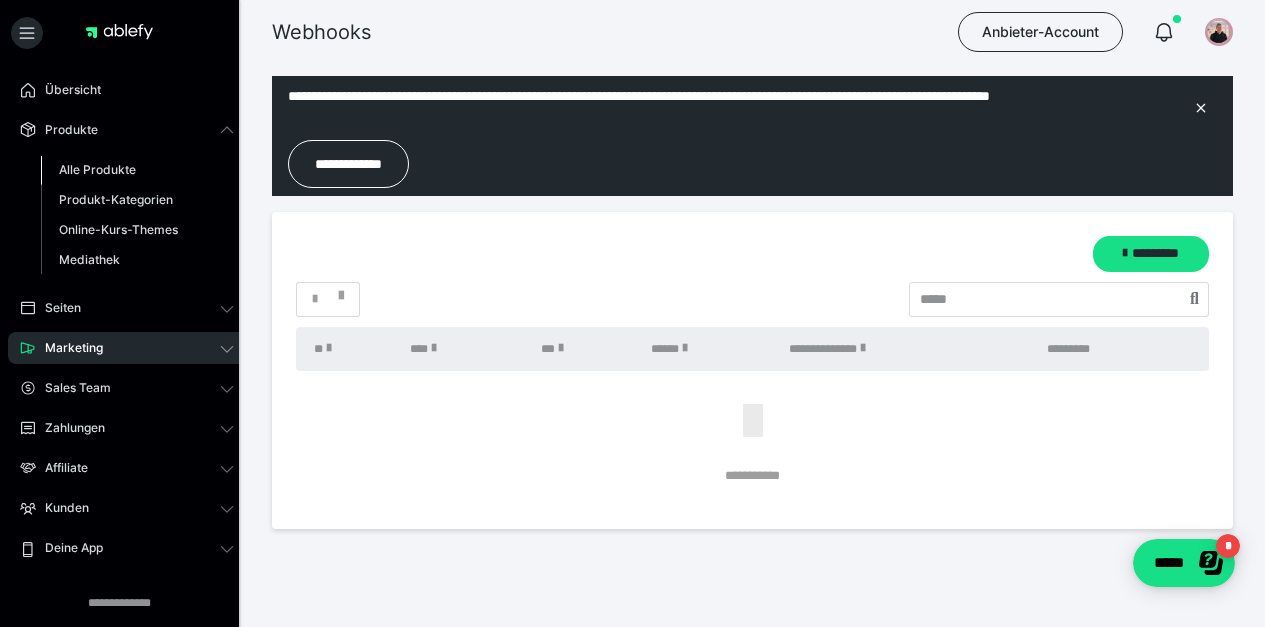 click on "Alle Produkte" at bounding box center (97, 169) 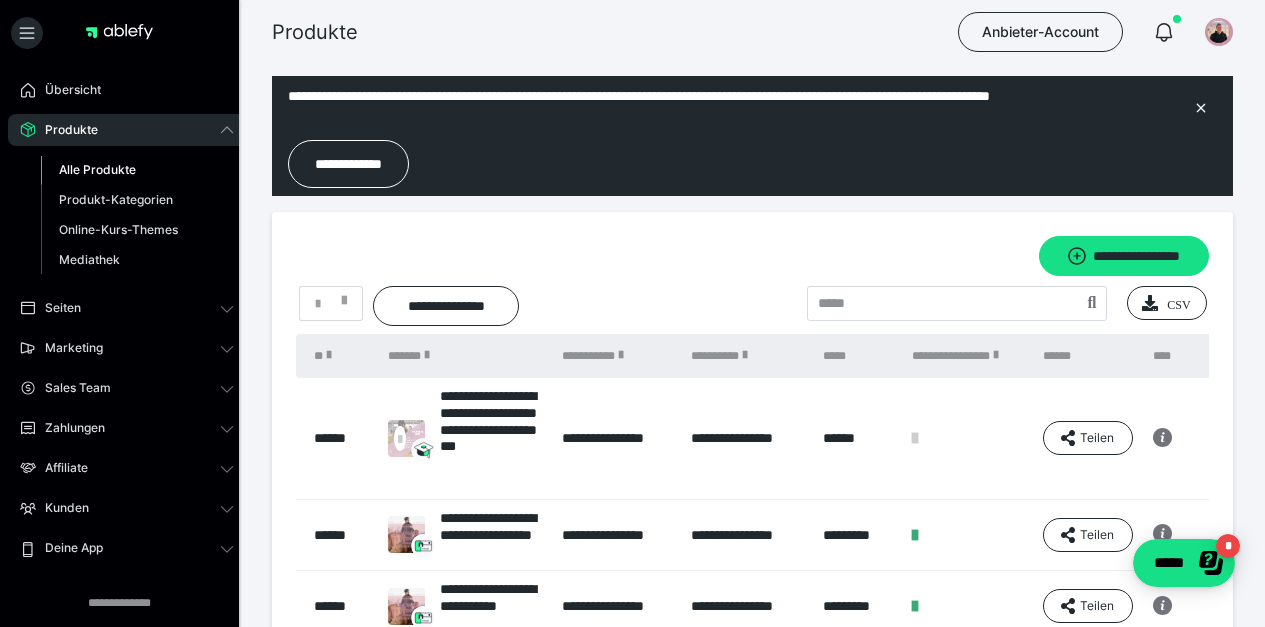 scroll, scrollTop: 0, scrollLeft: 0, axis: both 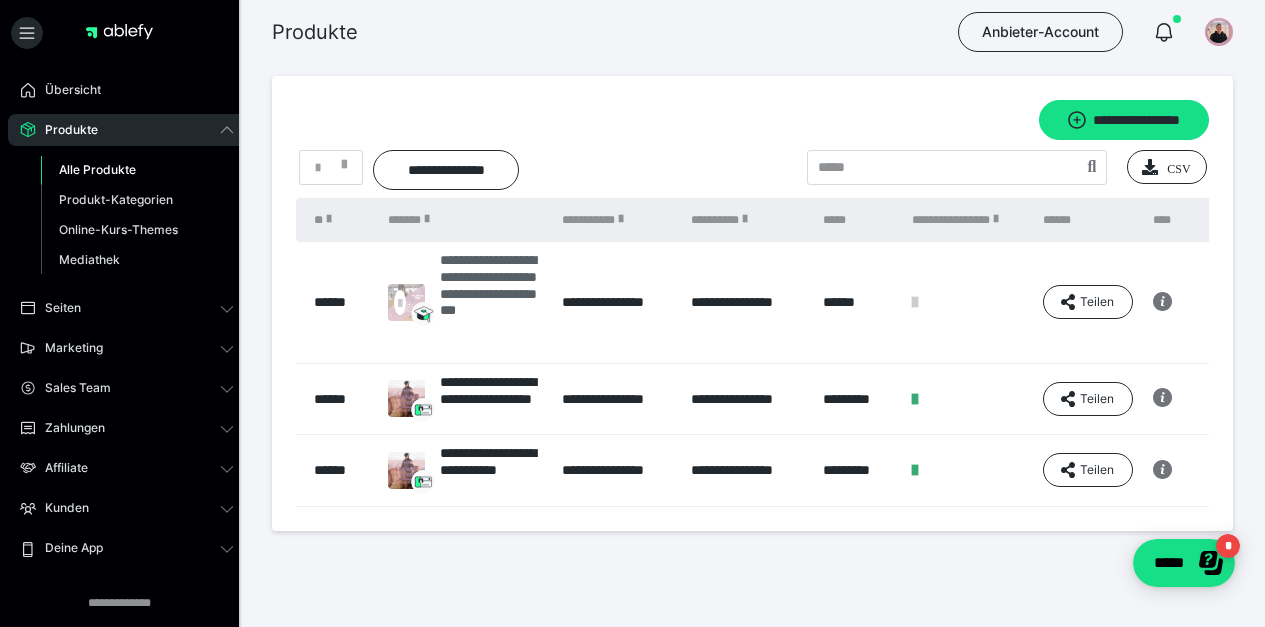 click on "**********" at bounding box center [491, 302] 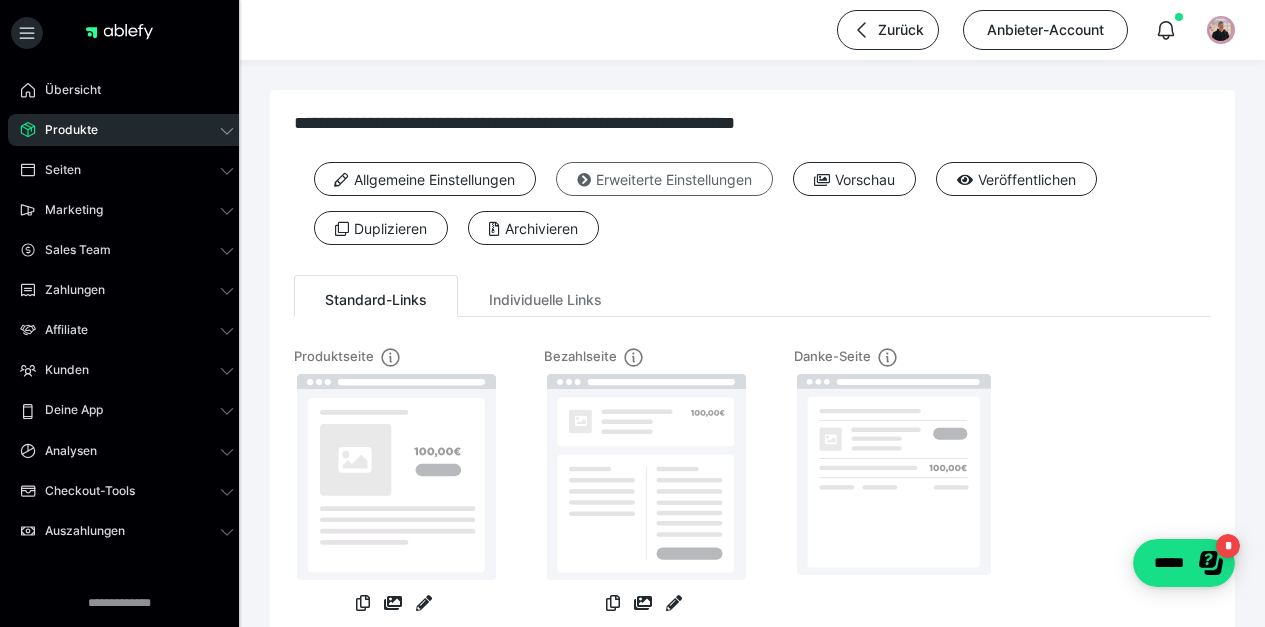 click on "Erweiterte Einstellungen" at bounding box center [664, 179] 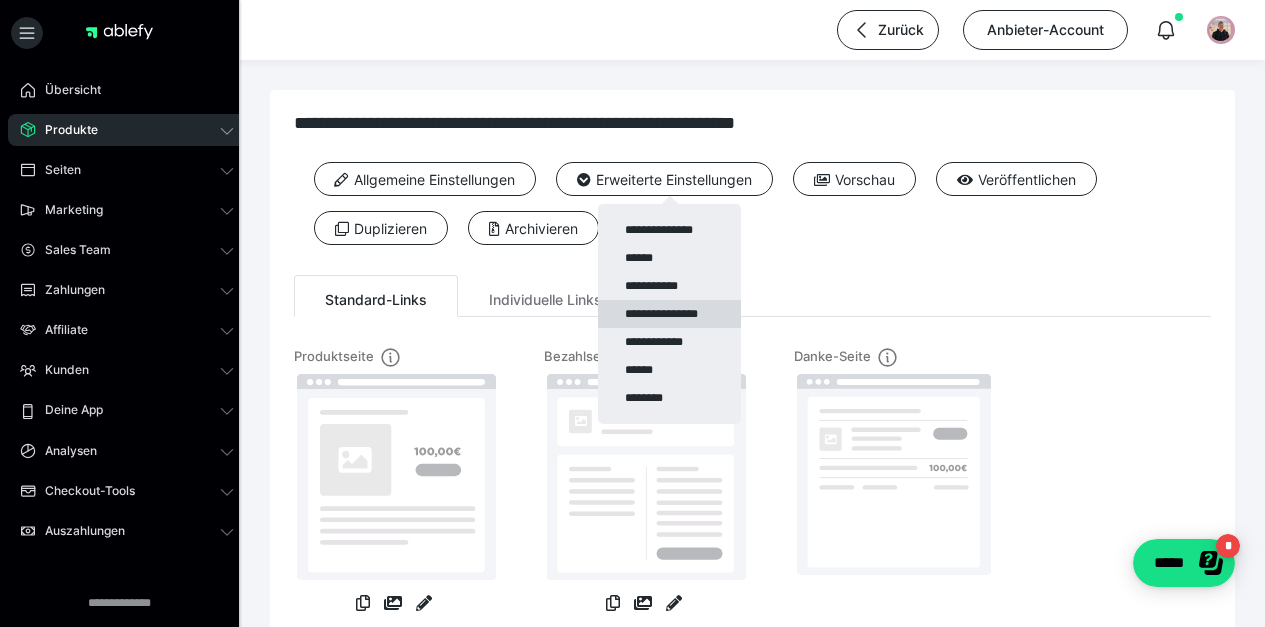 click on "**********" at bounding box center [669, 314] 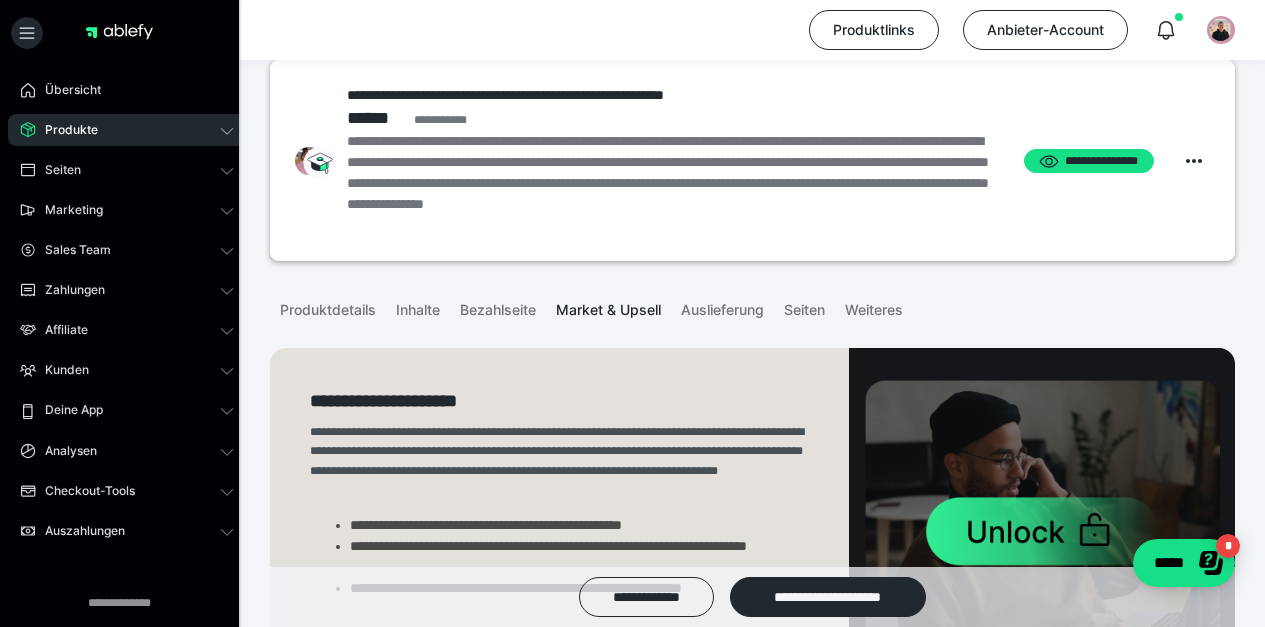 scroll, scrollTop: 0, scrollLeft: 0, axis: both 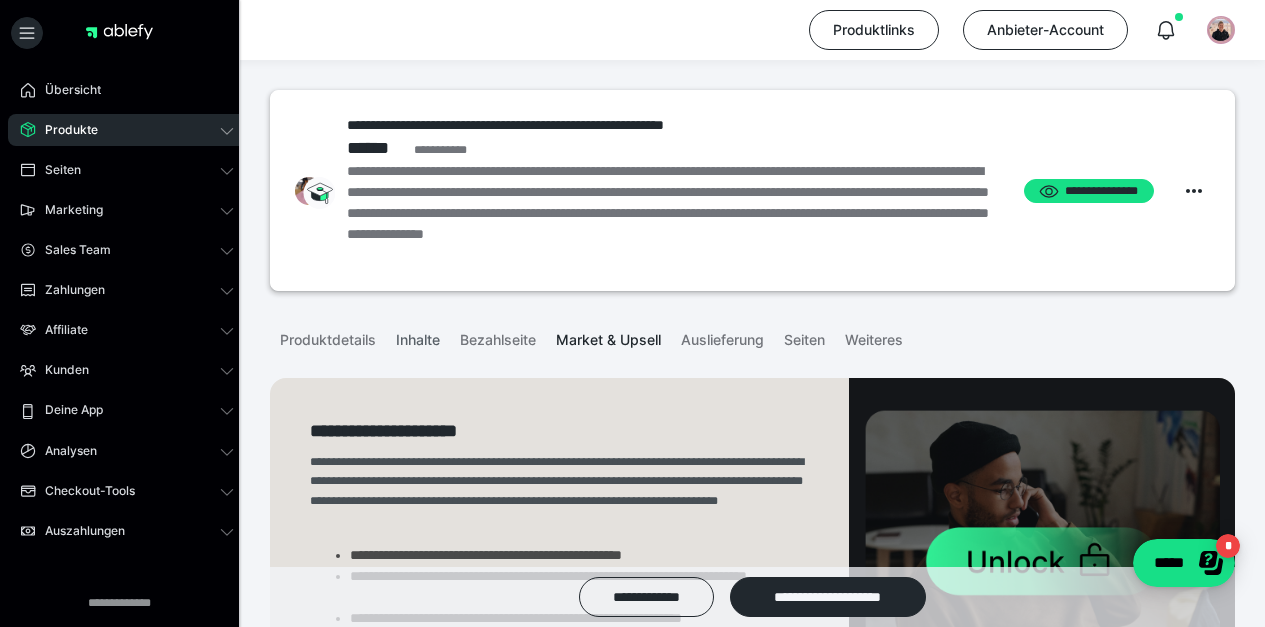 click on "Inhalte" at bounding box center [418, 336] 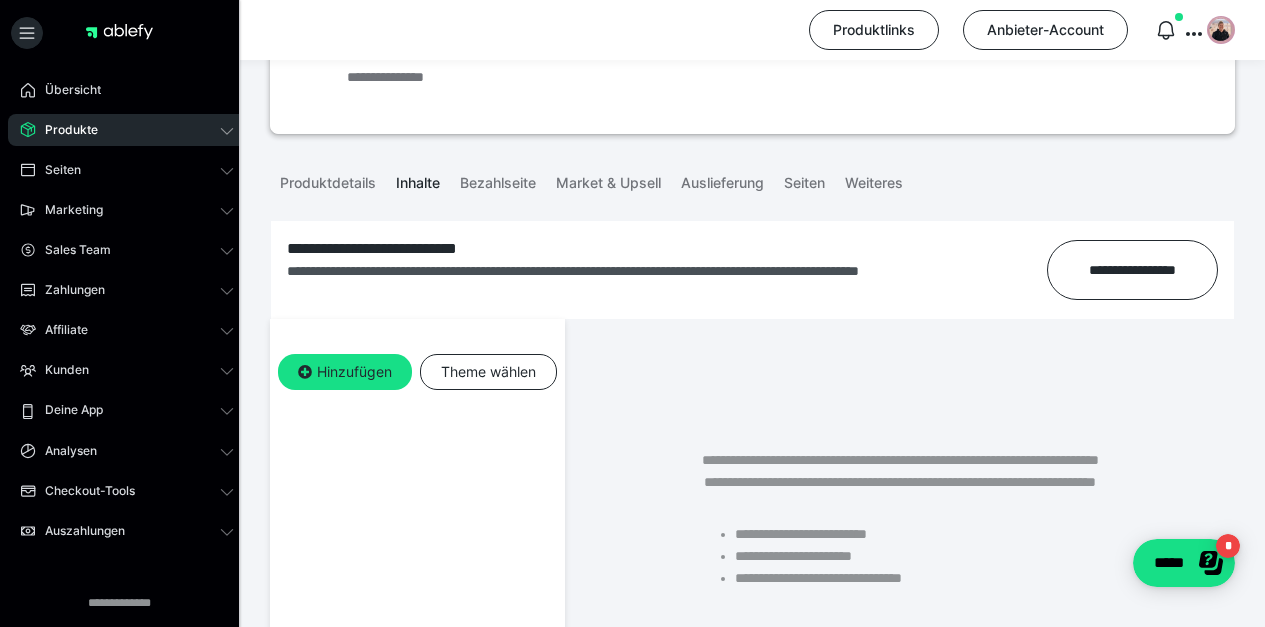 scroll, scrollTop: 158, scrollLeft: 0, axis: vertical 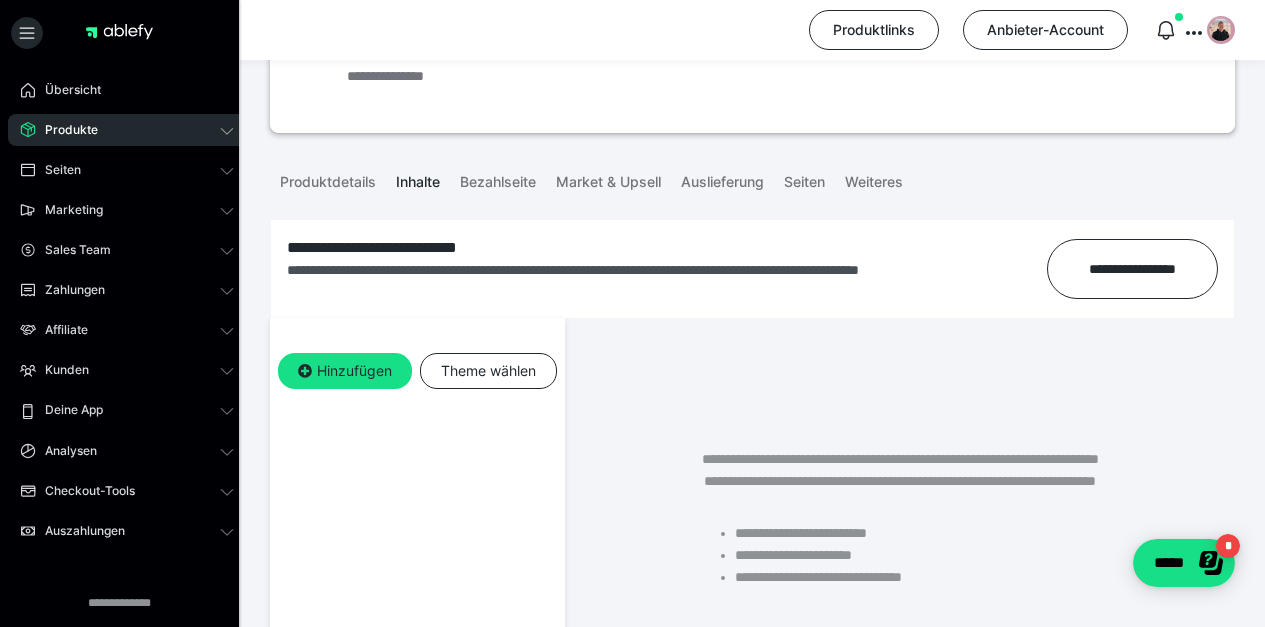click on "Inhalte" at bounding box center [418, 178] 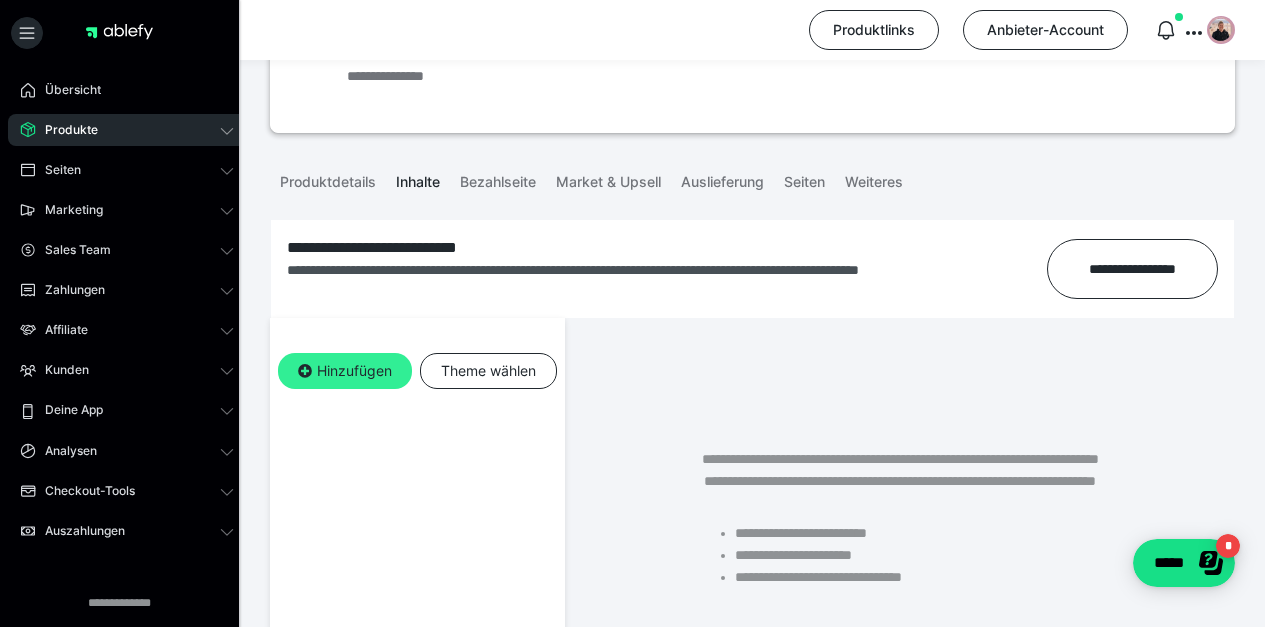 click on "Hinzufügen" at bounding box center (345, 371) 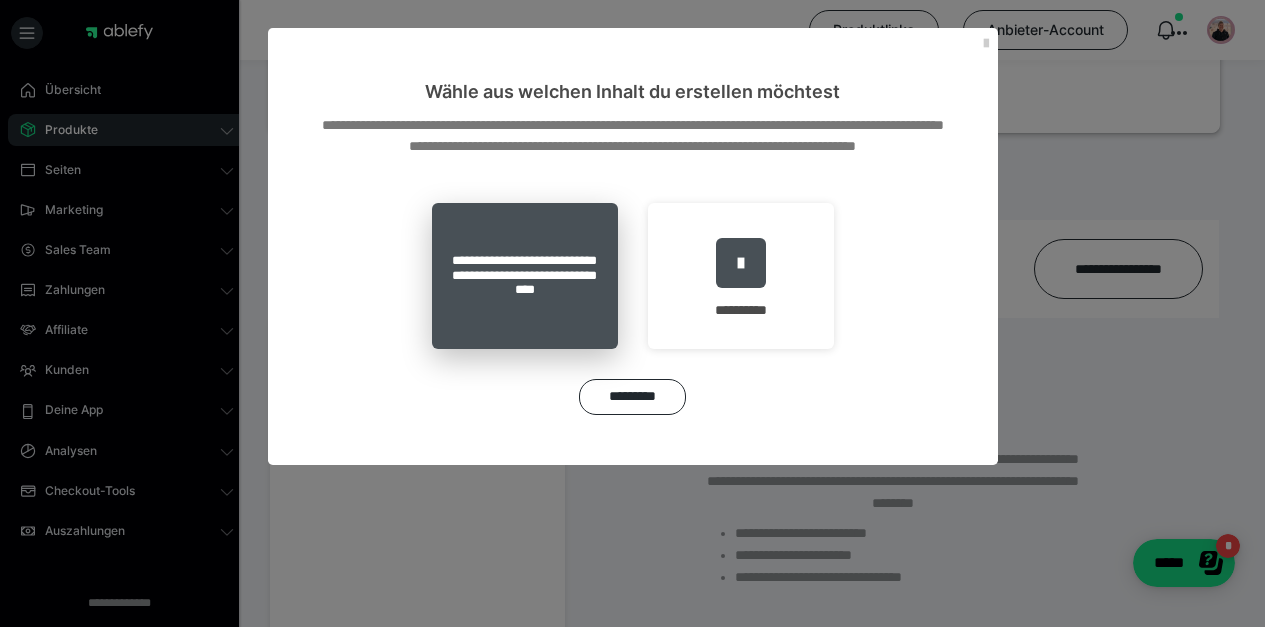 click on "**********" at bounding box center [525, 276] 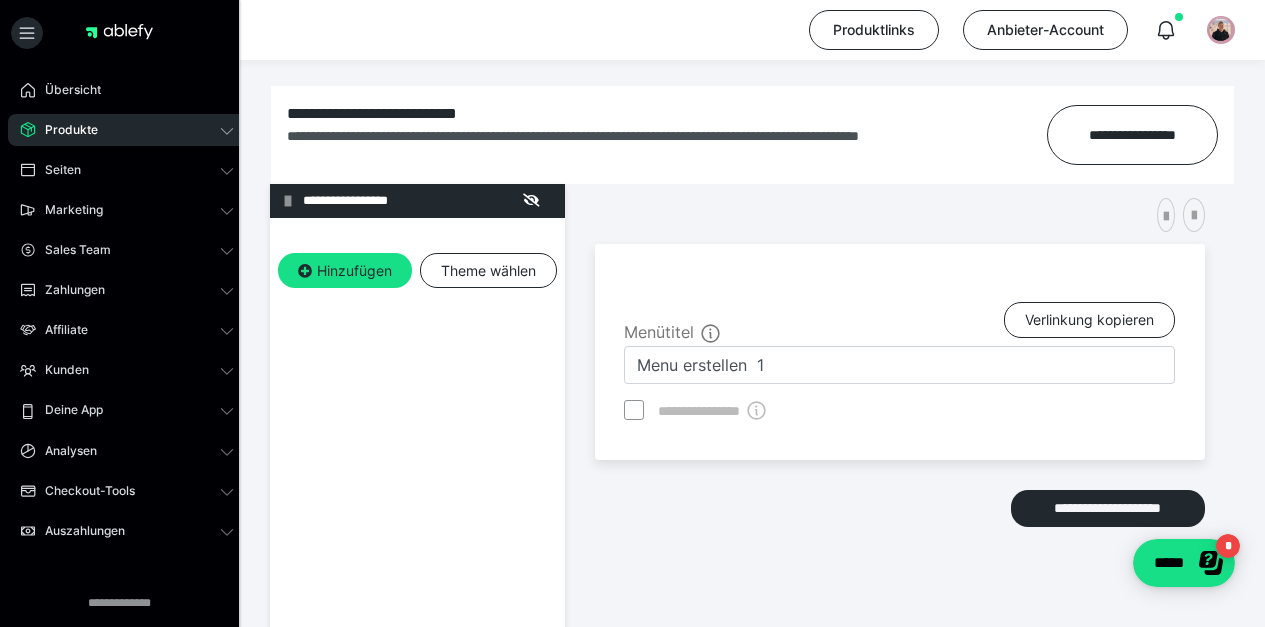 scroll, scrollTop: 299, scrollLeft: 0, axis: vertical 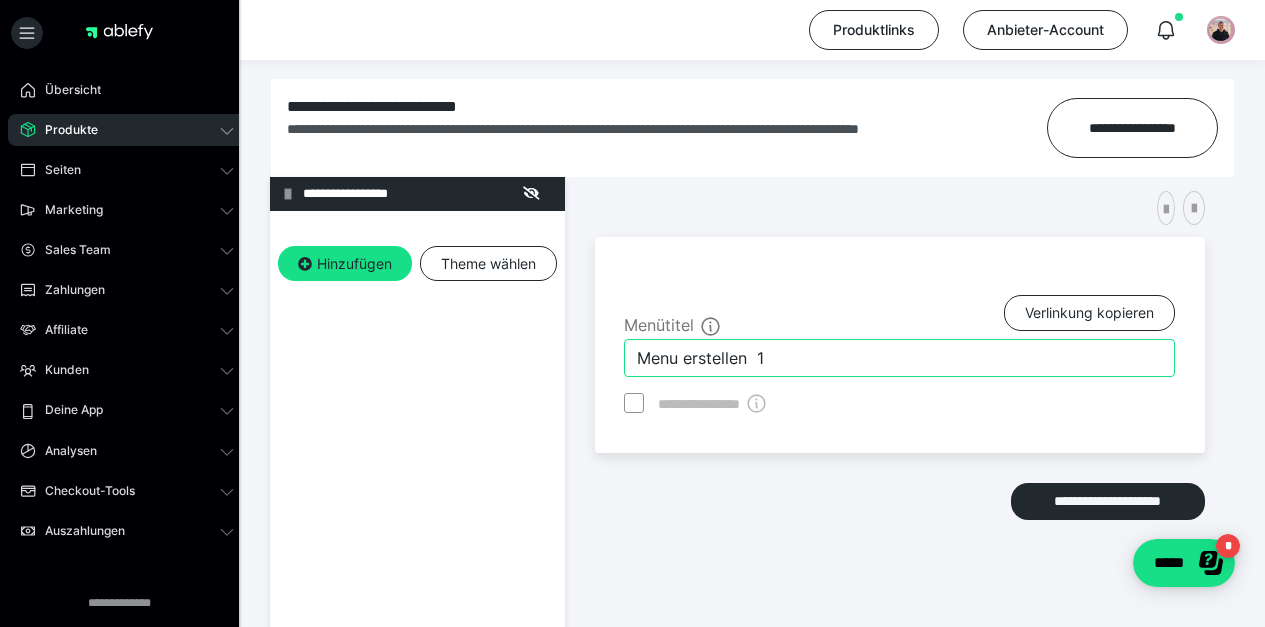 click on "Menu erstellen  1" at bounding box center (899, 358) 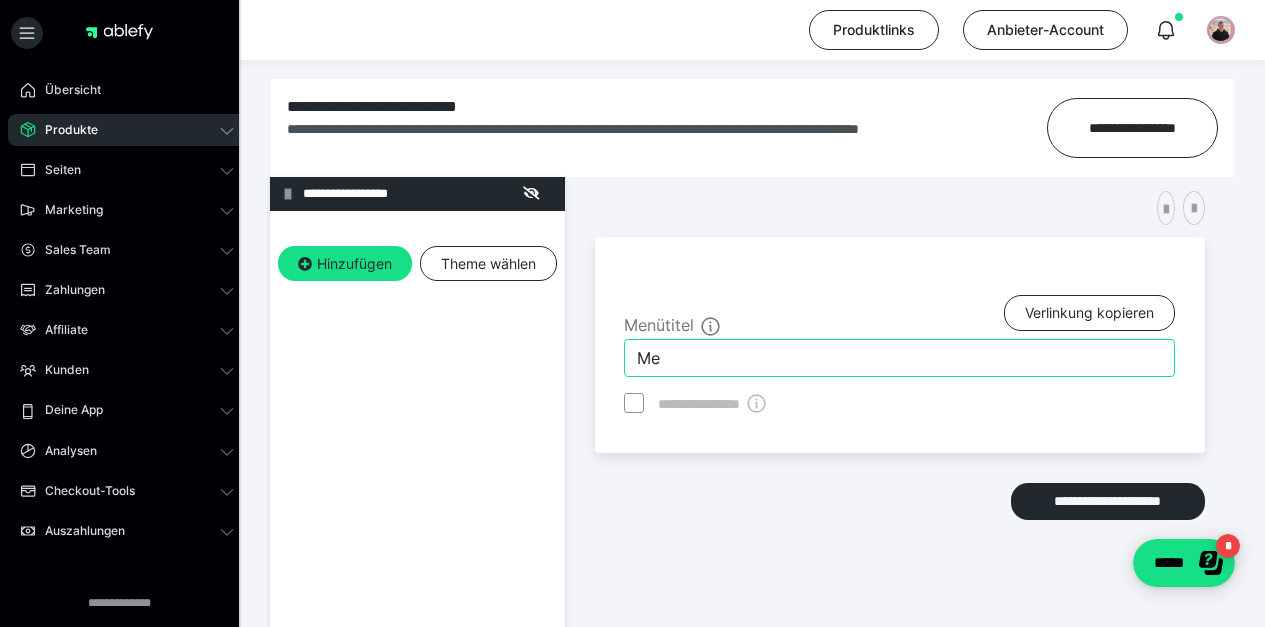 type on "M" 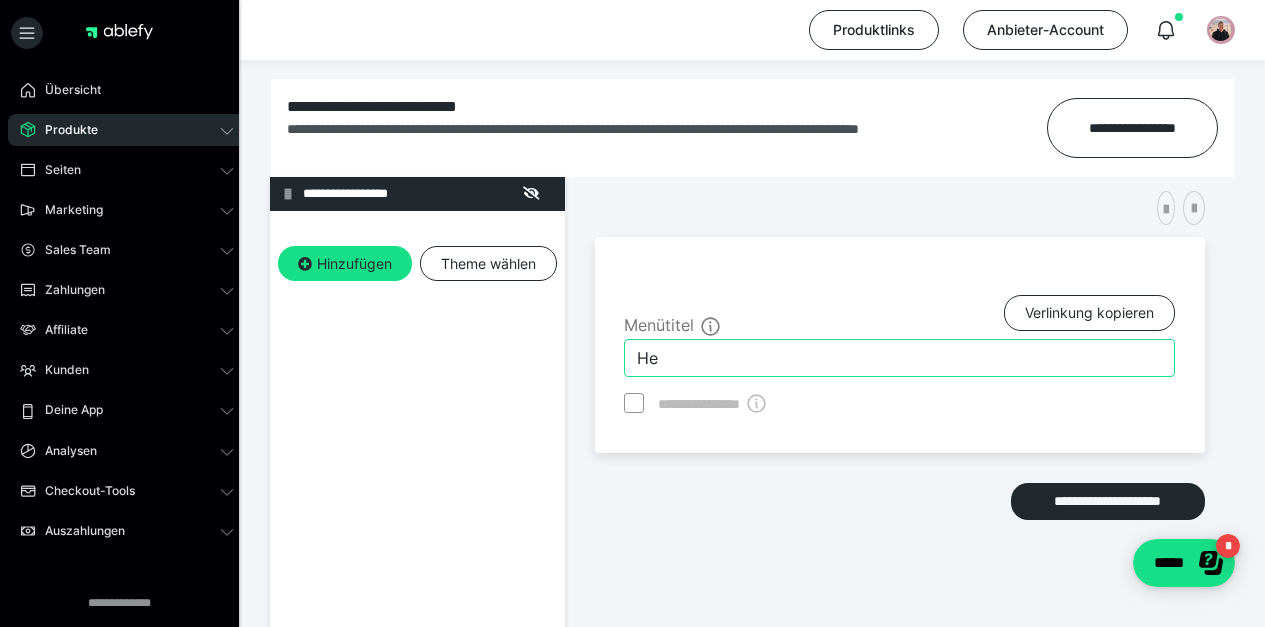 type on "H" 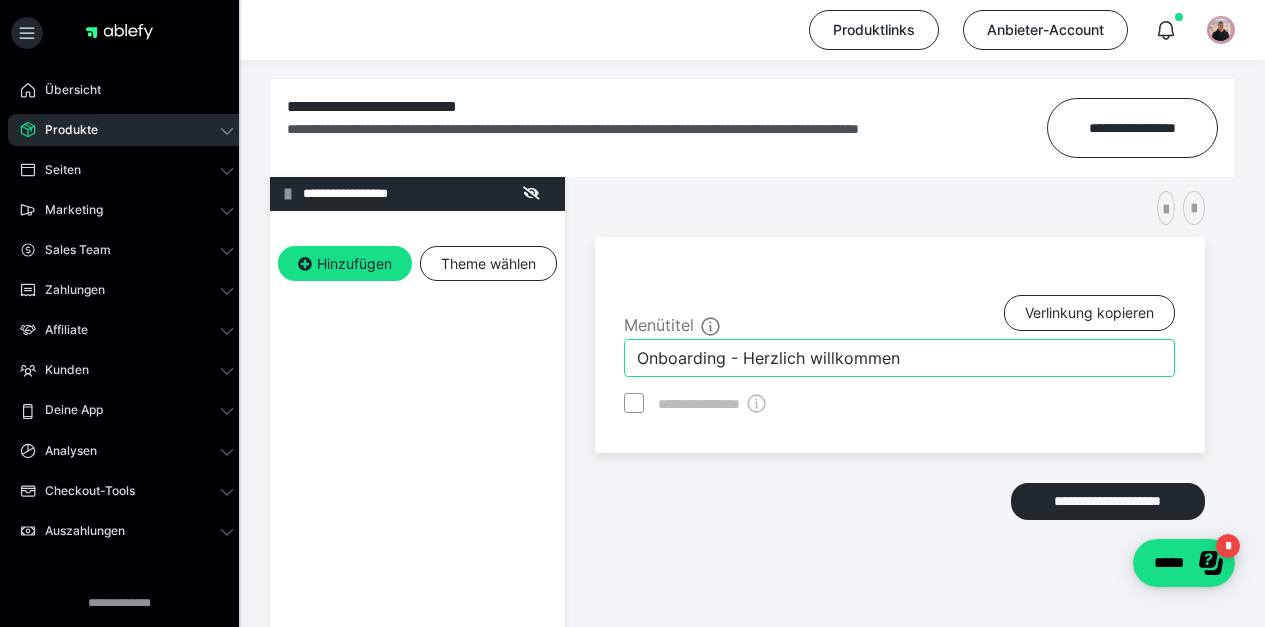click on "Onboarding - Herzlich willkommen" at bounding box center (899, 358) 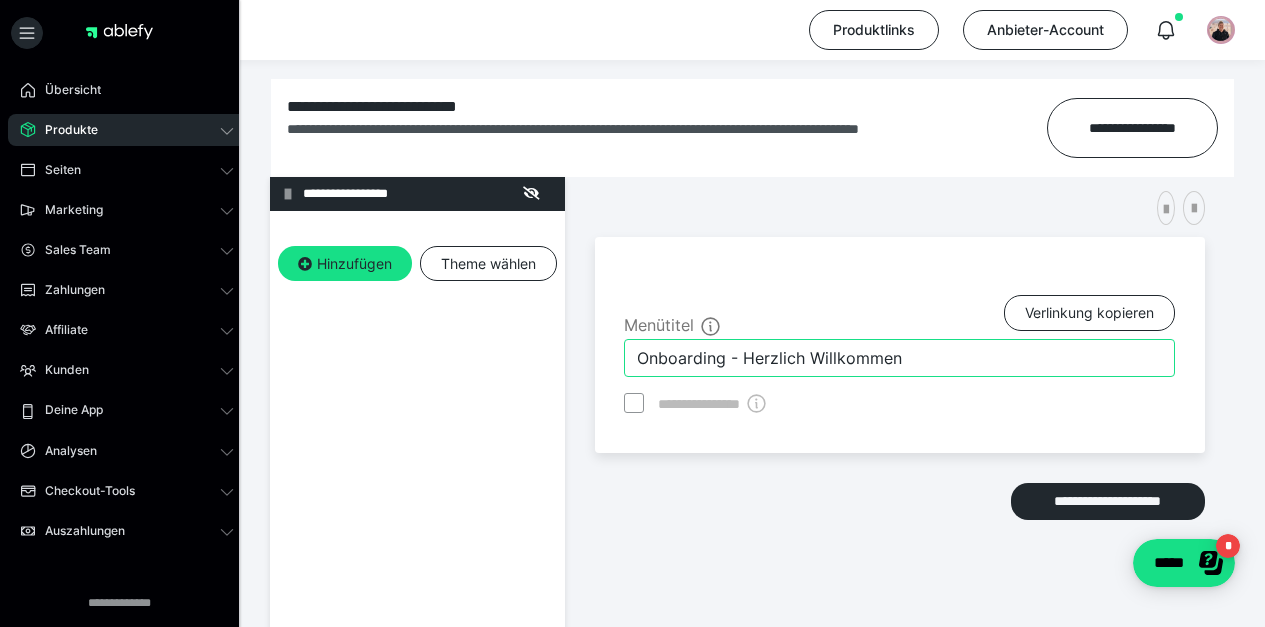 type on "Onboarding - Herzlich Willkommen" 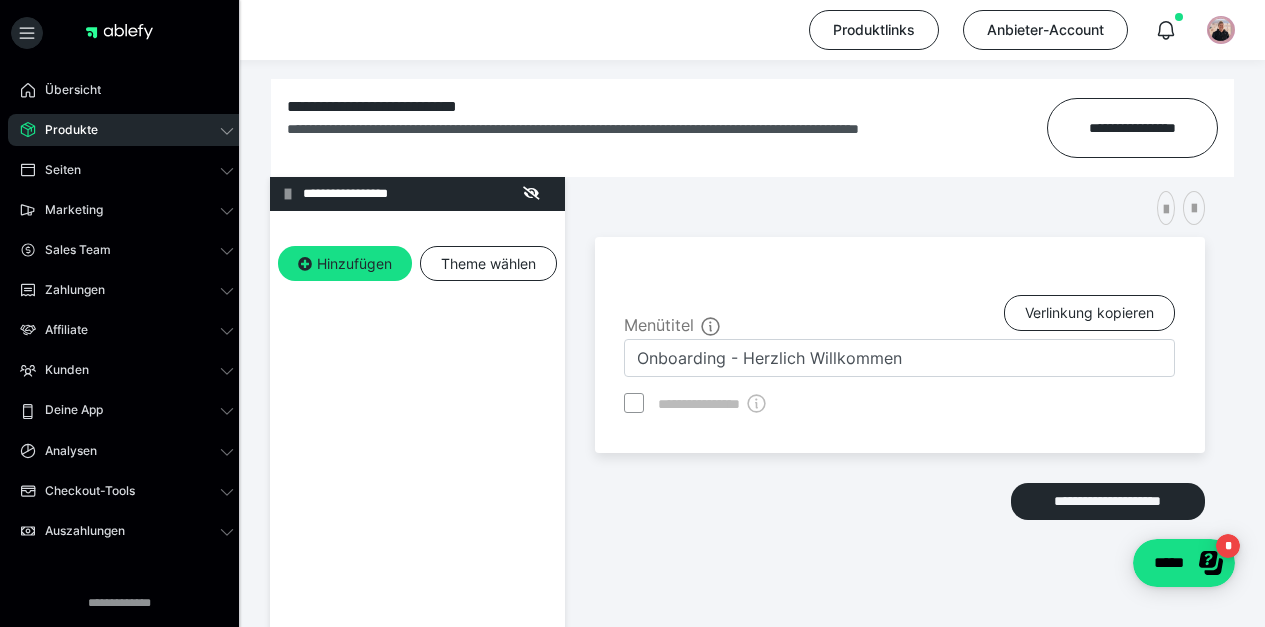 click on "**********" at bounding box center [900, 345] 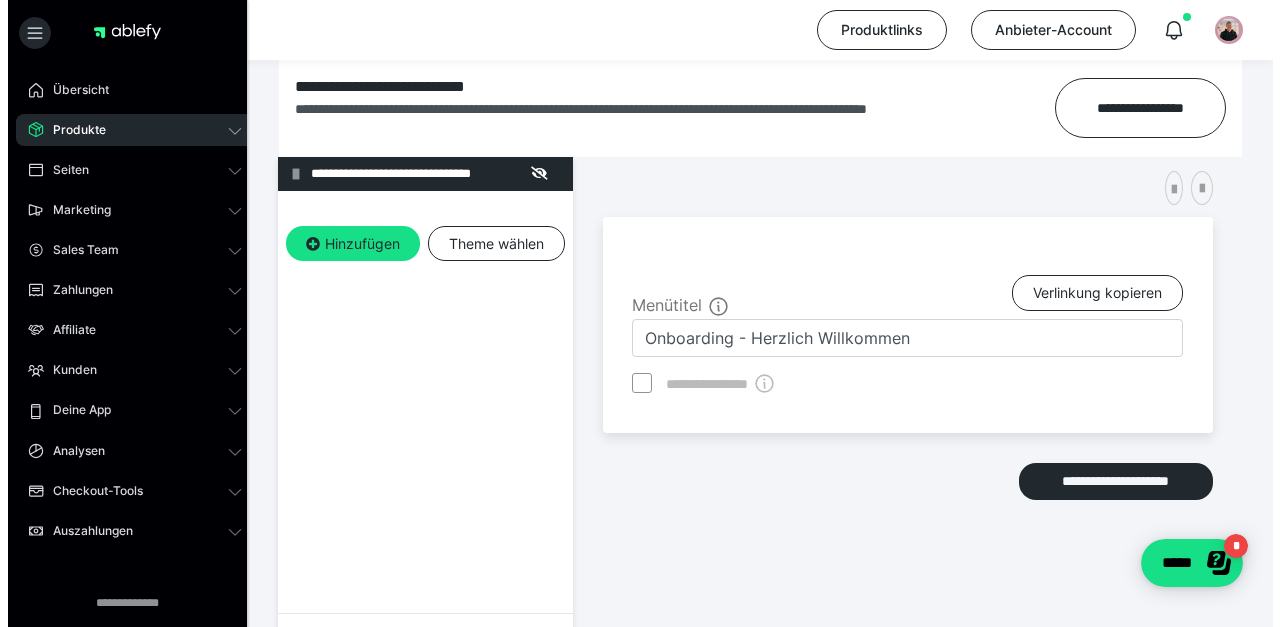 scroll, scrollTop: 320, scrollLeft: 0, axis: vertical 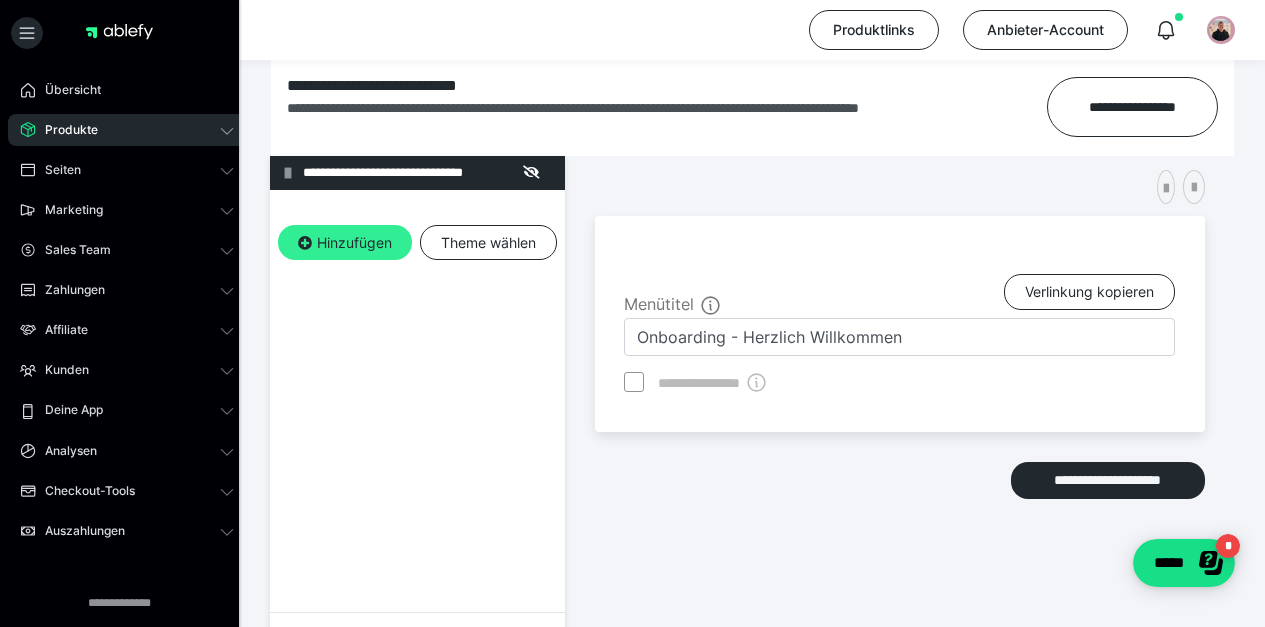 click on "Hinzufügen" at bounding box center (345, 243) 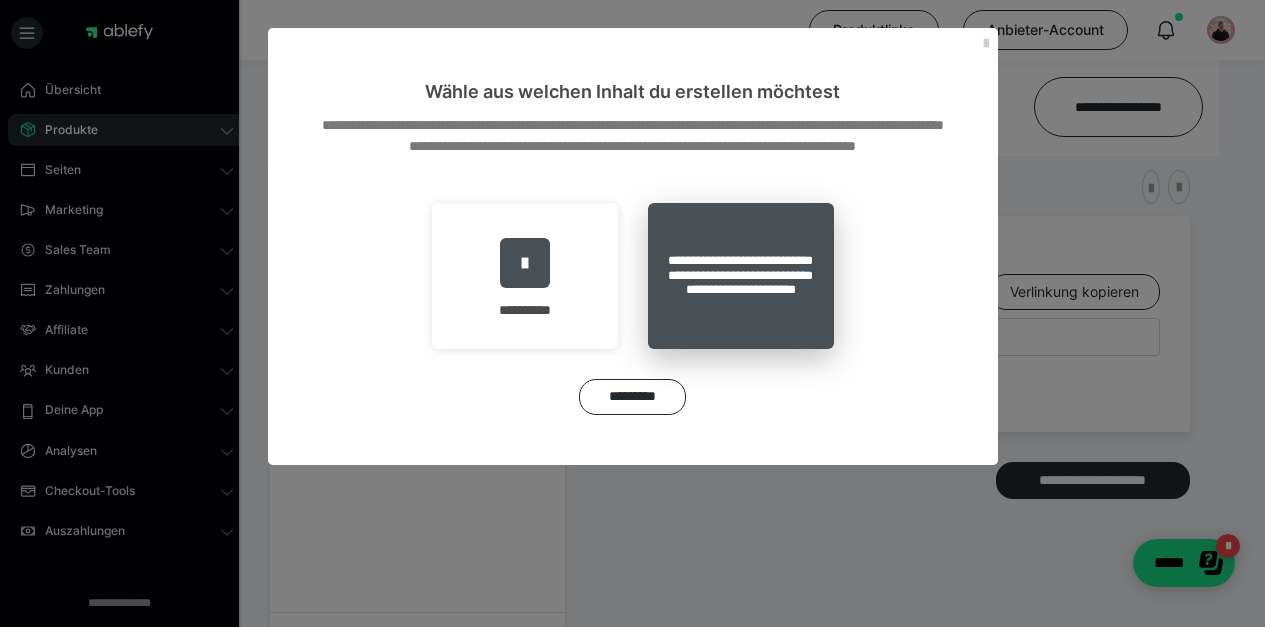 click on "**********" at bounding box center (741, 276) 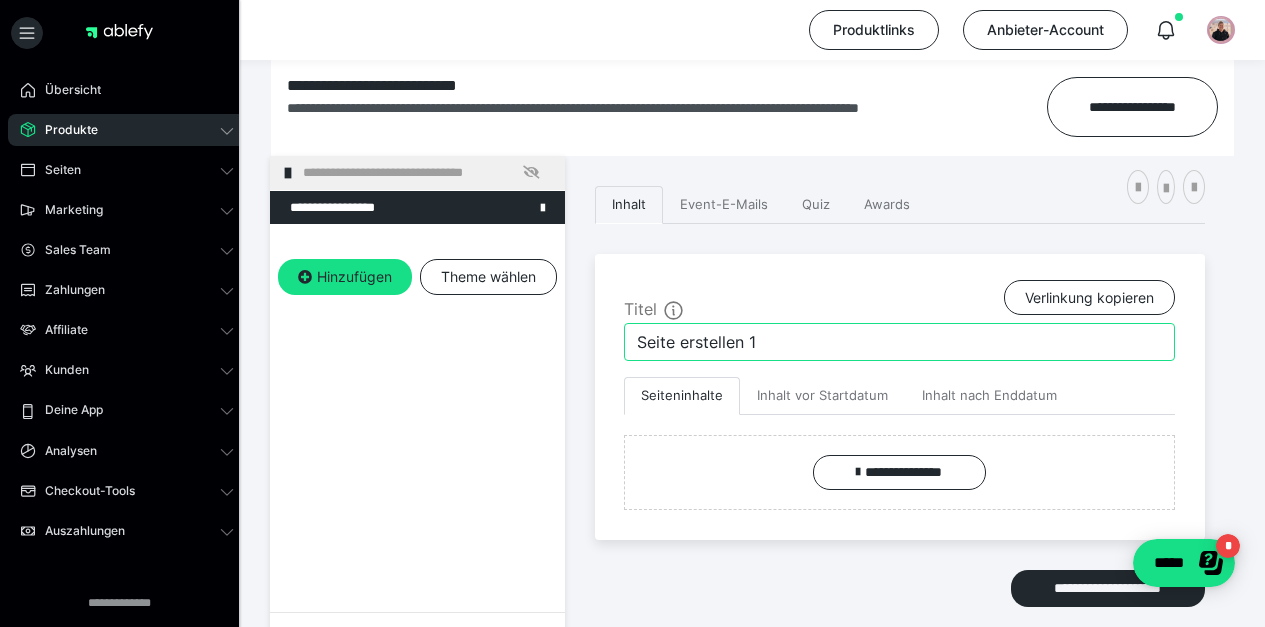 click on "Seite erstellen 1" at bounding box center (899, 342) 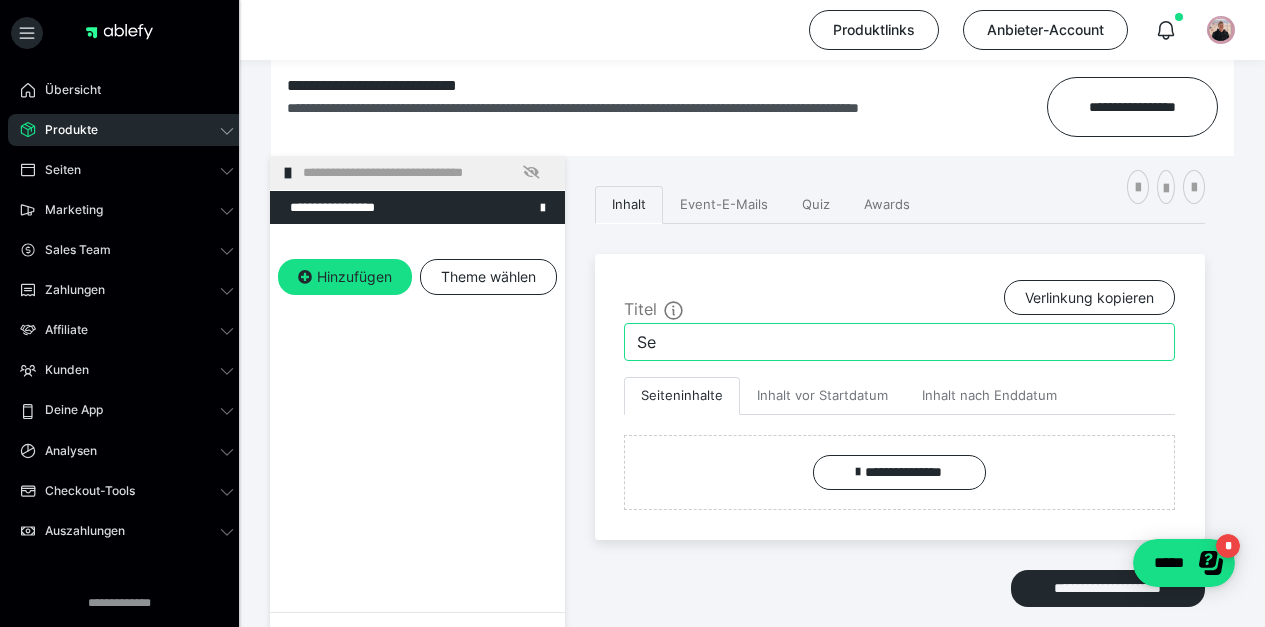 type on "S" 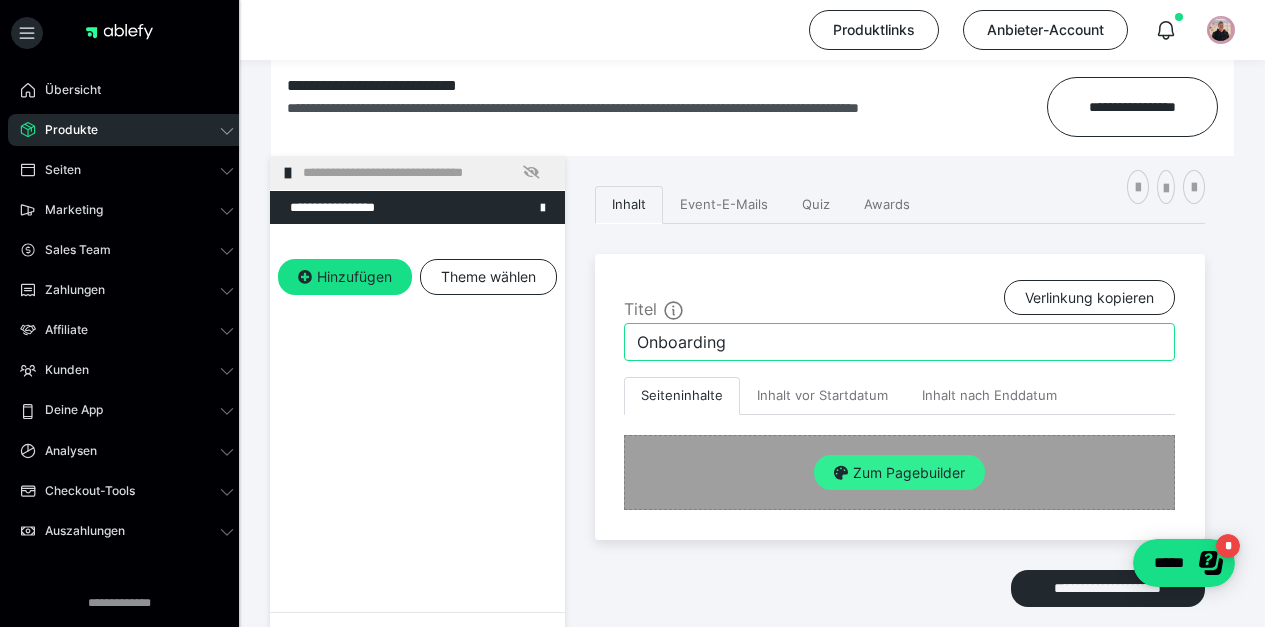 type on "Onboarding" 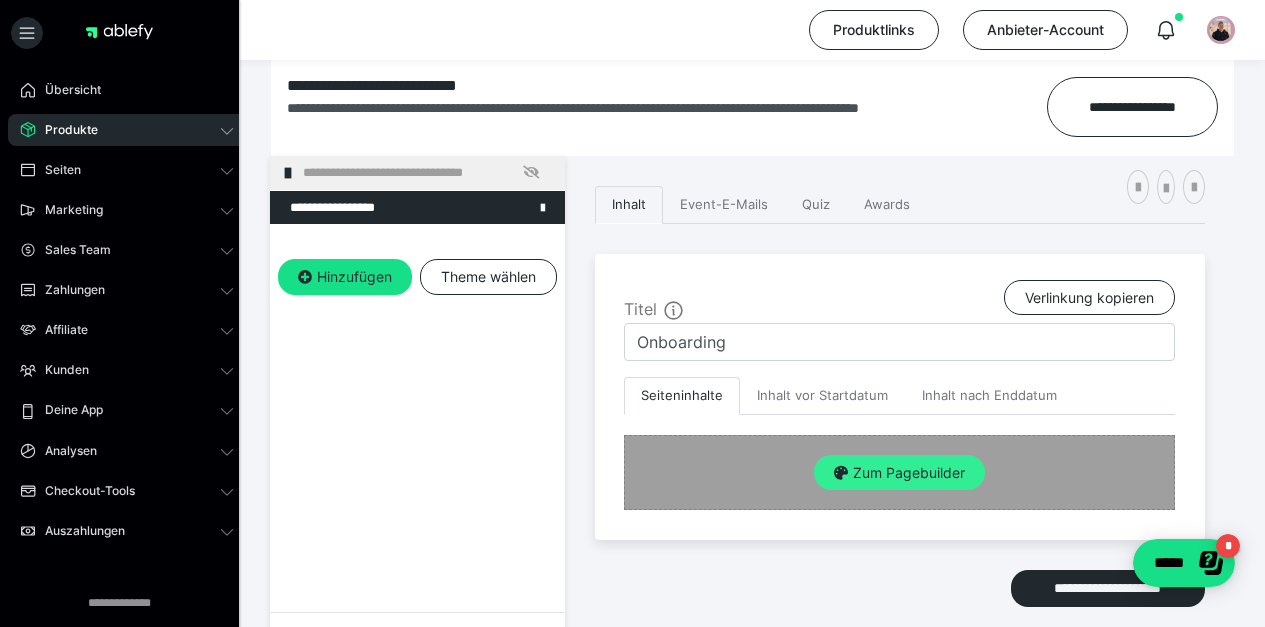 click on "Zum Pagebuilder" at bounding box center [899, 473] 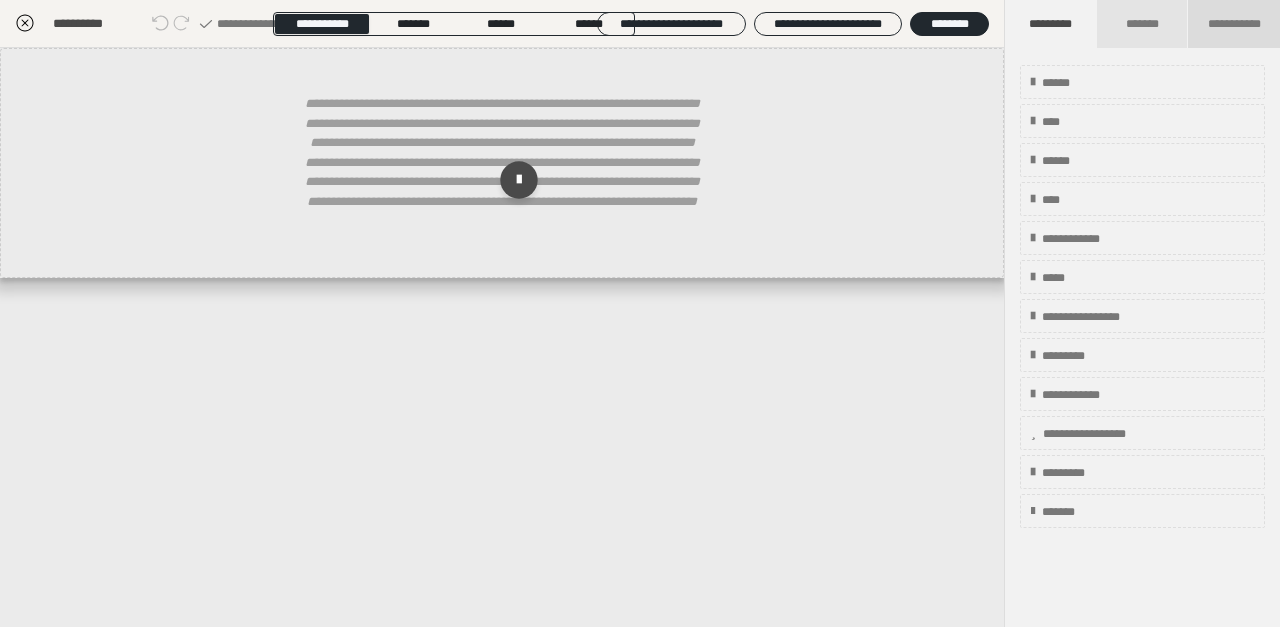 click on "**********" at bounding box center [1234, 24] 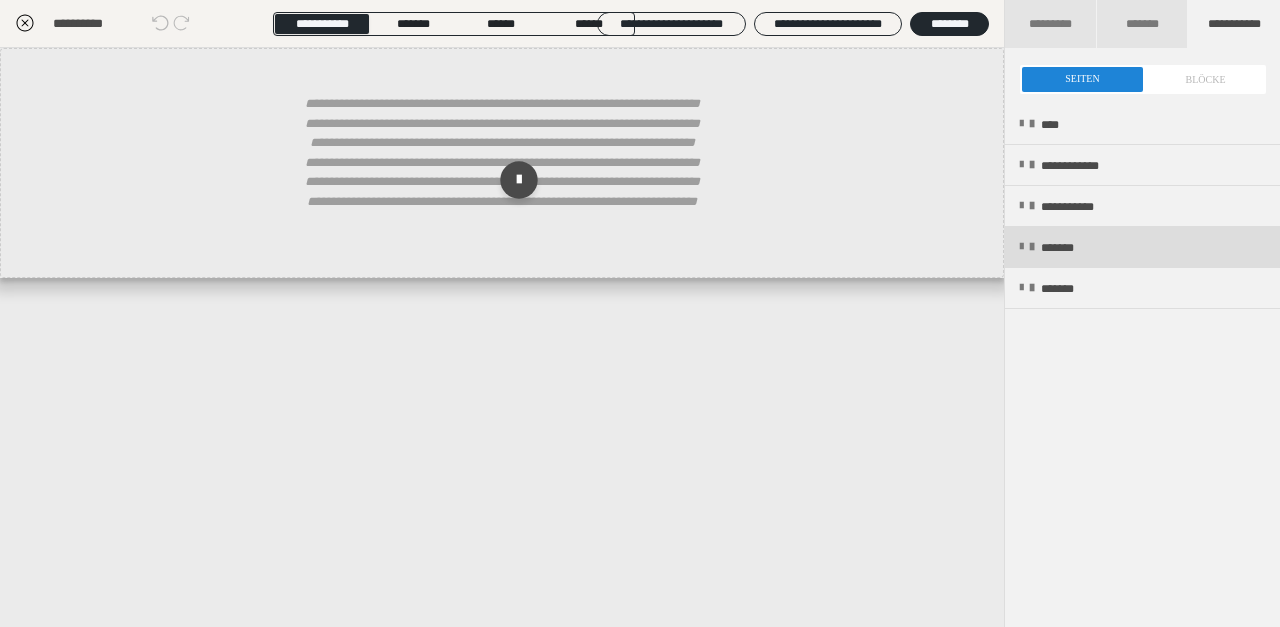 click on "*******" at bounding box center (1071, 248) 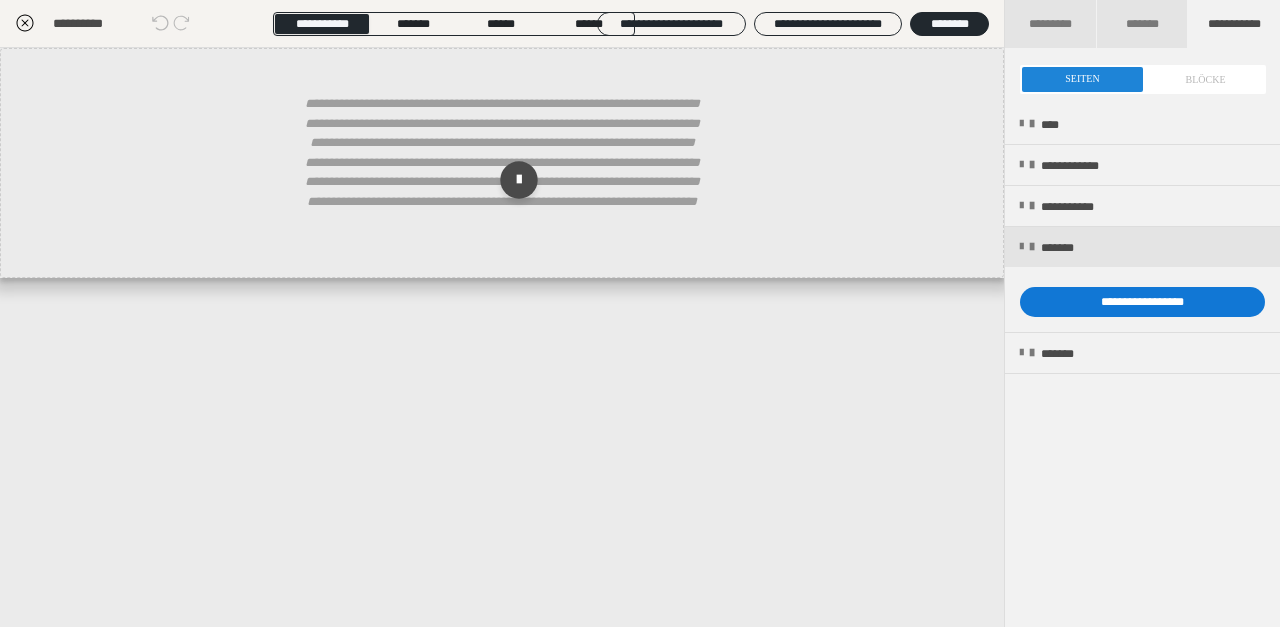 click on "**********" at bounding box center [1142, 302] 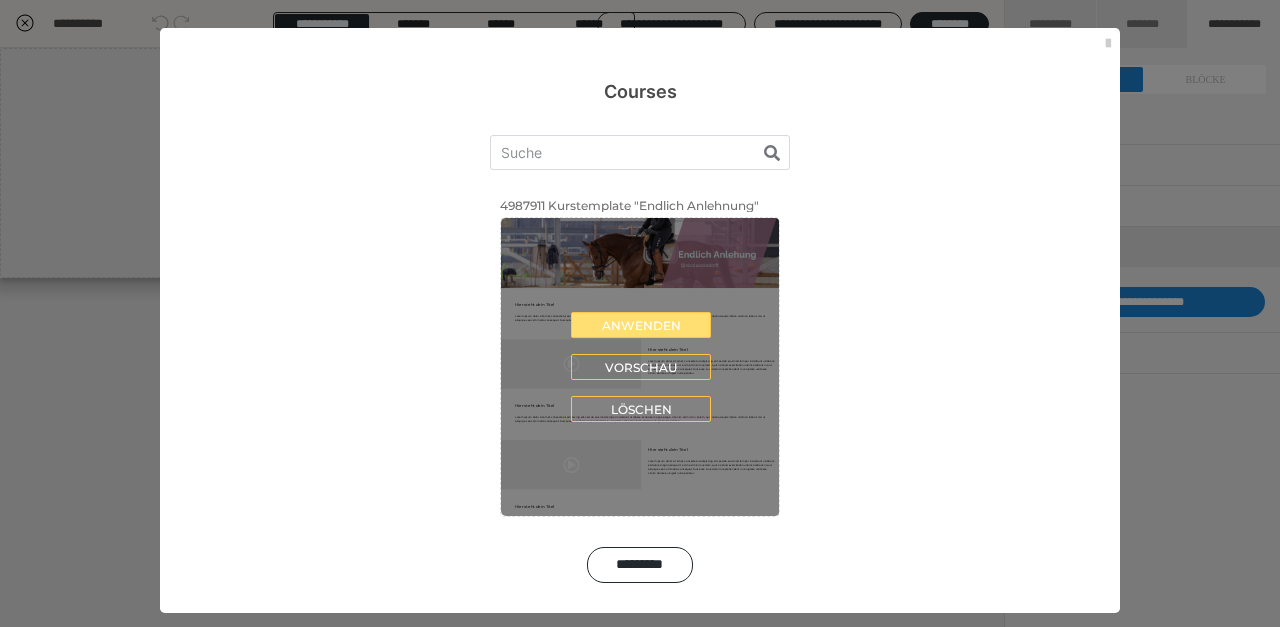 click on "Anwenden" at bounding box center (641, 325) 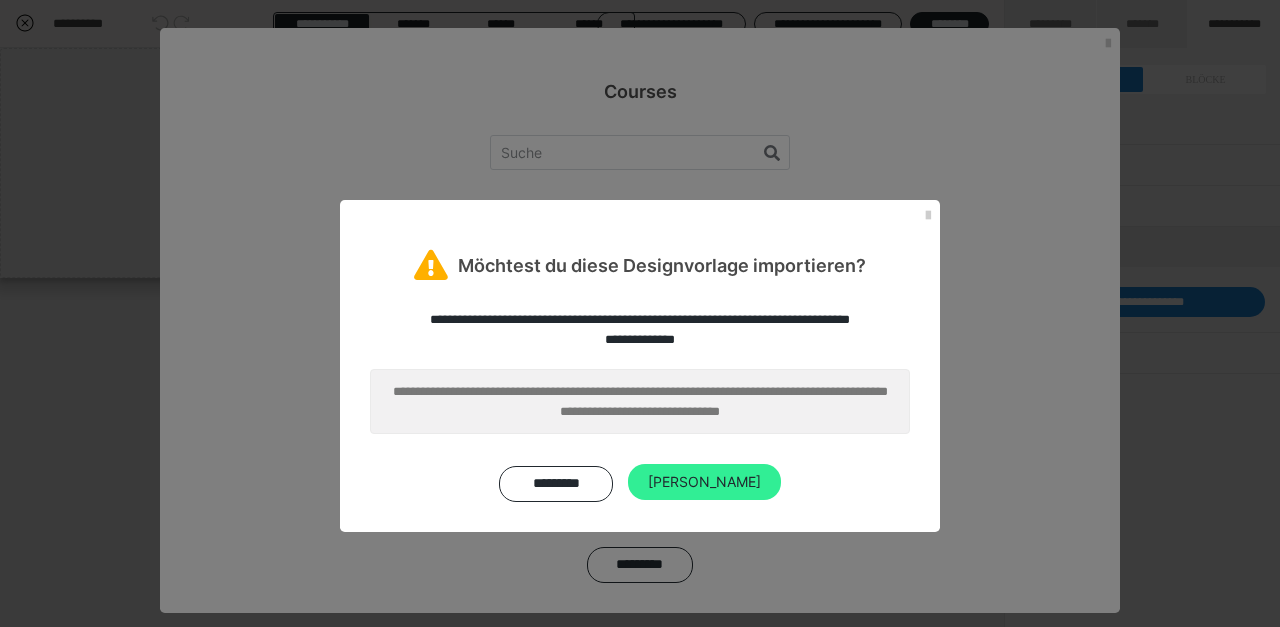 click on "Ja" at bounding box center [704, 482] 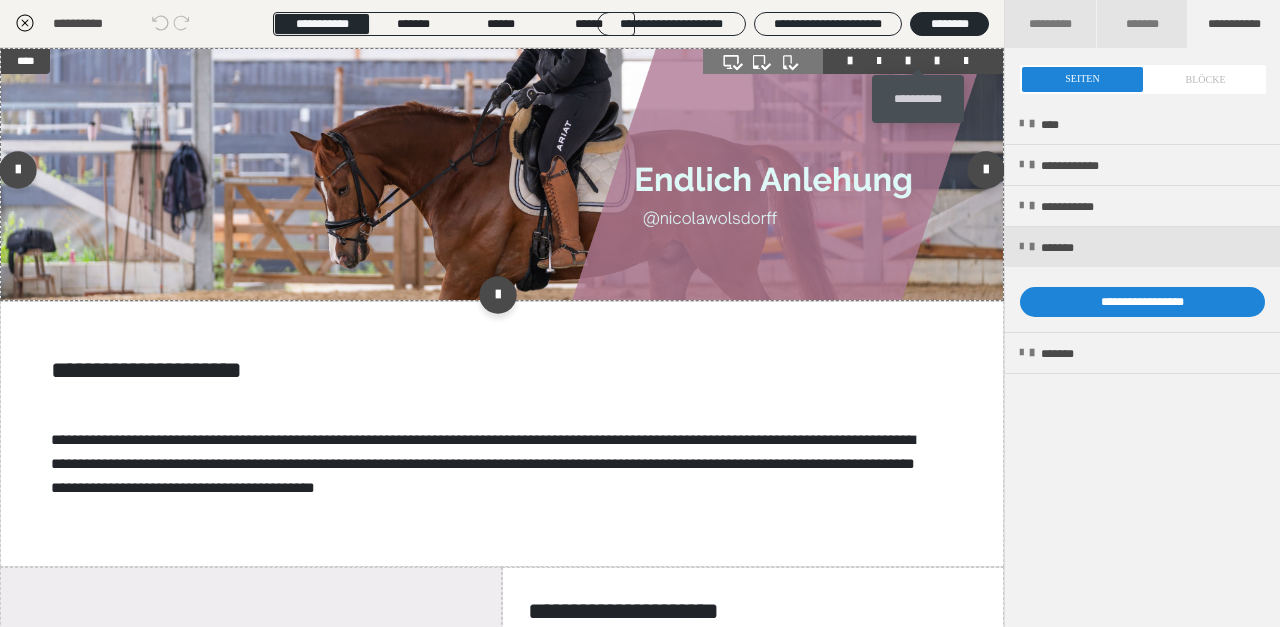 click at bounding box center (937, 61) 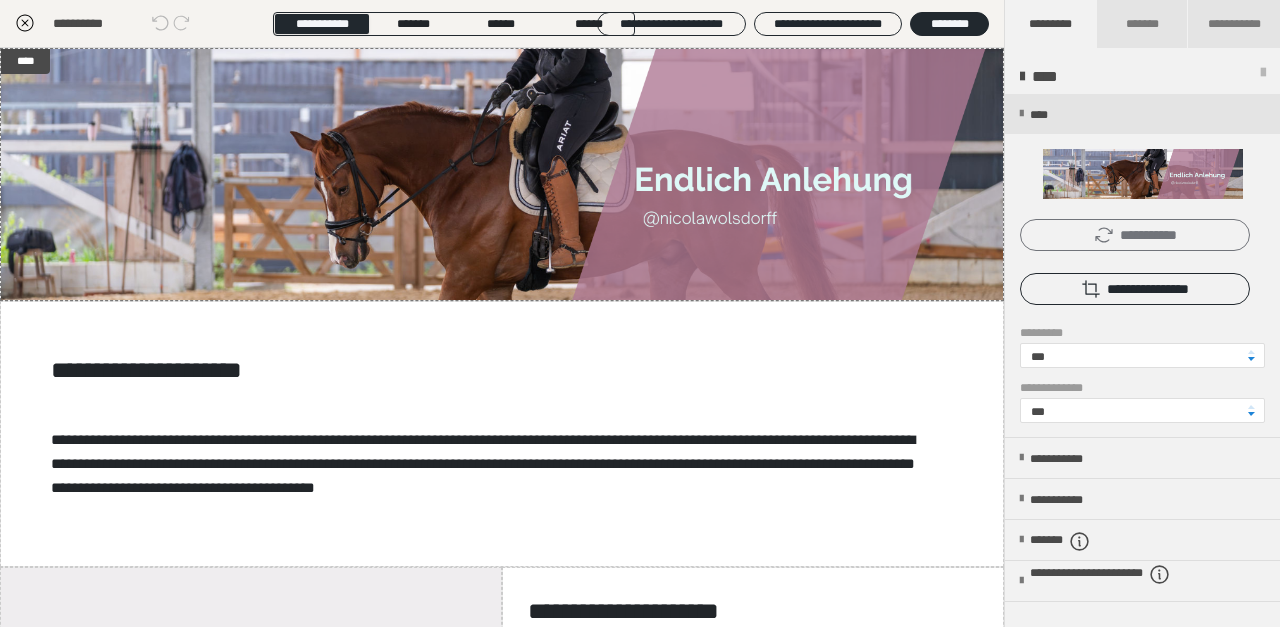 click on "**********" at bounding box center (1135, 235) 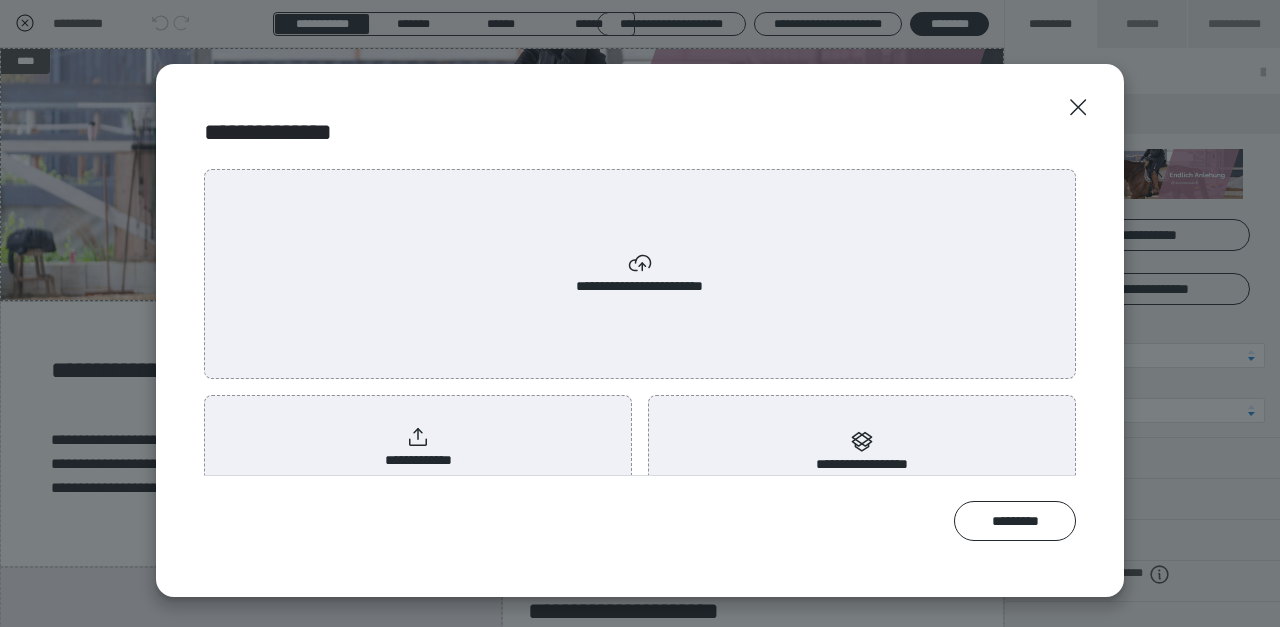 click on "**********" at bounding box center (418, 448) 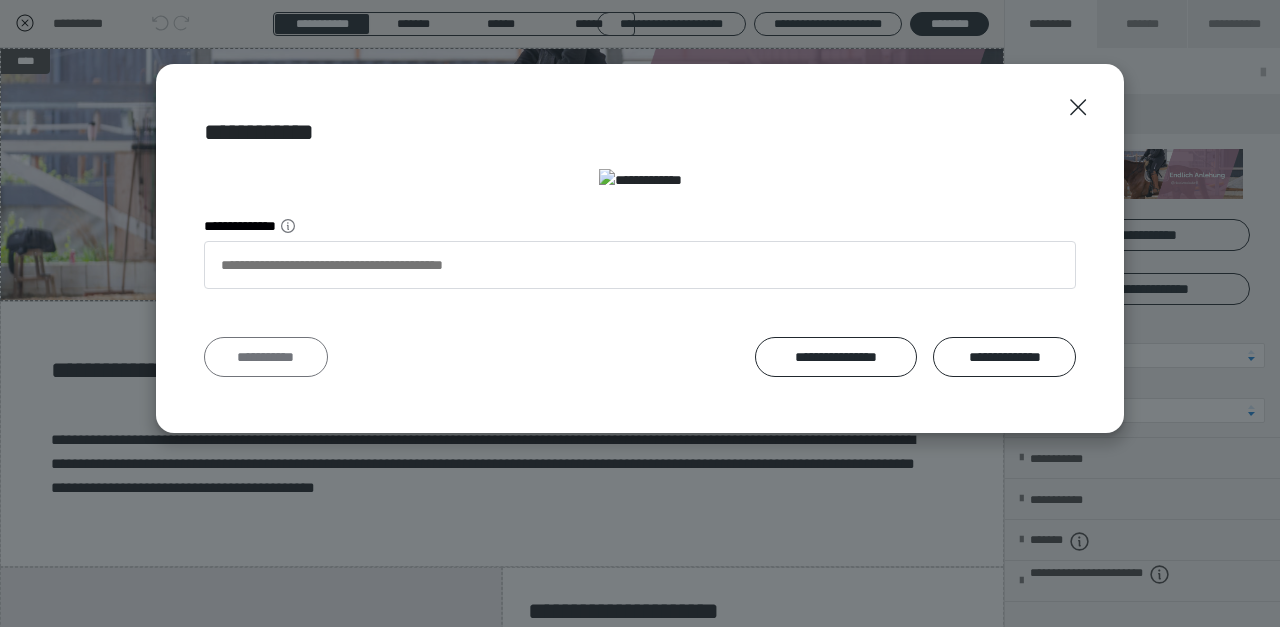 click on "**********" at bounding box center [266, 357] 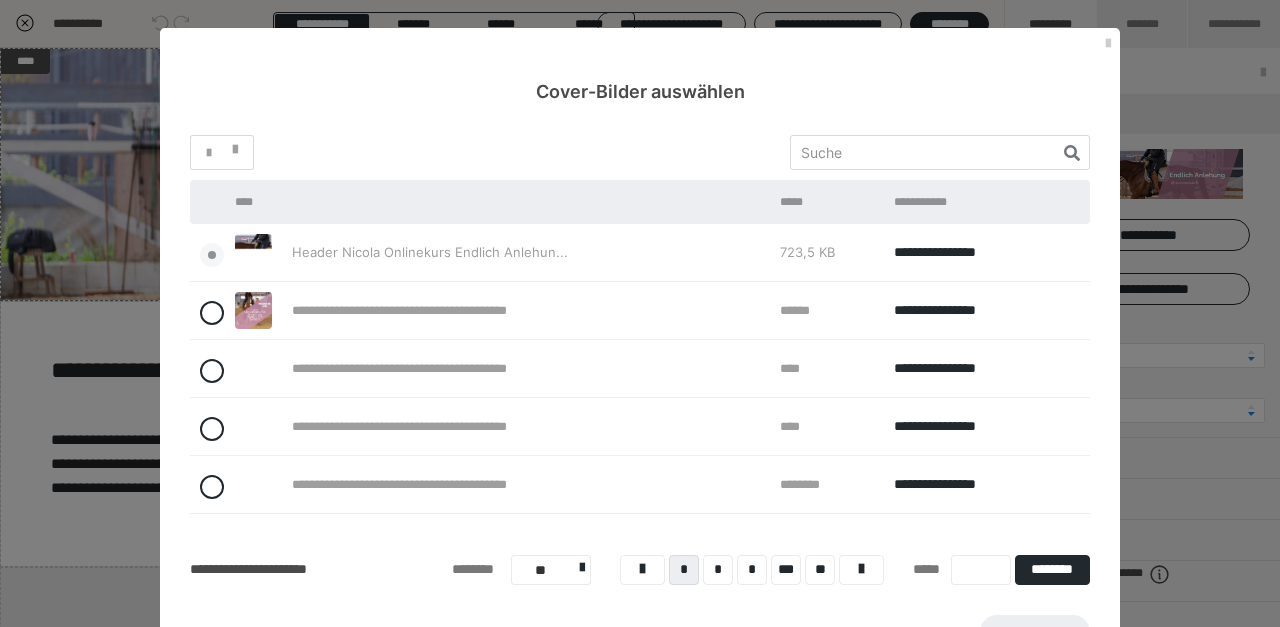 scroll, scrollTop: 170, scrollLeft: 0, axis: vertical 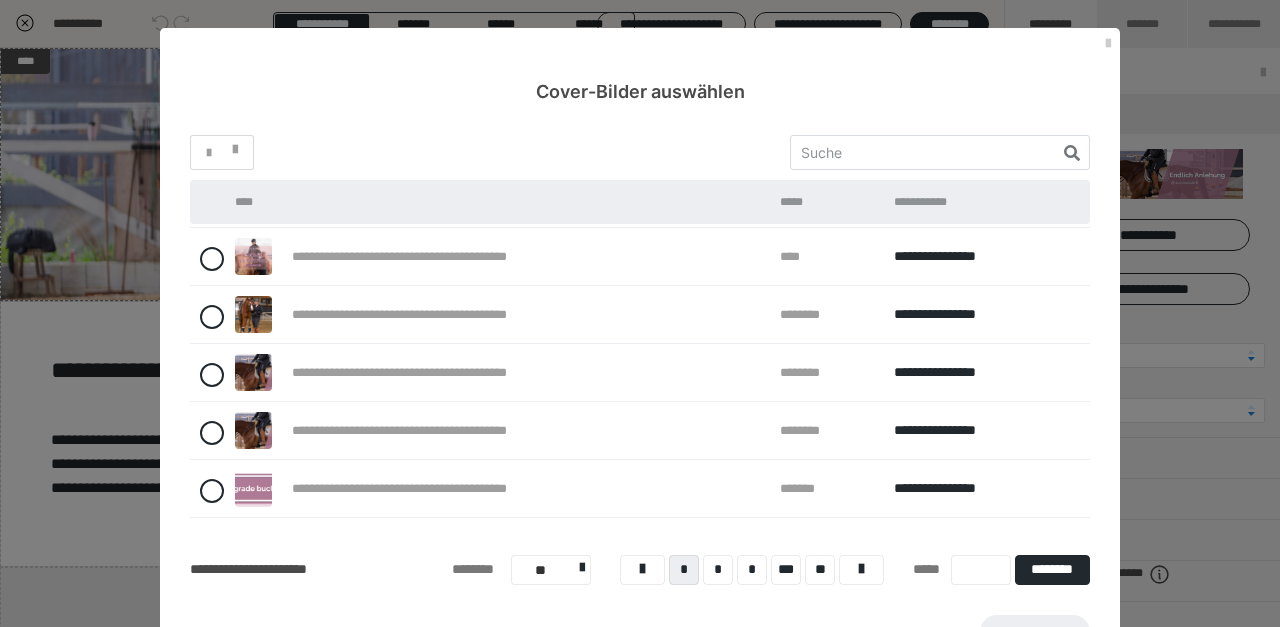 click on "Auswählen" at bounding box center (640, 633) 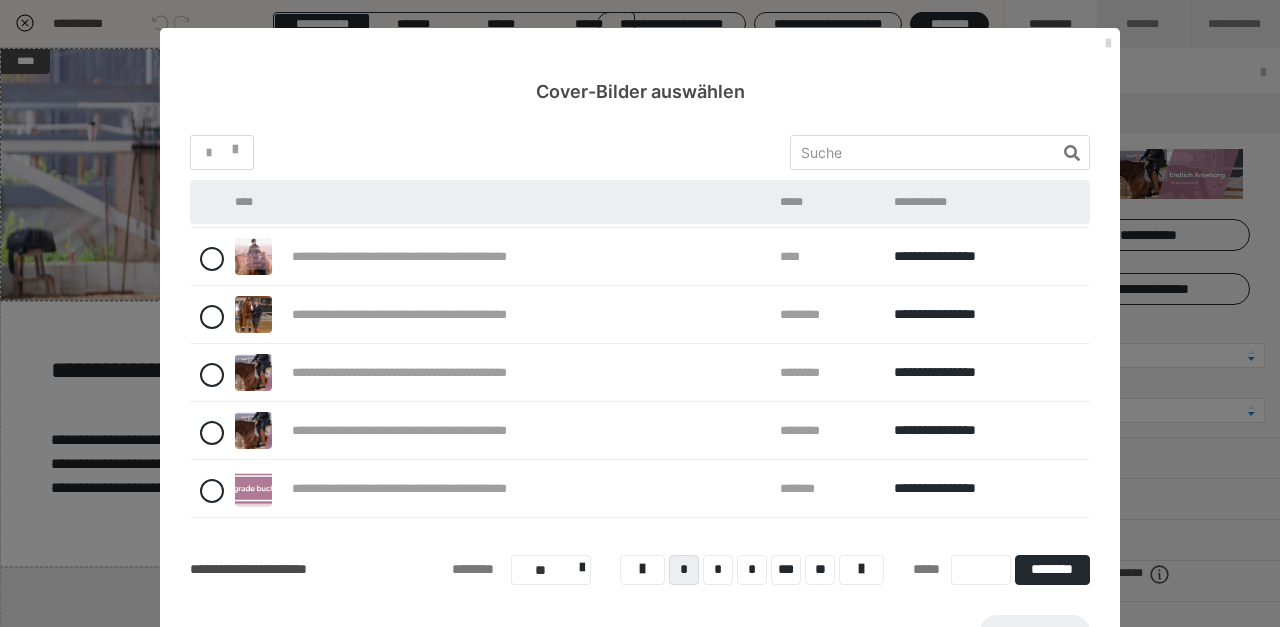 click at bounding box center (1108, 44) 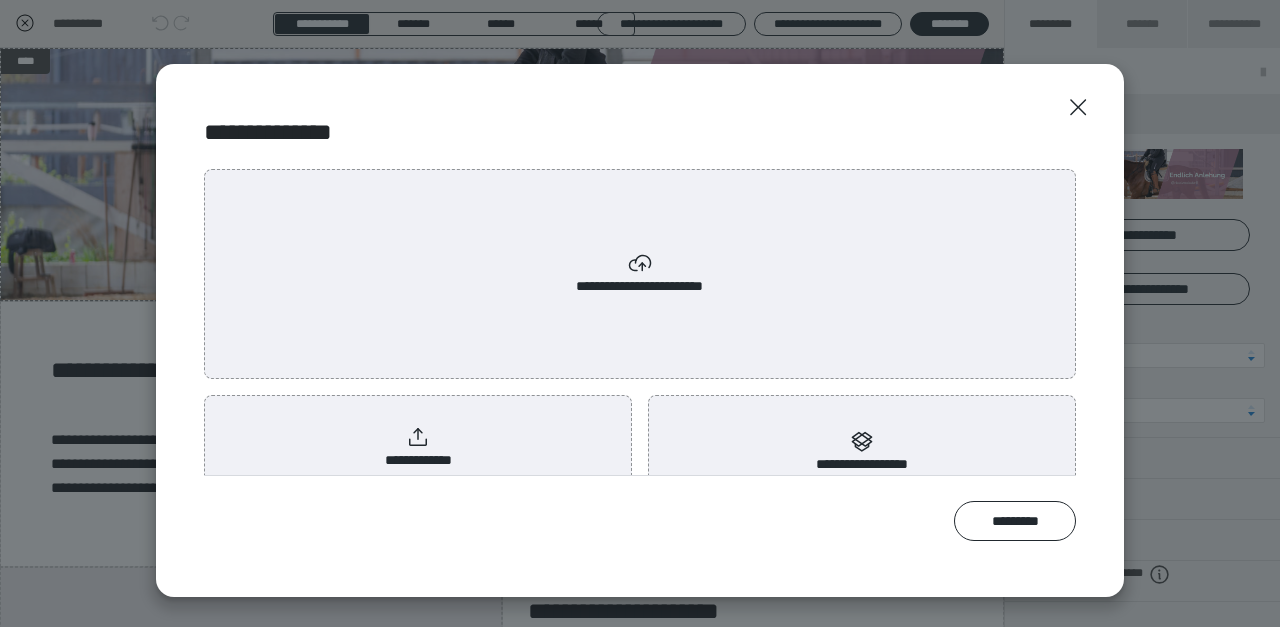 click on "**********" at bounding box center (418, 448) 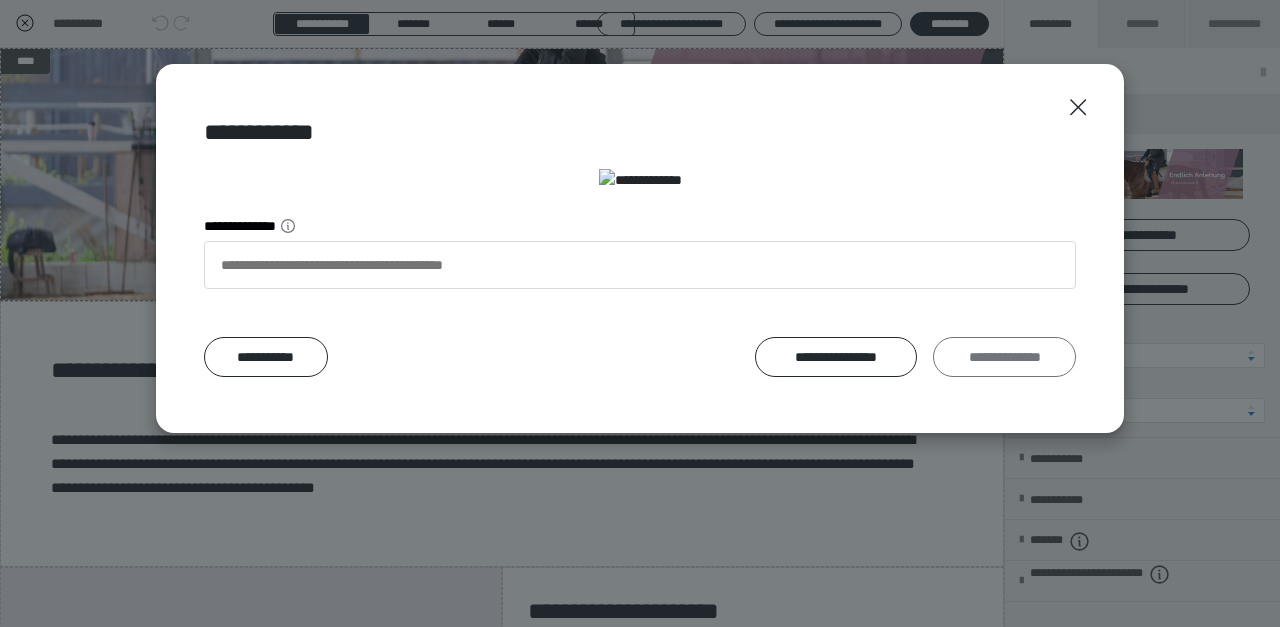 click on "**********" at bounding box center (1004, 357) 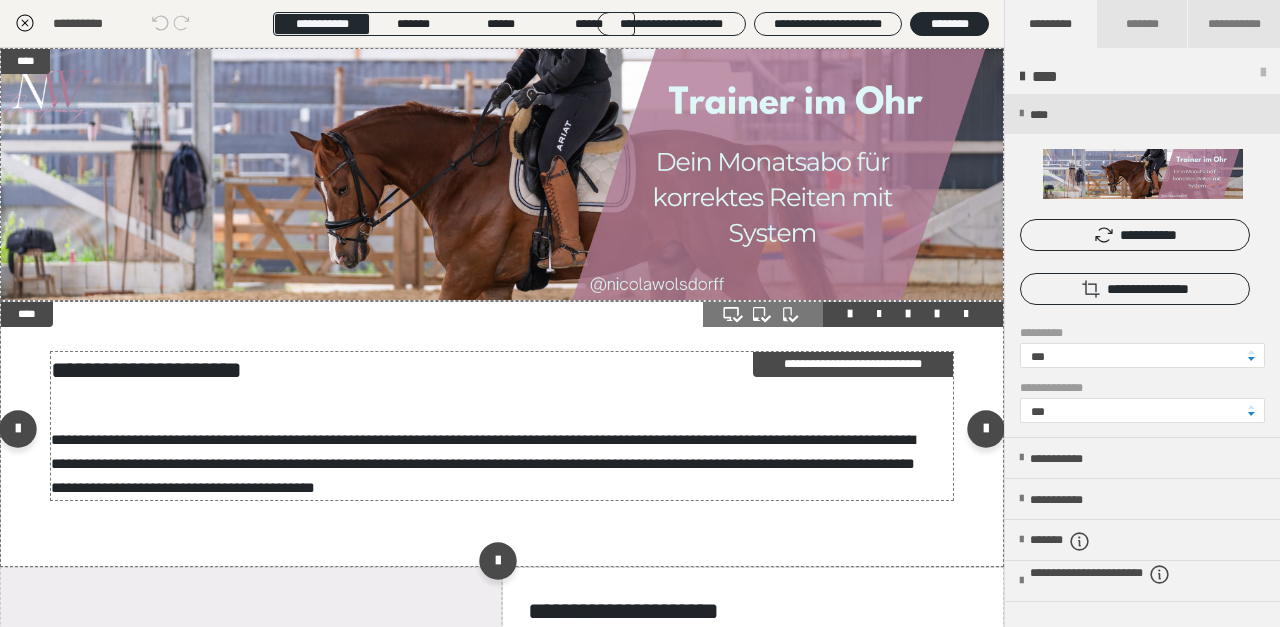 click on "**********" at bounding box center (495, 370) 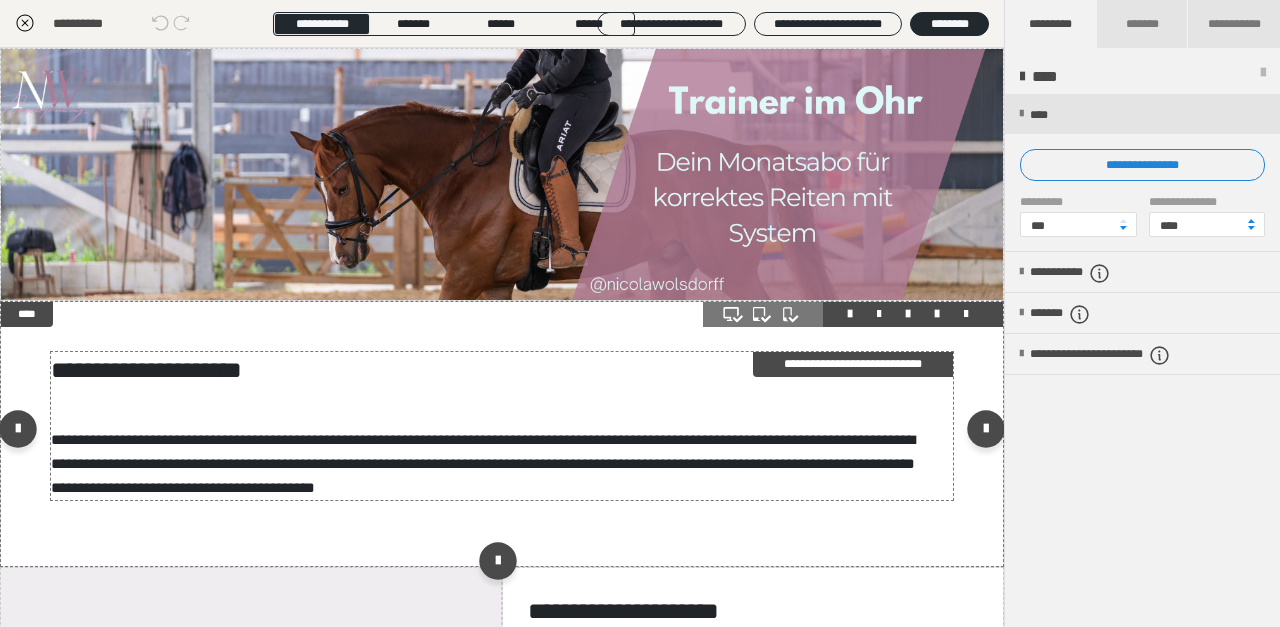 click on "**********" at bounding box center (495, 426) 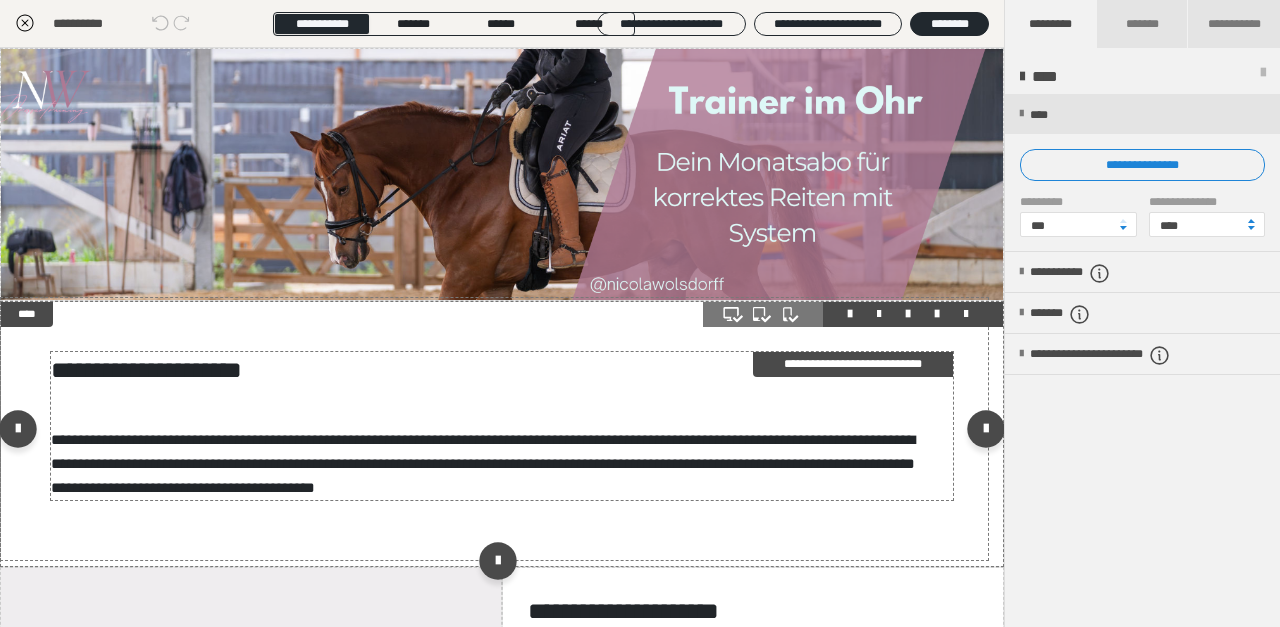click on "**********" at bounding box center [495, 426] 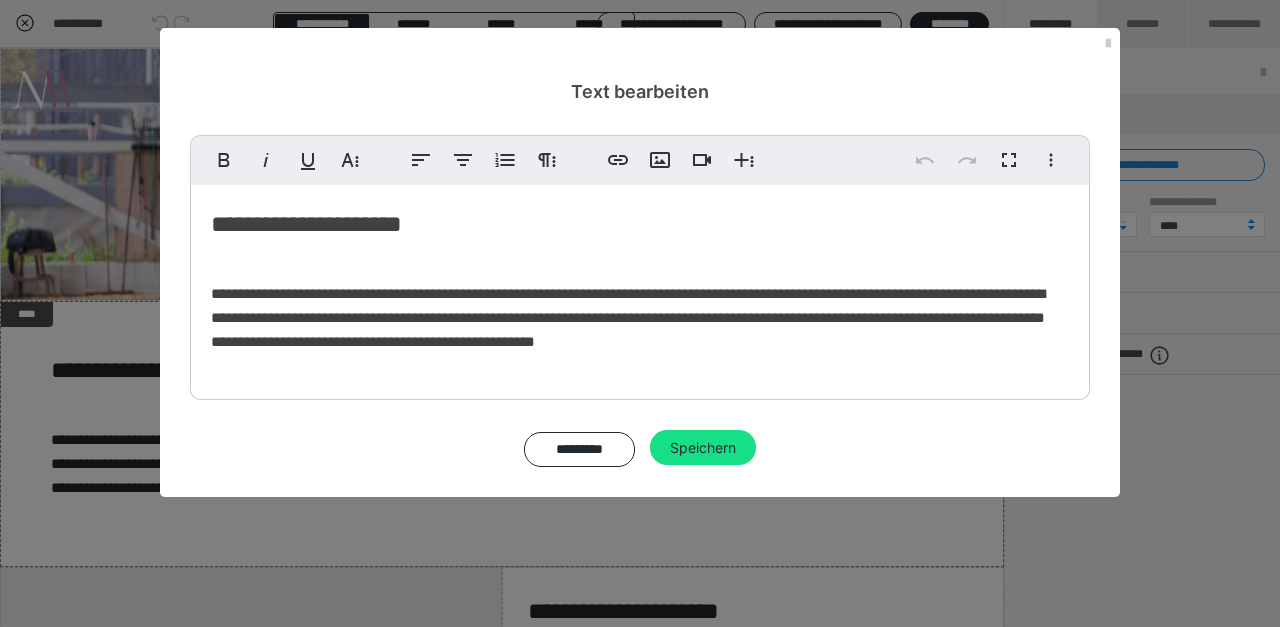 click on "**********" at bounding box center (640, 318) 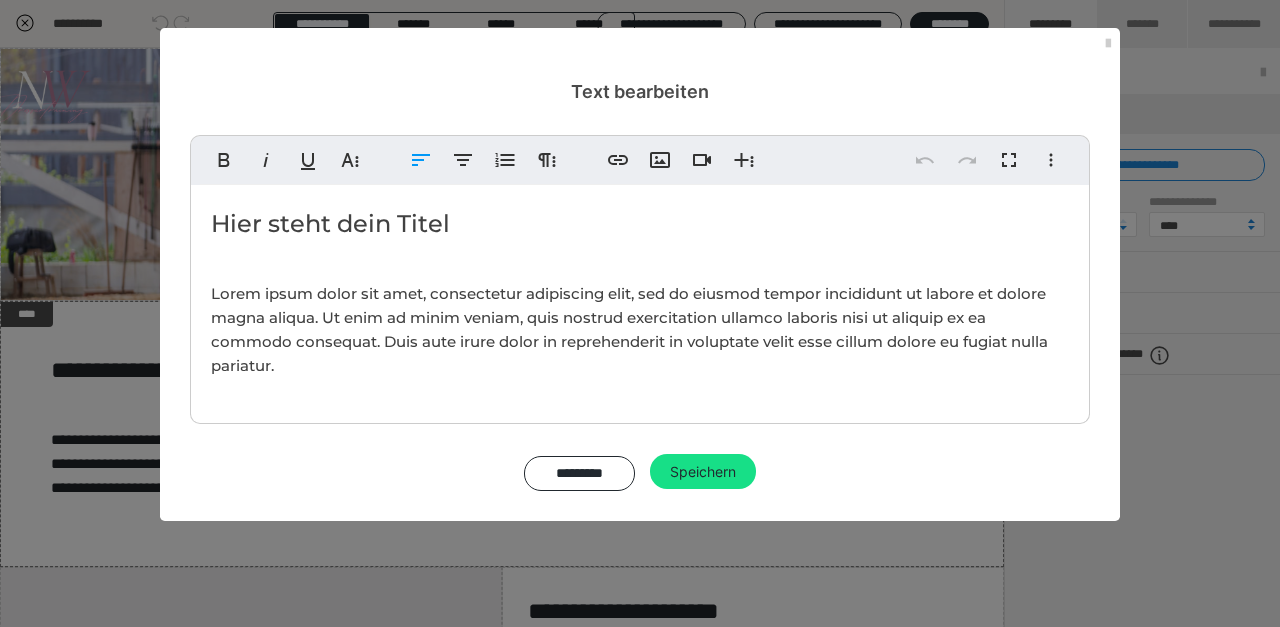 click on "Lorem ipsum dolor sit amet, consectetur adipiscing elit, sed do eiusmod tempor incididunt ut labore et dolore magna aliqua. Ut enim ad minim veniam, quis nostrud exercitation ullamco laboris nisi ut aliquip ex ea commodo consequat. Duis aute irure dolor in reprehenderit in voluptate velit esse cillum dolore eu fugiat nulla pariatur." at bounding box center [640, 330] 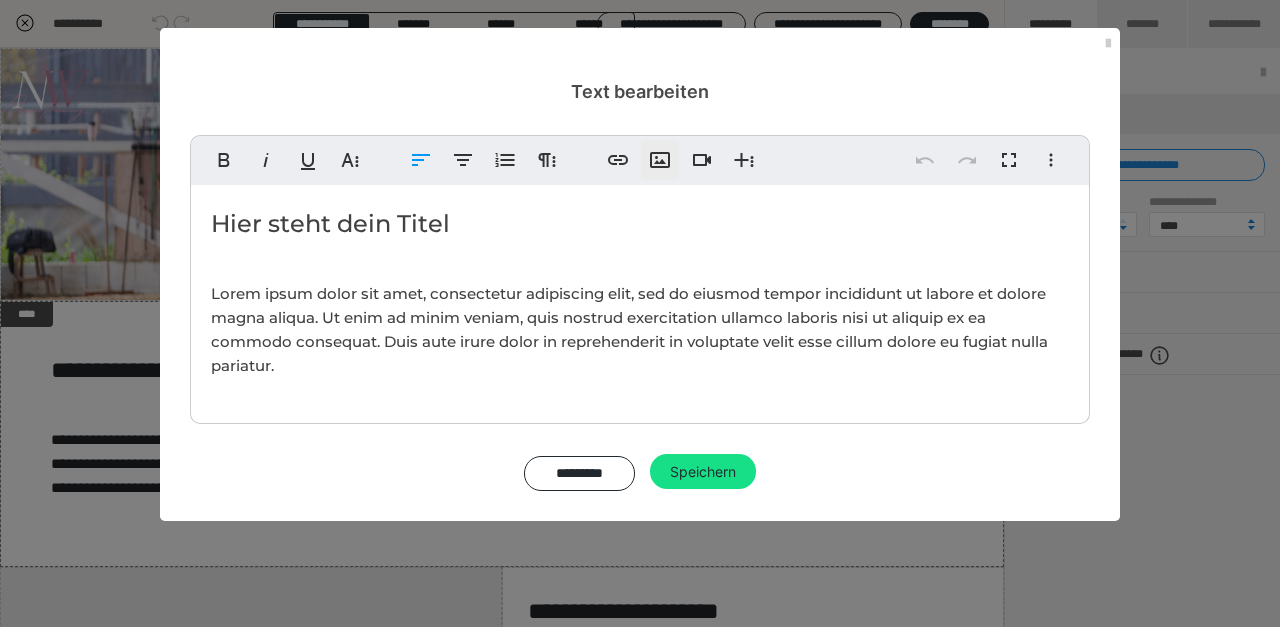 click on "Lorem ipsum dolor sit amet, consectetur adipiscing elit, sed do eiusmod tempor incididunt ut labore et dolore magna aliqua. Ut enim ad minim veniam, quis nostrud exercitation ullamco laboris nisi ut aliquip ex ea commodo consequat. Duis aute irure dolor in reprehenderit in voluptate velit esse cillum dolore eu fugiat nulla pariatur." at bounding box center [640, 330] 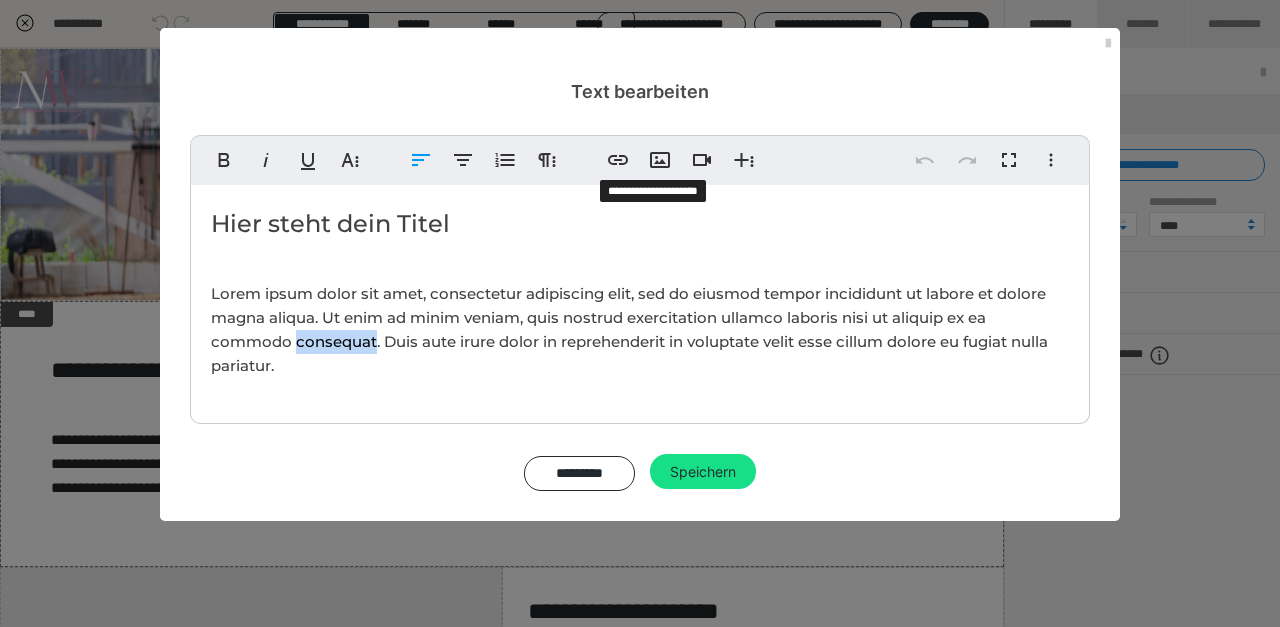 click on "Lorem ipsum dolor sit amet, consectetur adipiscing elit, sed do eiusmod tempor incididunt ut labore et dolore magna aliqua. Ut enim ad minim veniam, quis nostrud exercitation ullamco laboris nisi ut aliquip ex ea commodo consequat. Duis aute irure dolor in reprehenderit in voluptate velit esse cillum dolore eu fugiat nulla pariatur." at bounding box center [640, 330] 